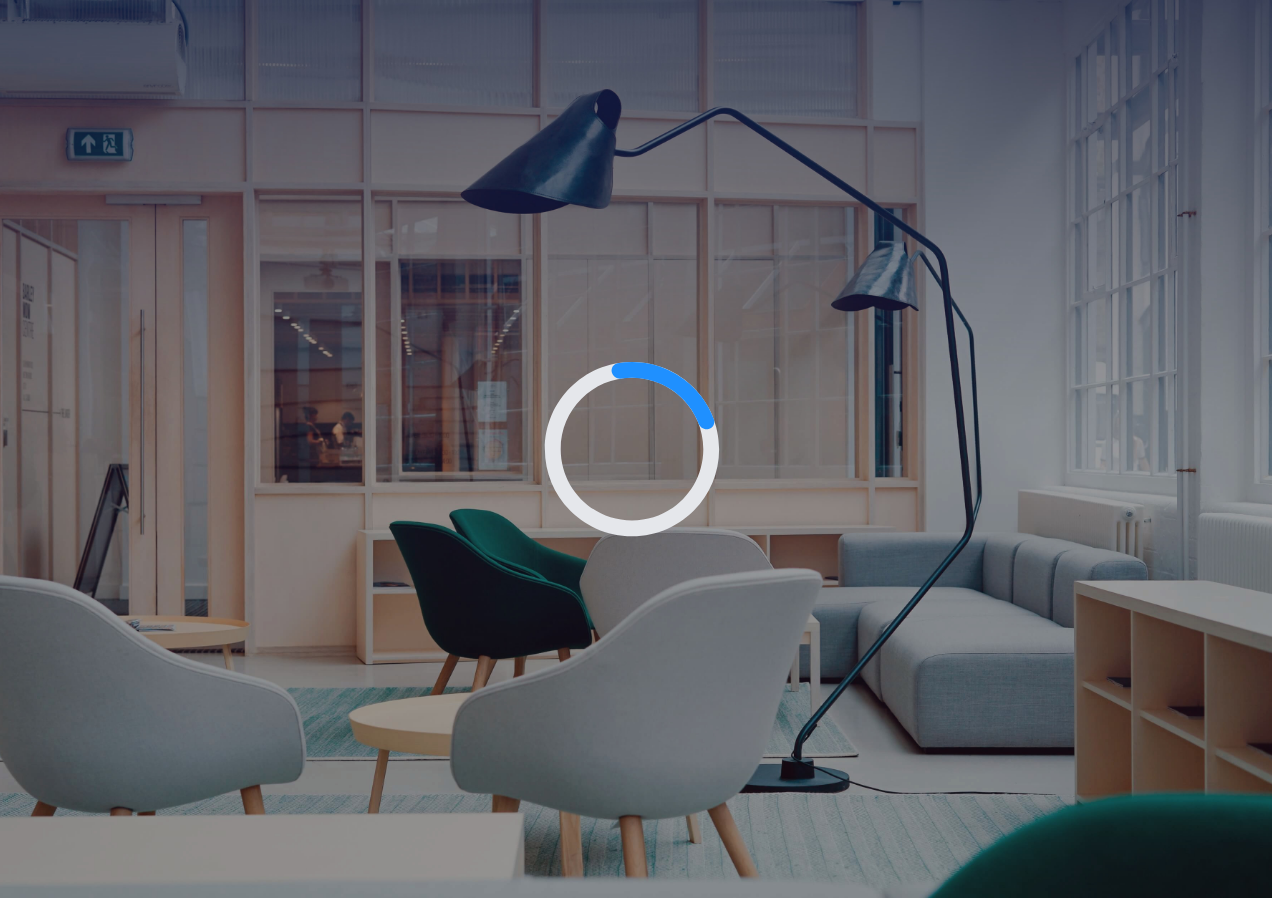 scroll, scrollTop: 0, scrollLeft: 0, axis: both 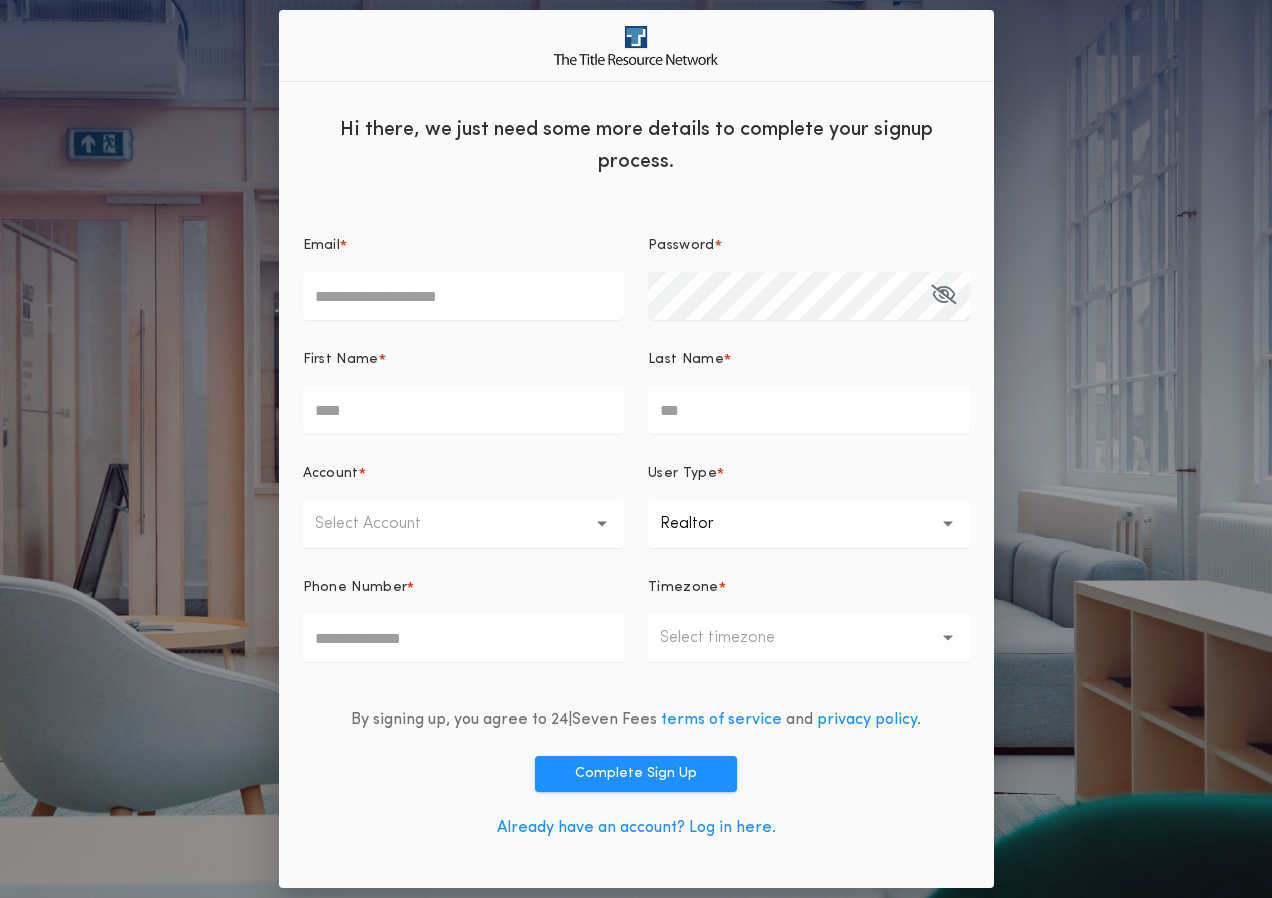 click on "Already have an account? Log in here." at bounding box center (636, 828) 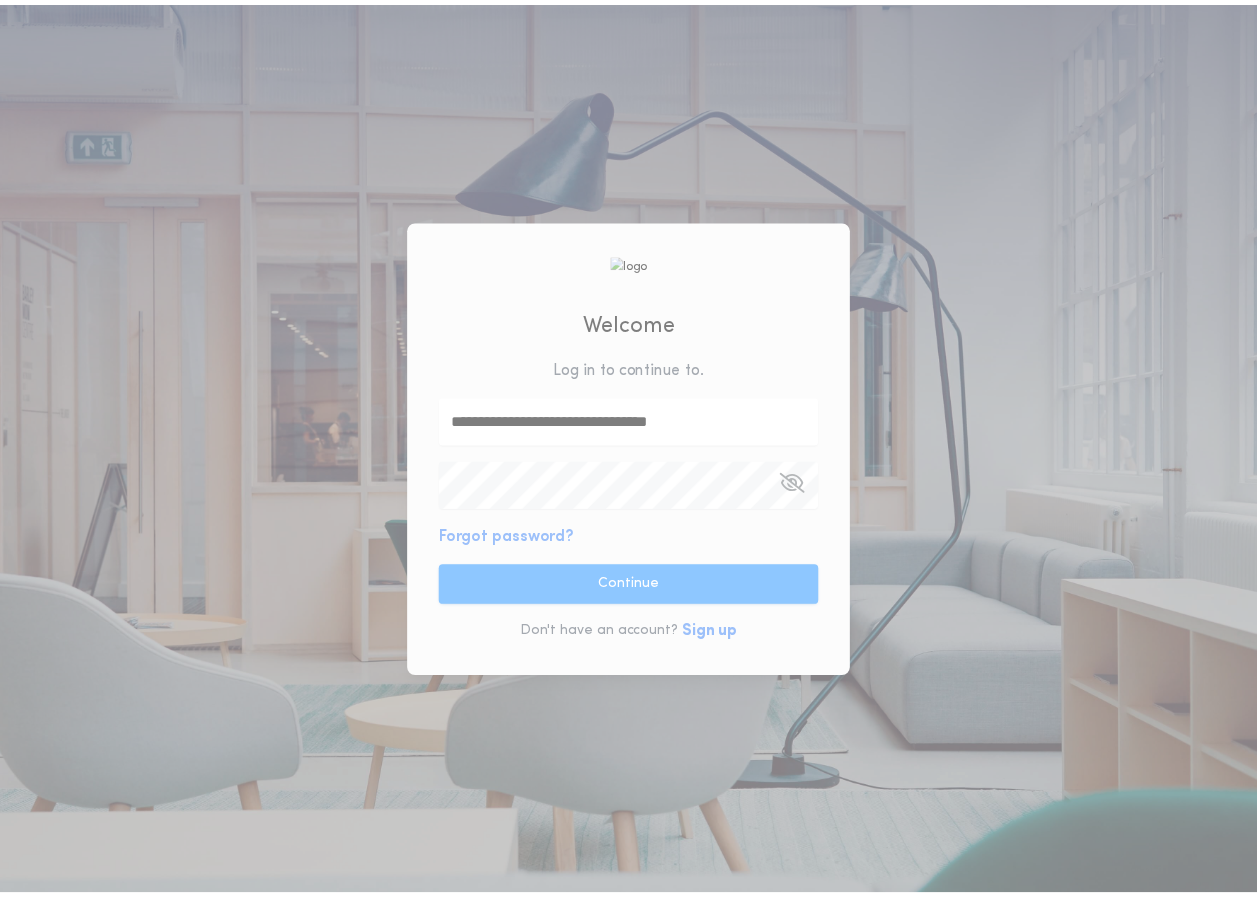scroll, scrollTop: 0, scrollLeft: 0, axis: both 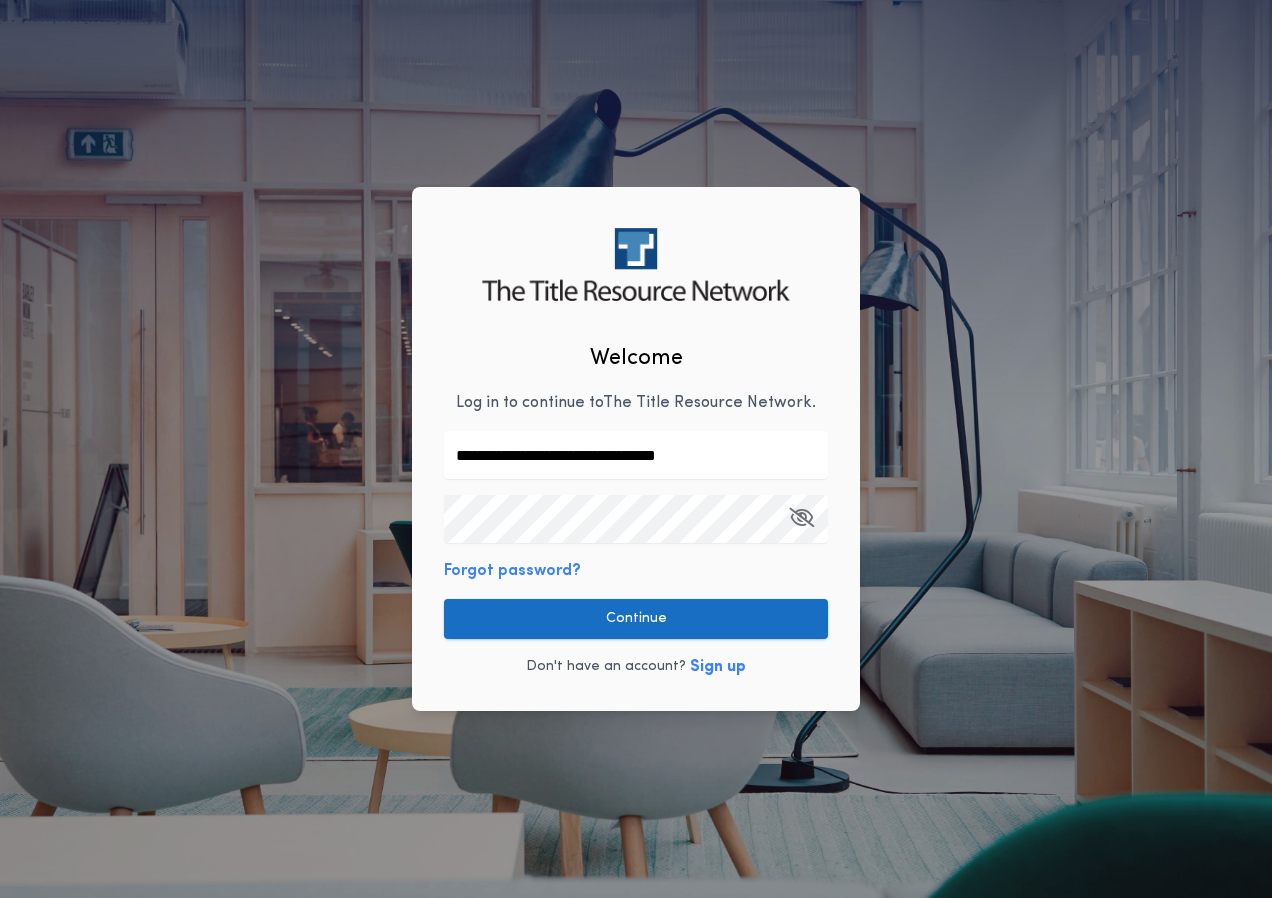 click on "Continue" at bounding box center (636, 619) 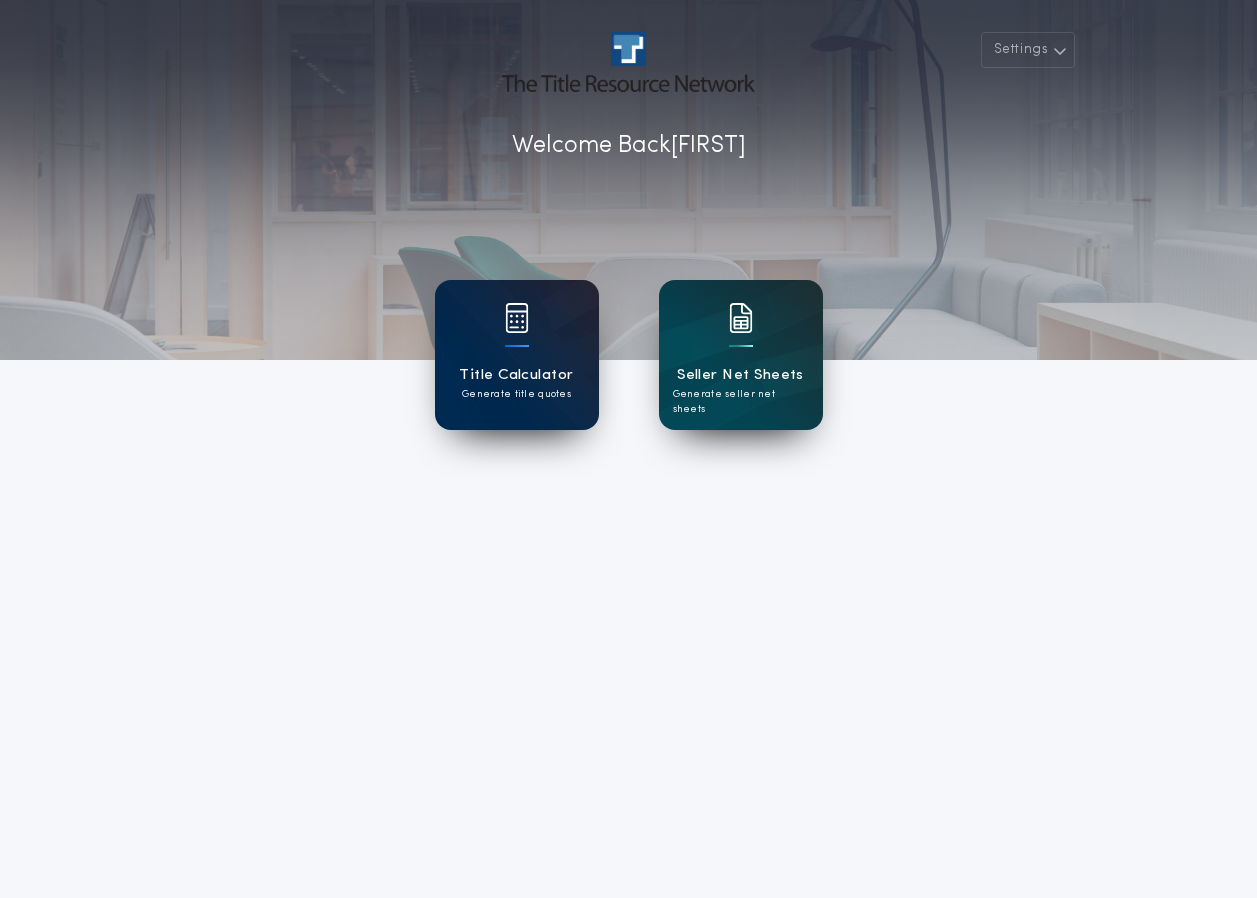 click on "Generate title quotes" at bounding box center (516, 394) 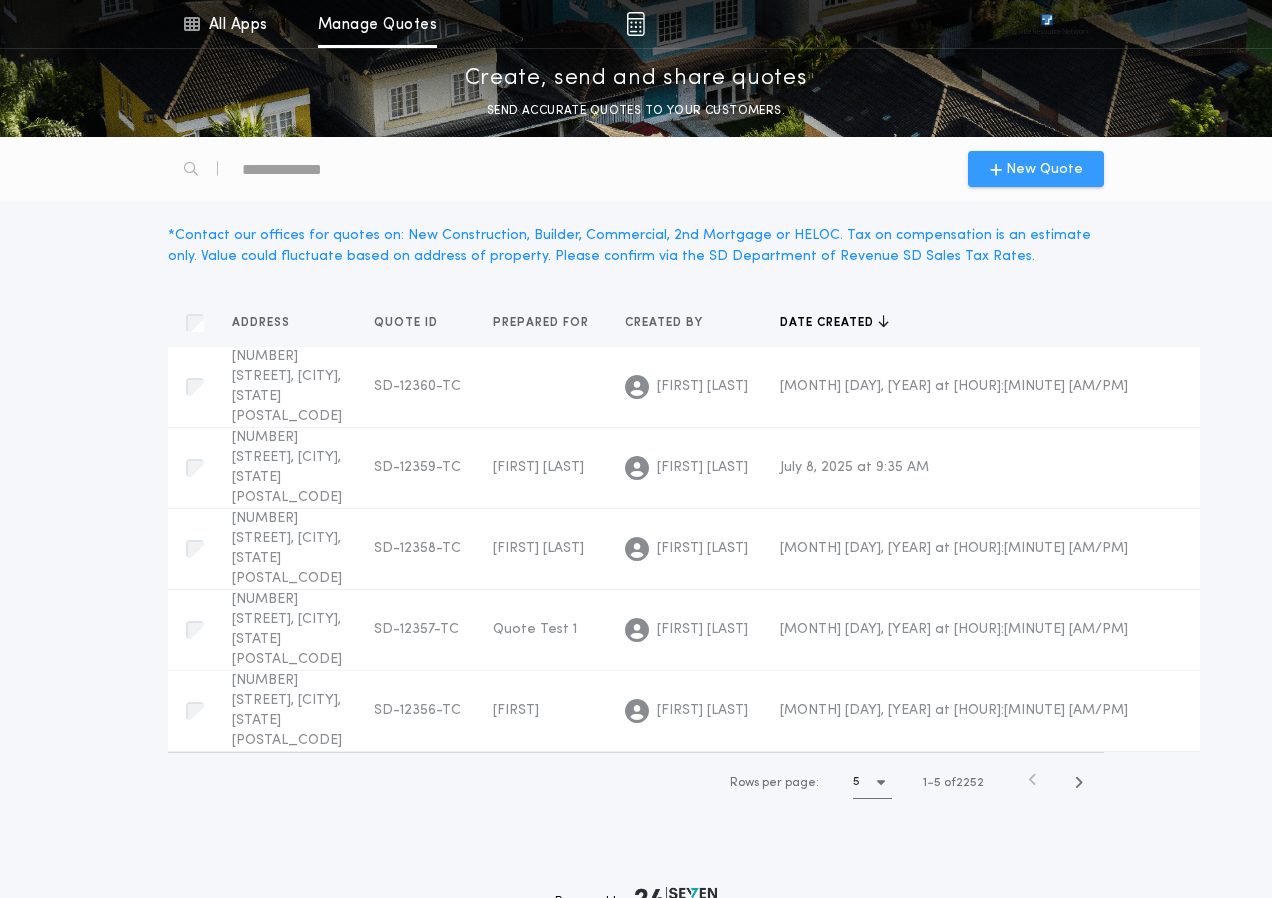 click on "New Quote" at bounding box center (1044, 169) 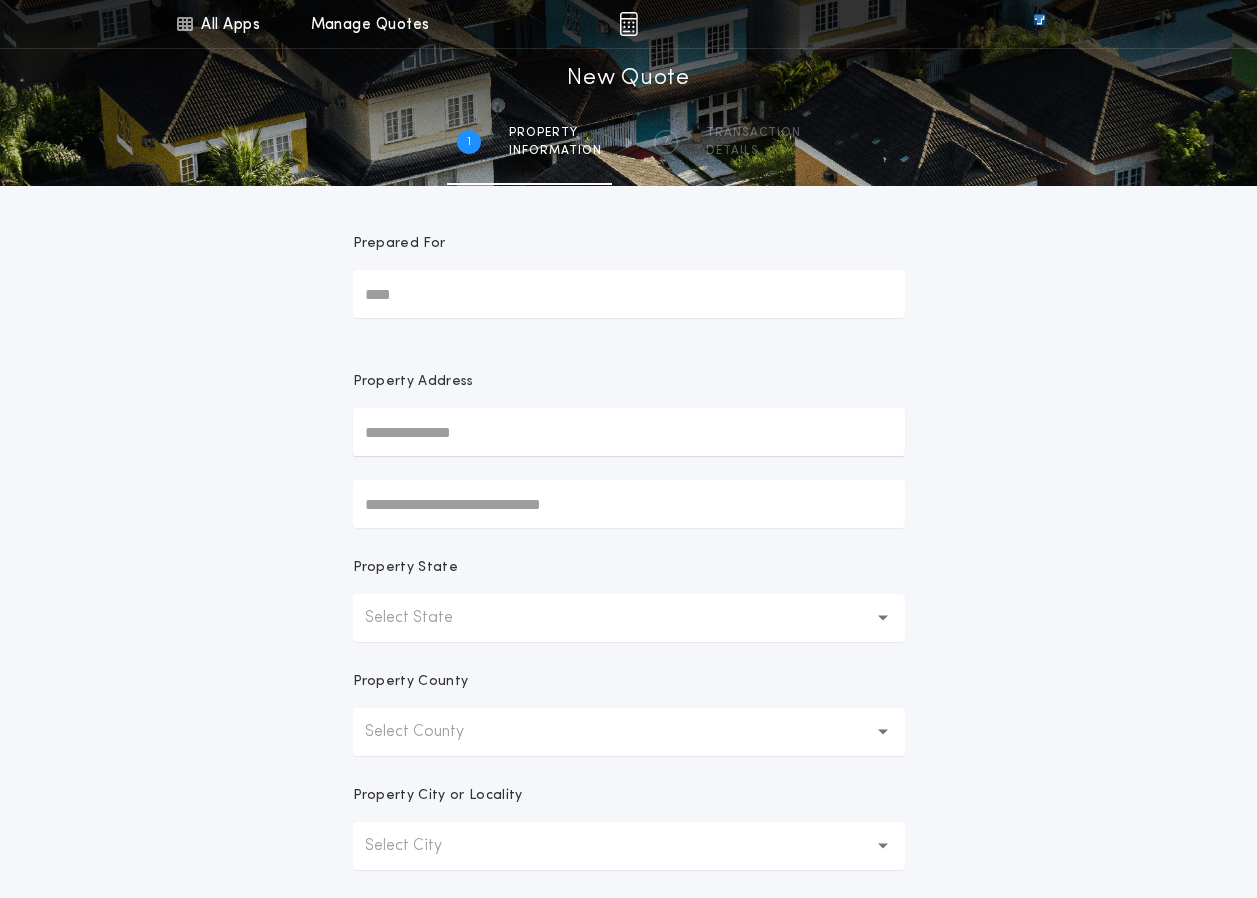 click on "Prepared For" at bounding box center [629, 294] 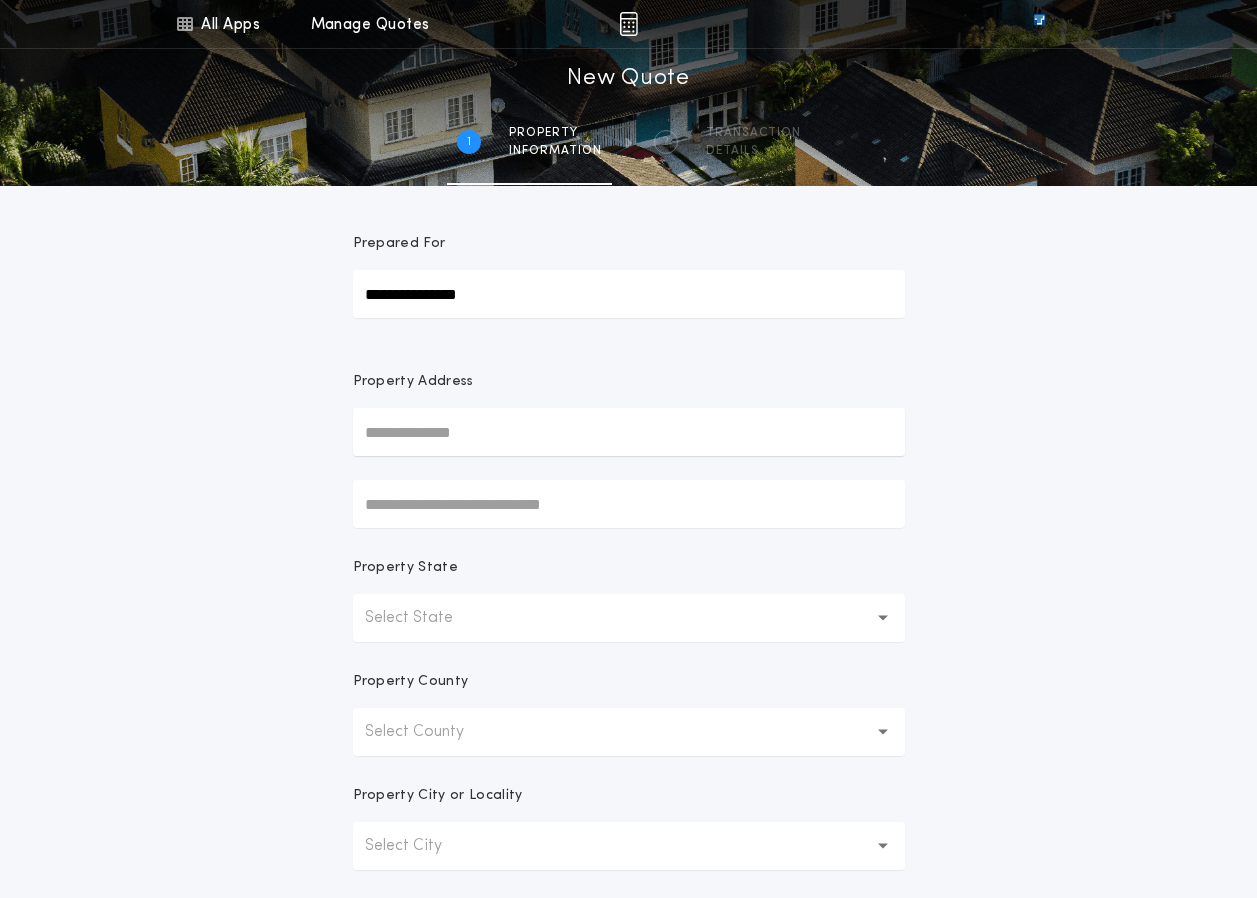 type on "**********" 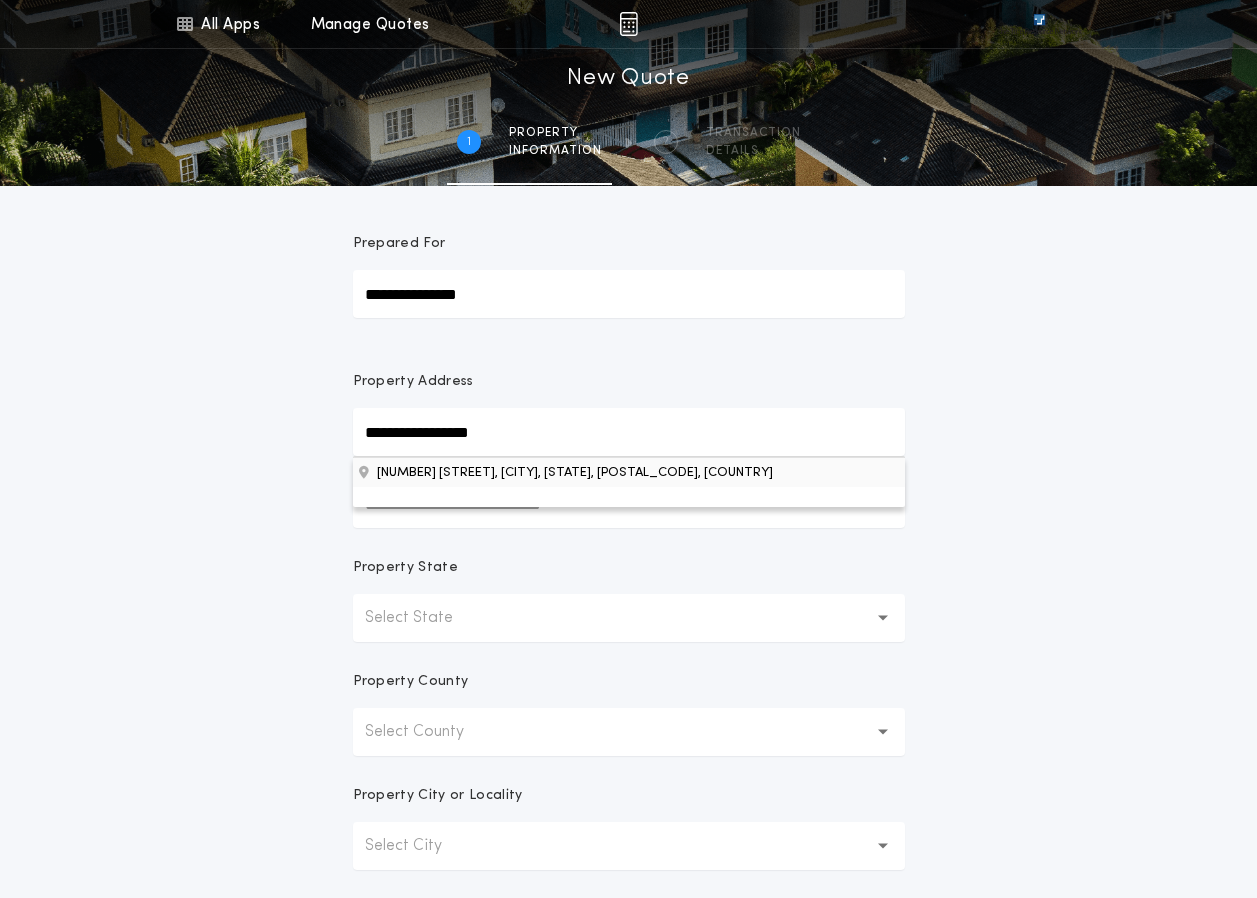 type on "**********" 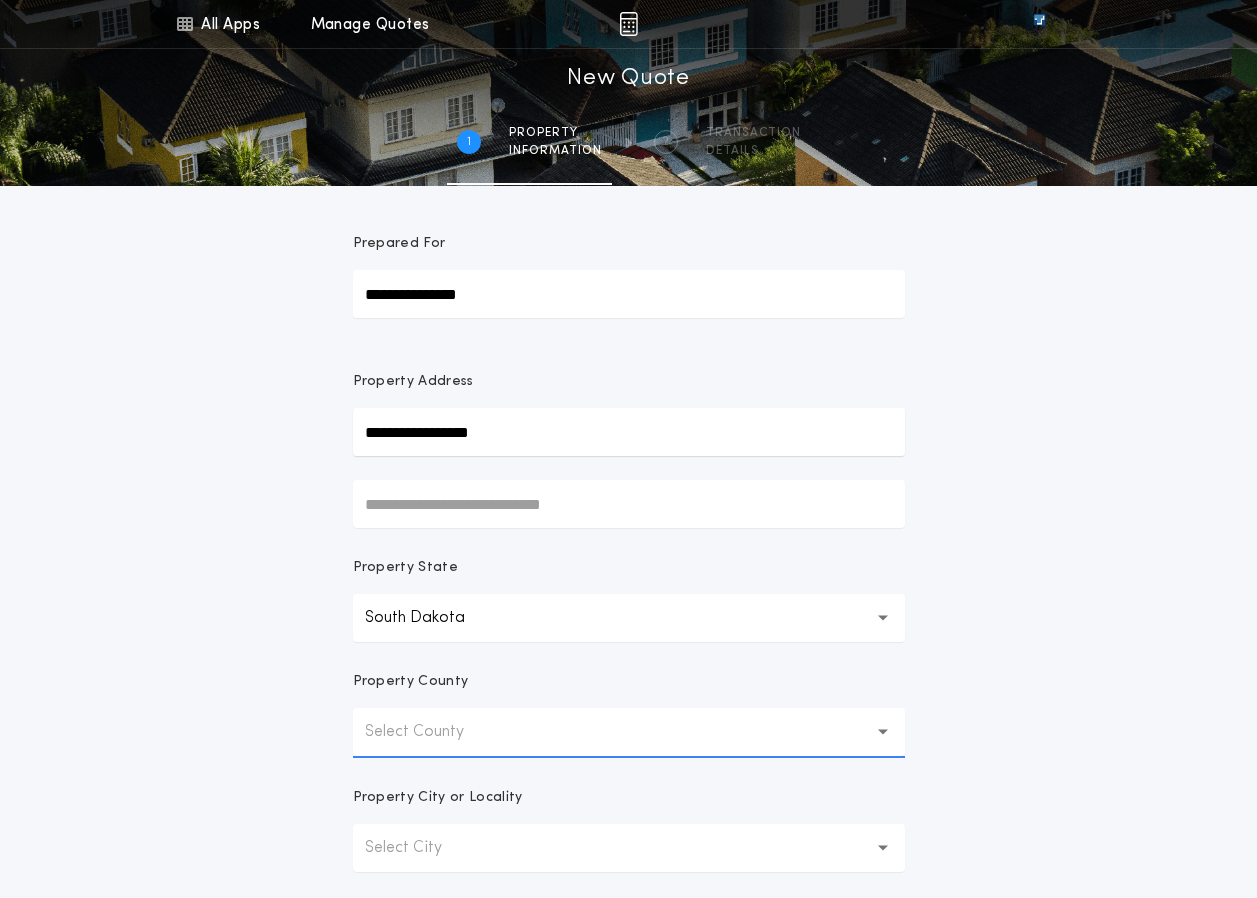click on "**********" at bounding box center (629, 432) 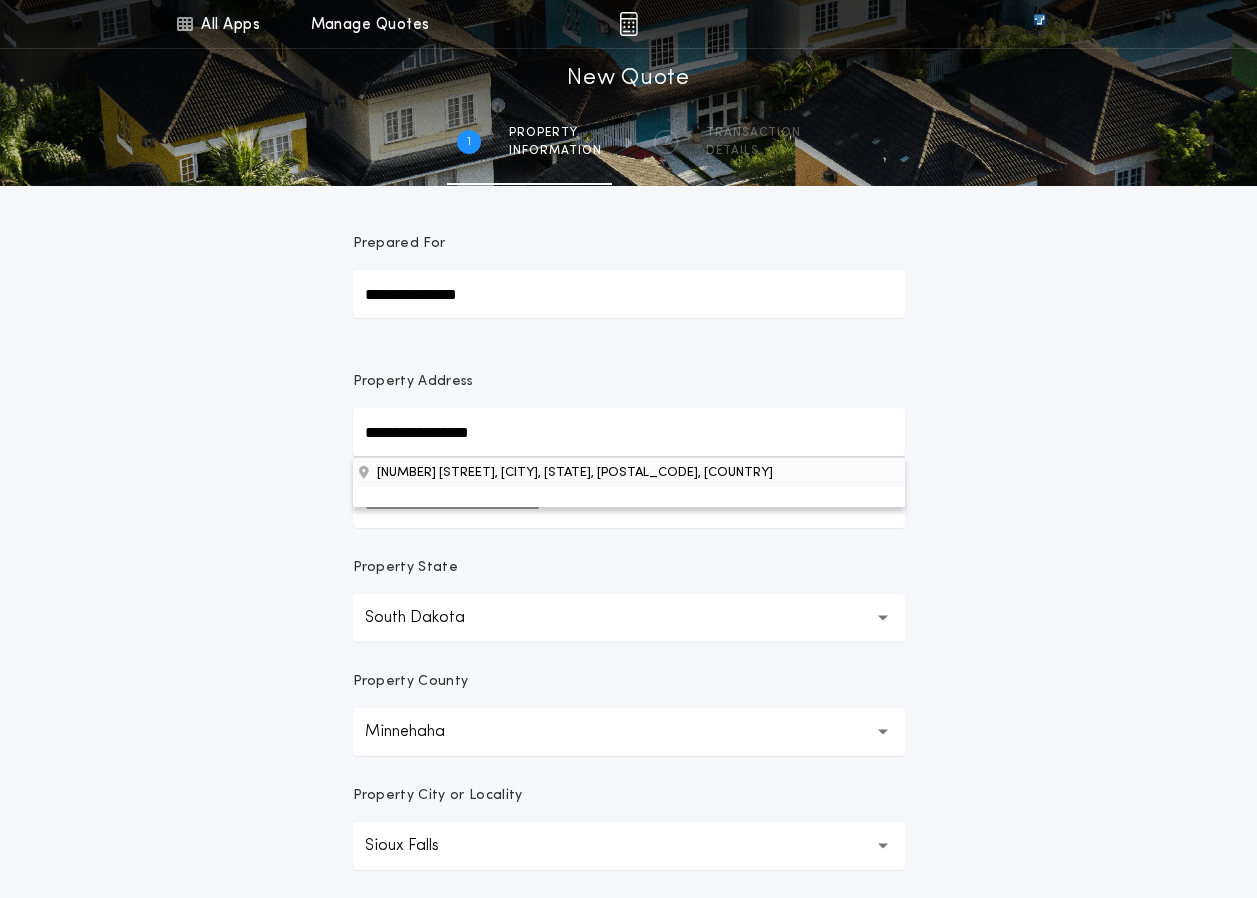click on "427 N Nesmith Ave, Sioux Falls, SD, 57103, USA" at bounding box center (629, 472) 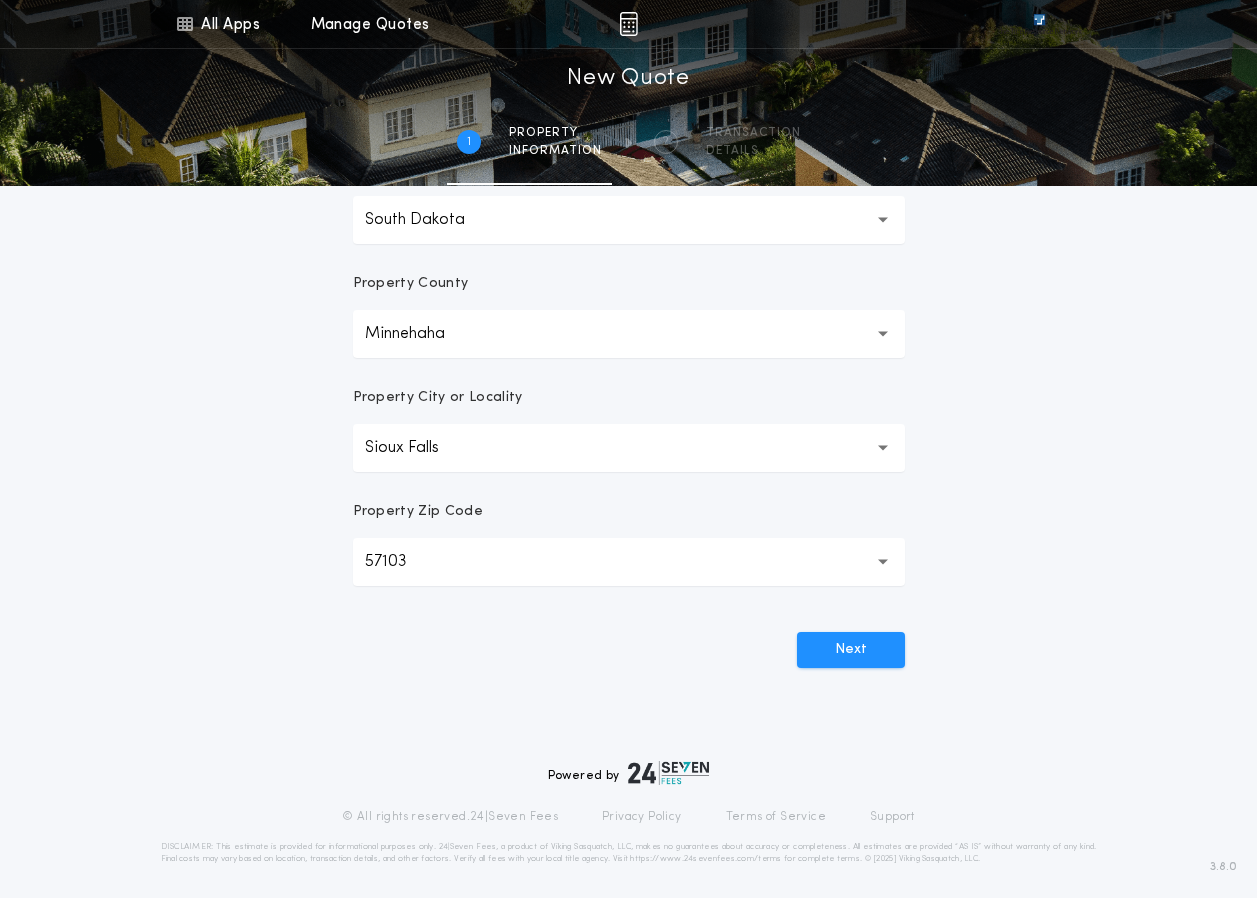 scroll, scrollTop: 400, scrollLeft: 0, axis: vertical 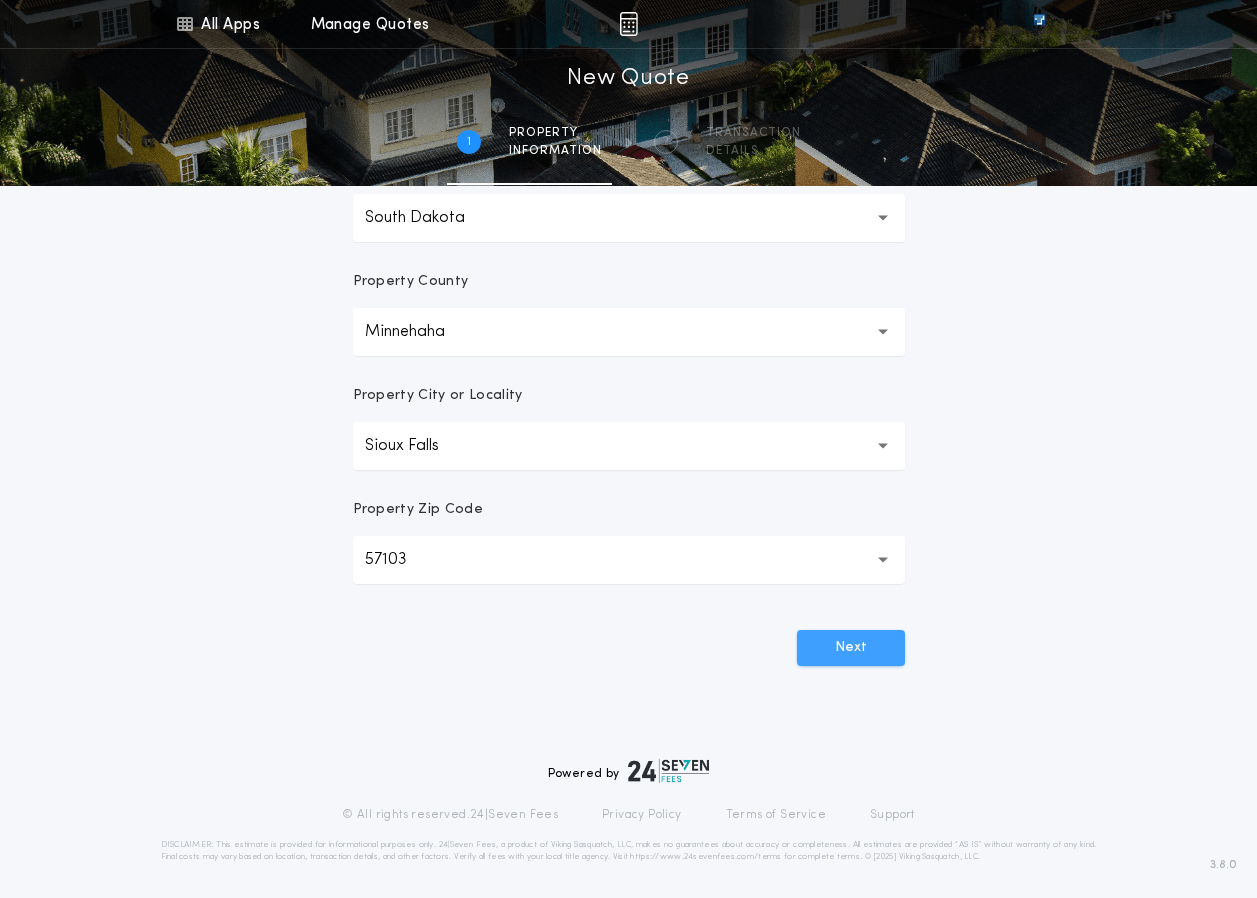 click on "Next" at bounding box center [851, 648] 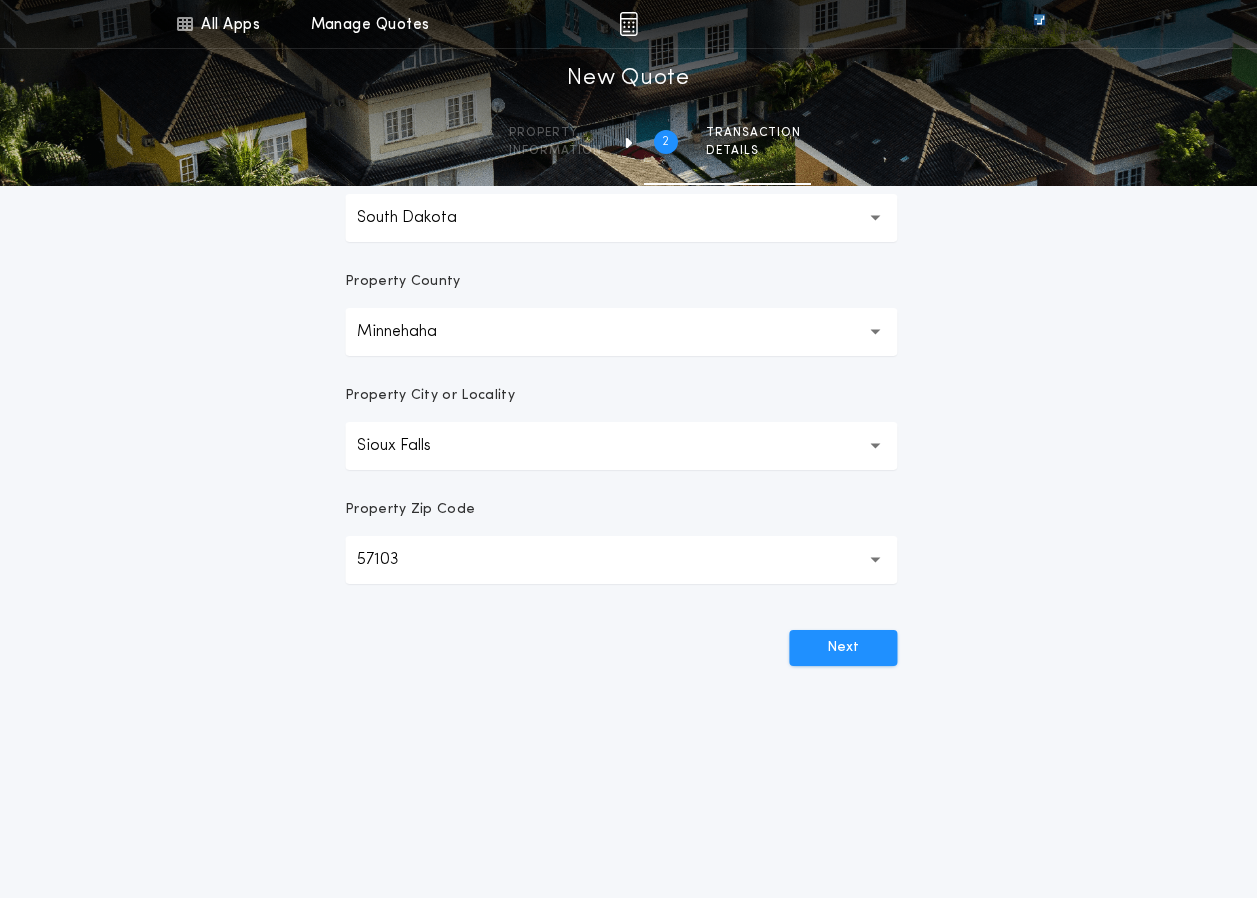 scroll, scrollTop: 0, scrollLeft: 0, axis: both 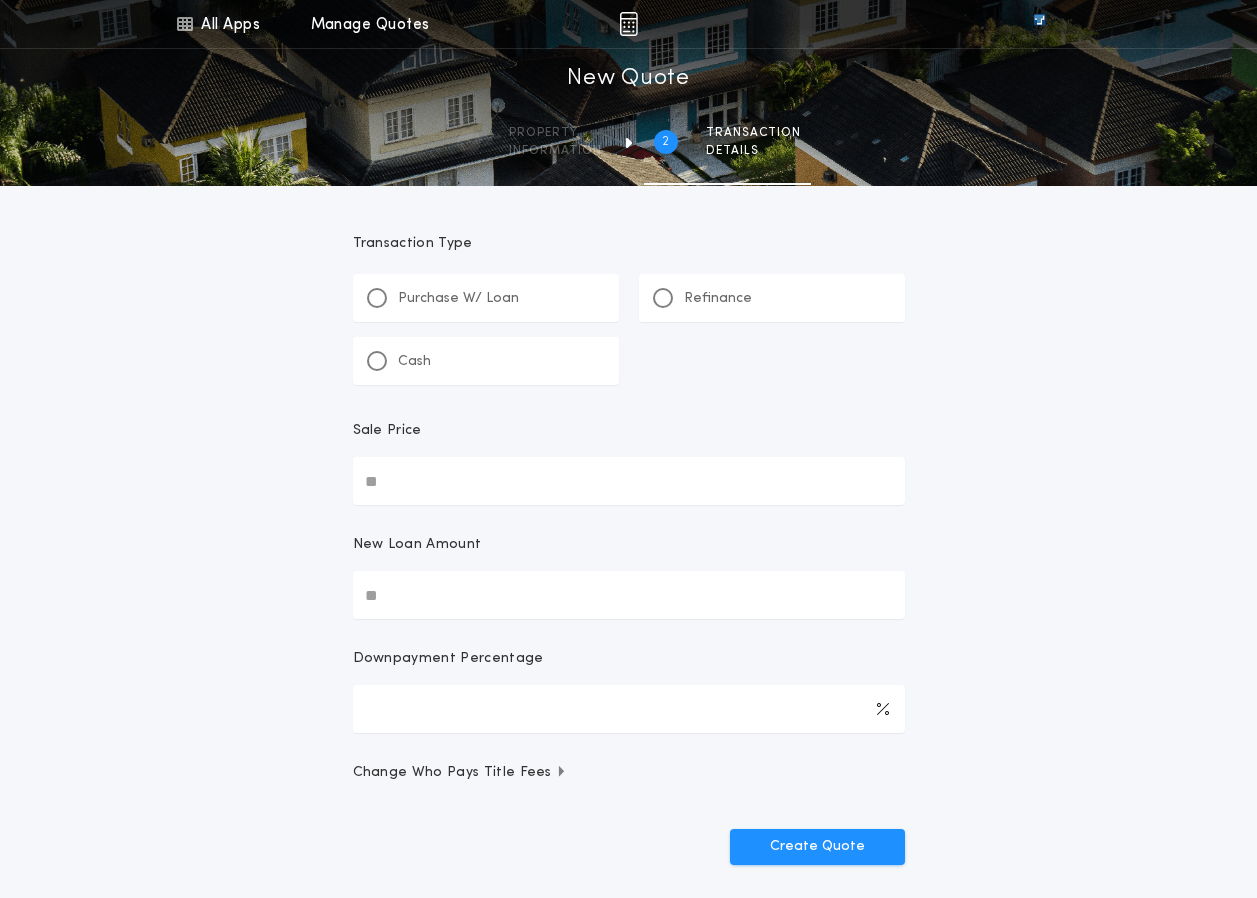 click on "Purchase W/ Loan" at bounding box center (443, 298) 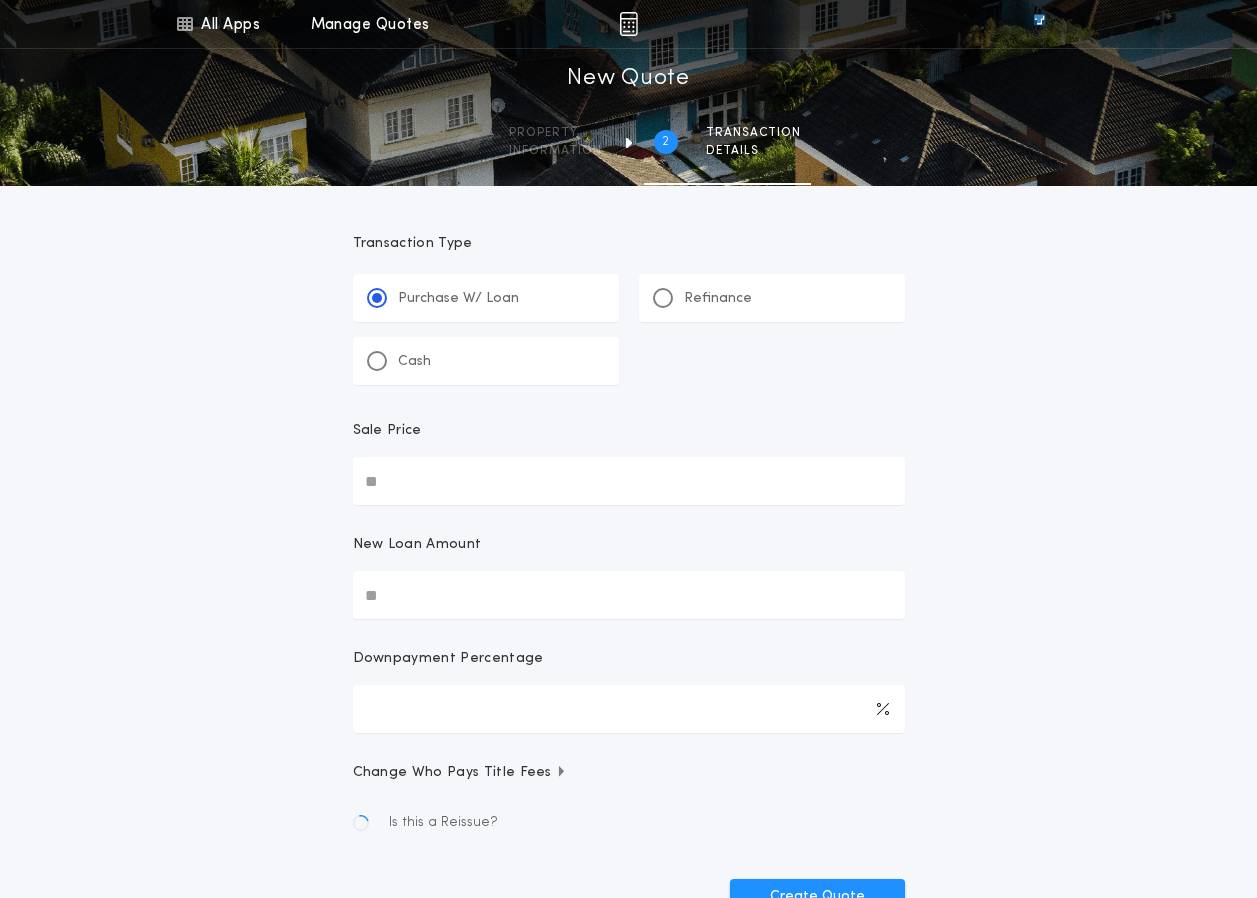 click on "Purchase W/ Loan" at bounding box center [443, 298] 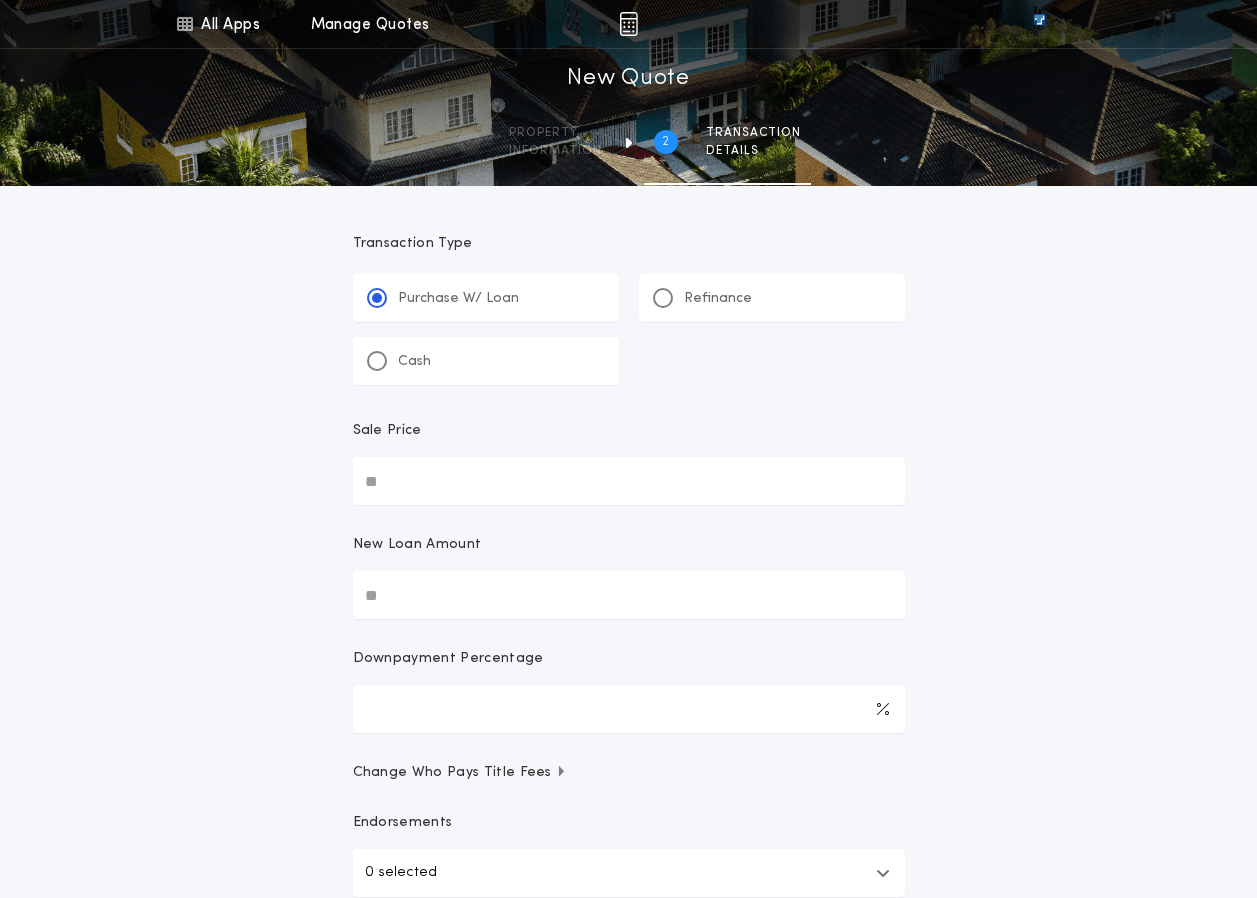 click on "Cash" at bounding box center (399, 361) 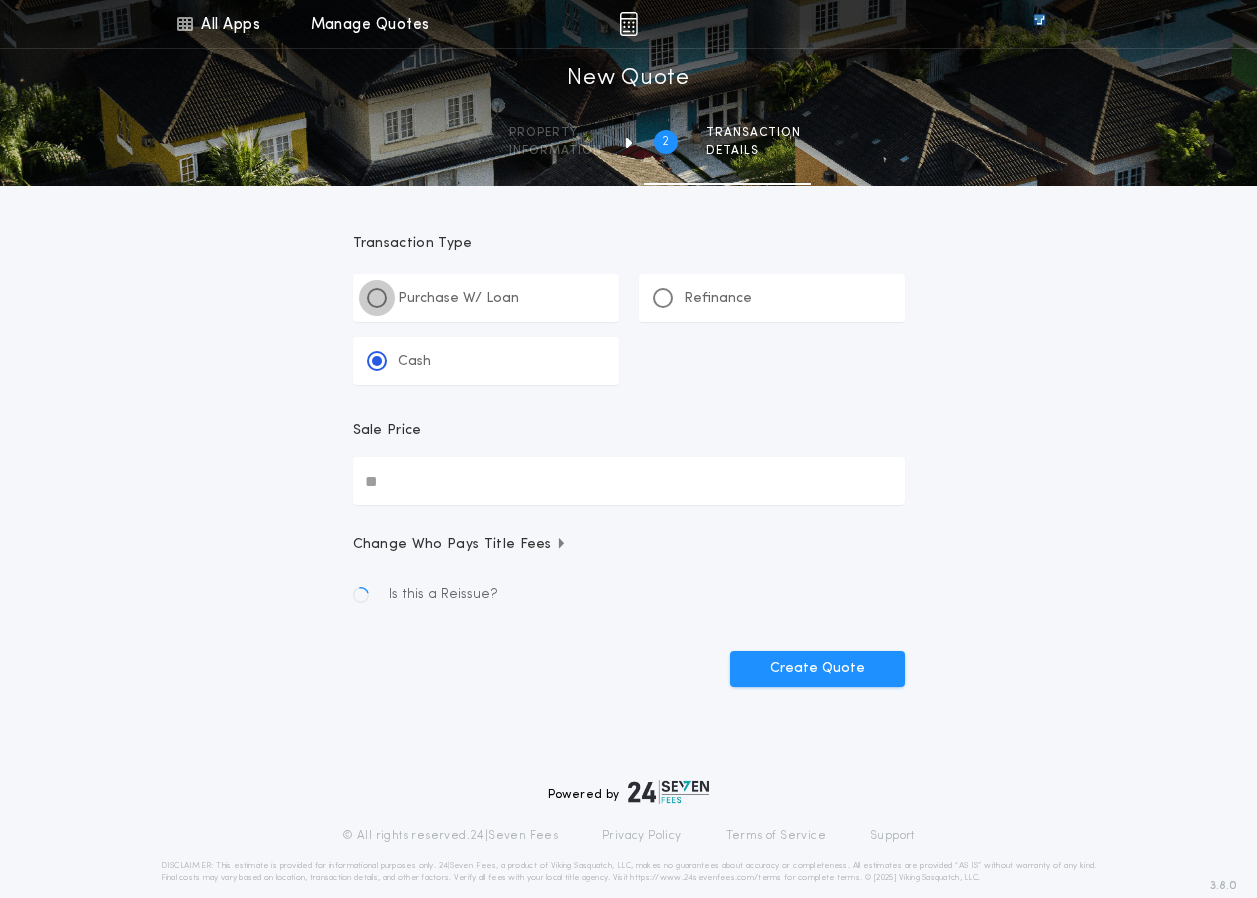click at bounding box center [377, 298] 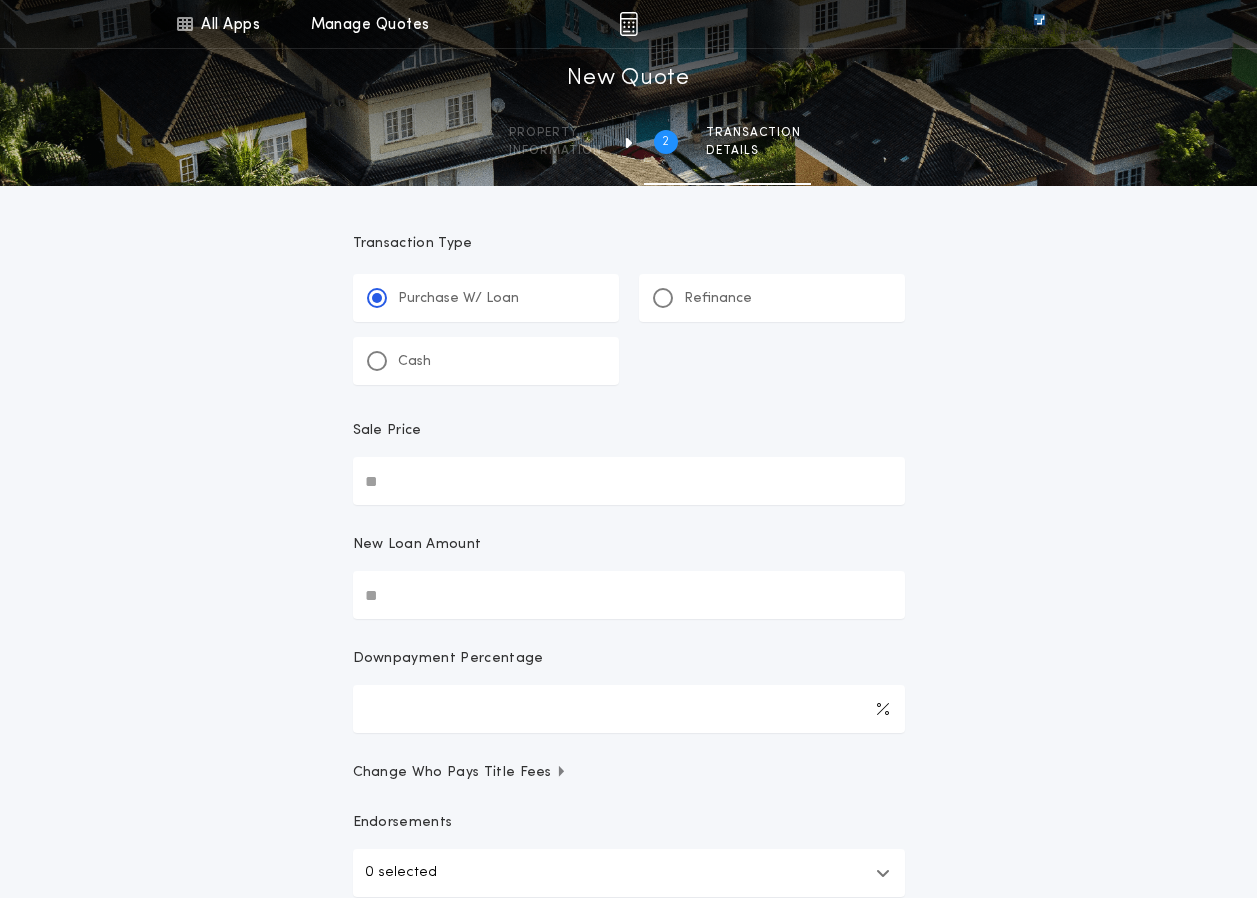 click on "Sale Price" at bounding box center (629, 439) 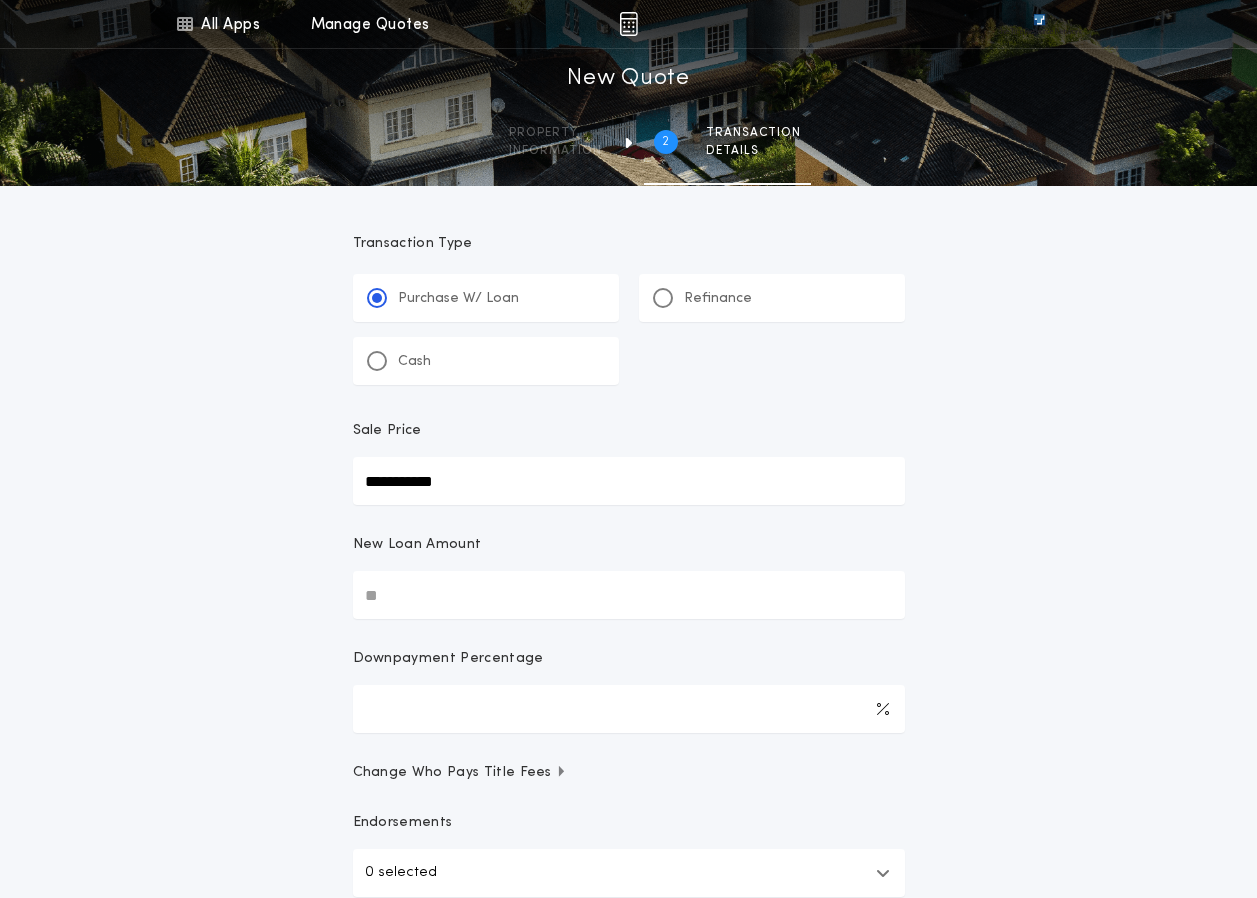 click on "**********" at bounding box center [629, 481] 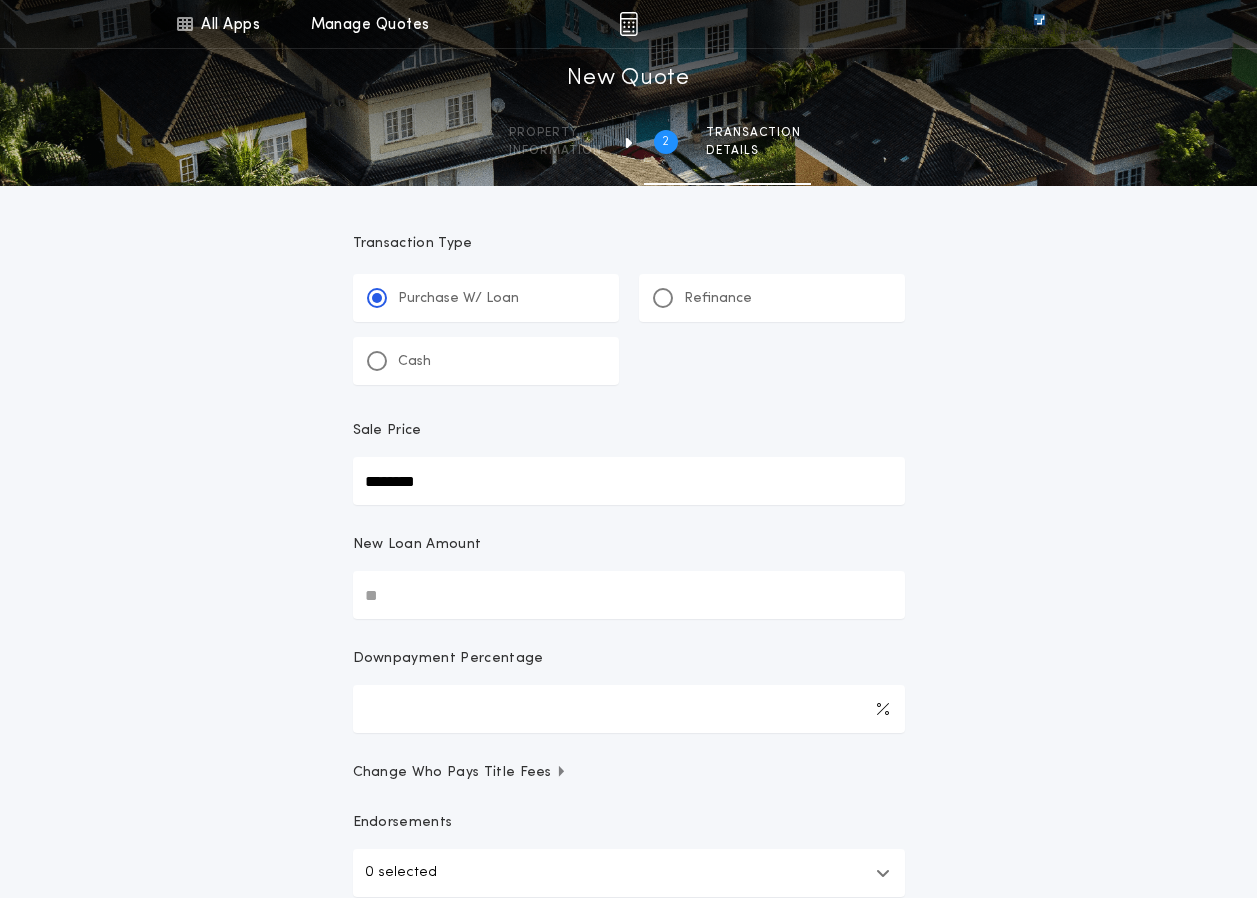 type on "********" 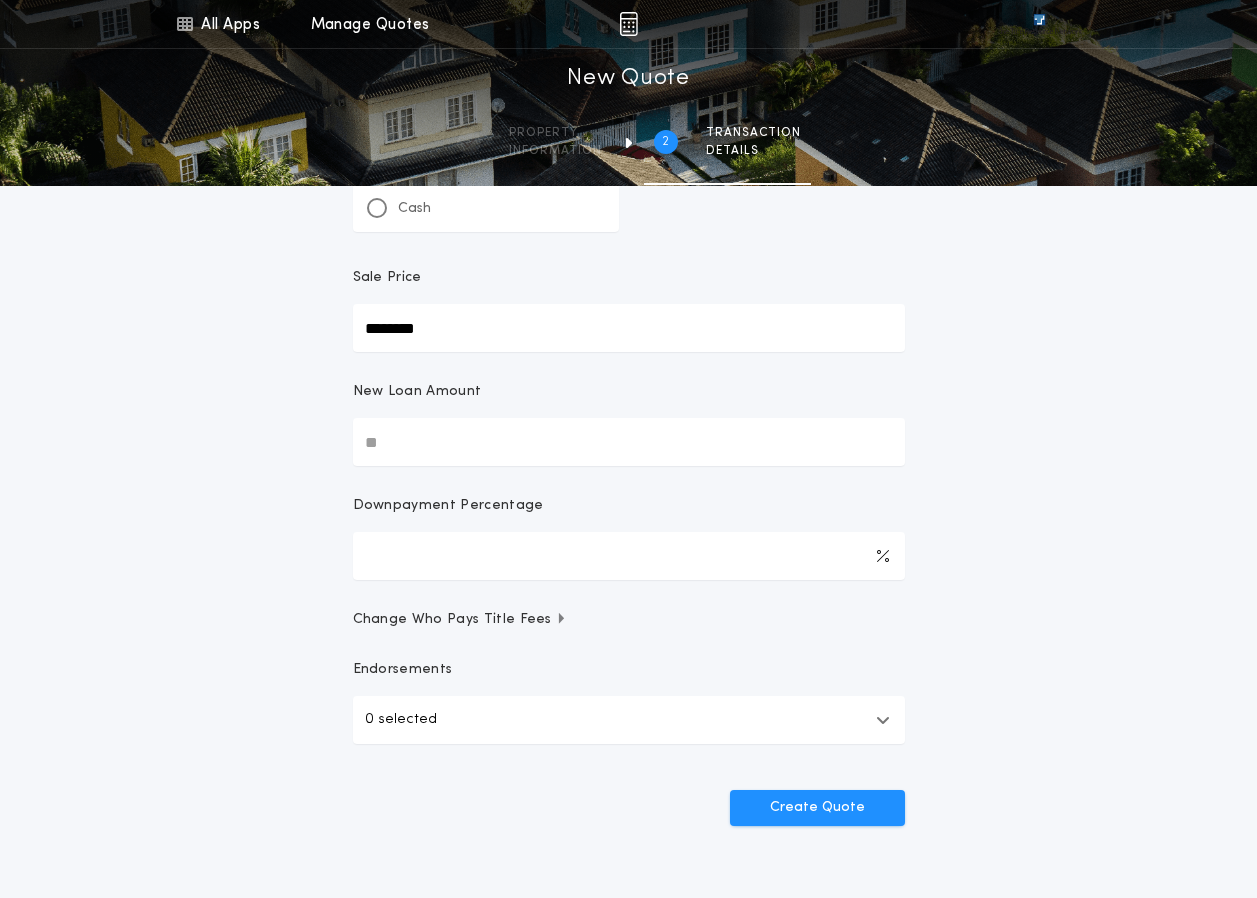 scroll, scrollTop: 200, scrollLeft: 0, axis: vertical 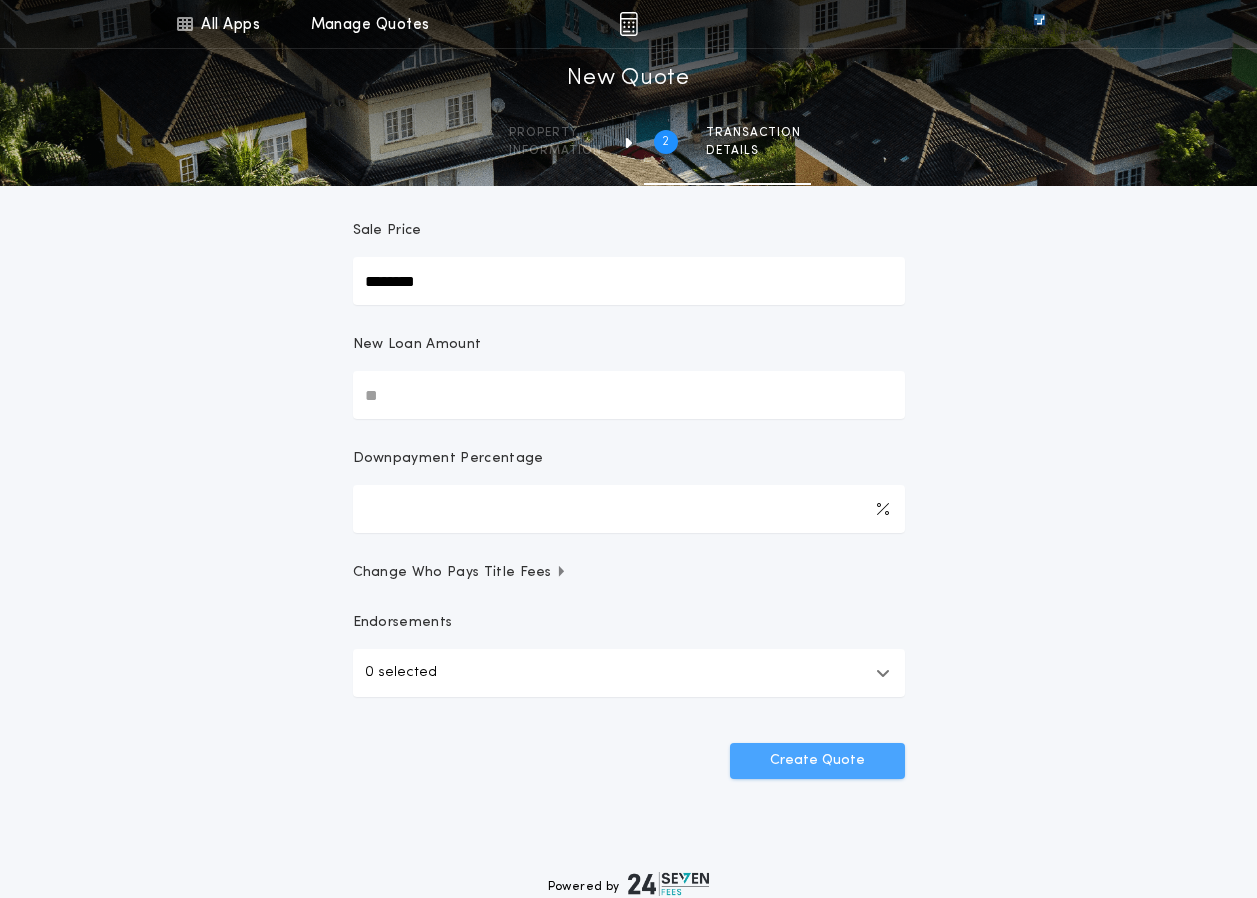 click on "Create Quote" at bounding box center [817, 761] 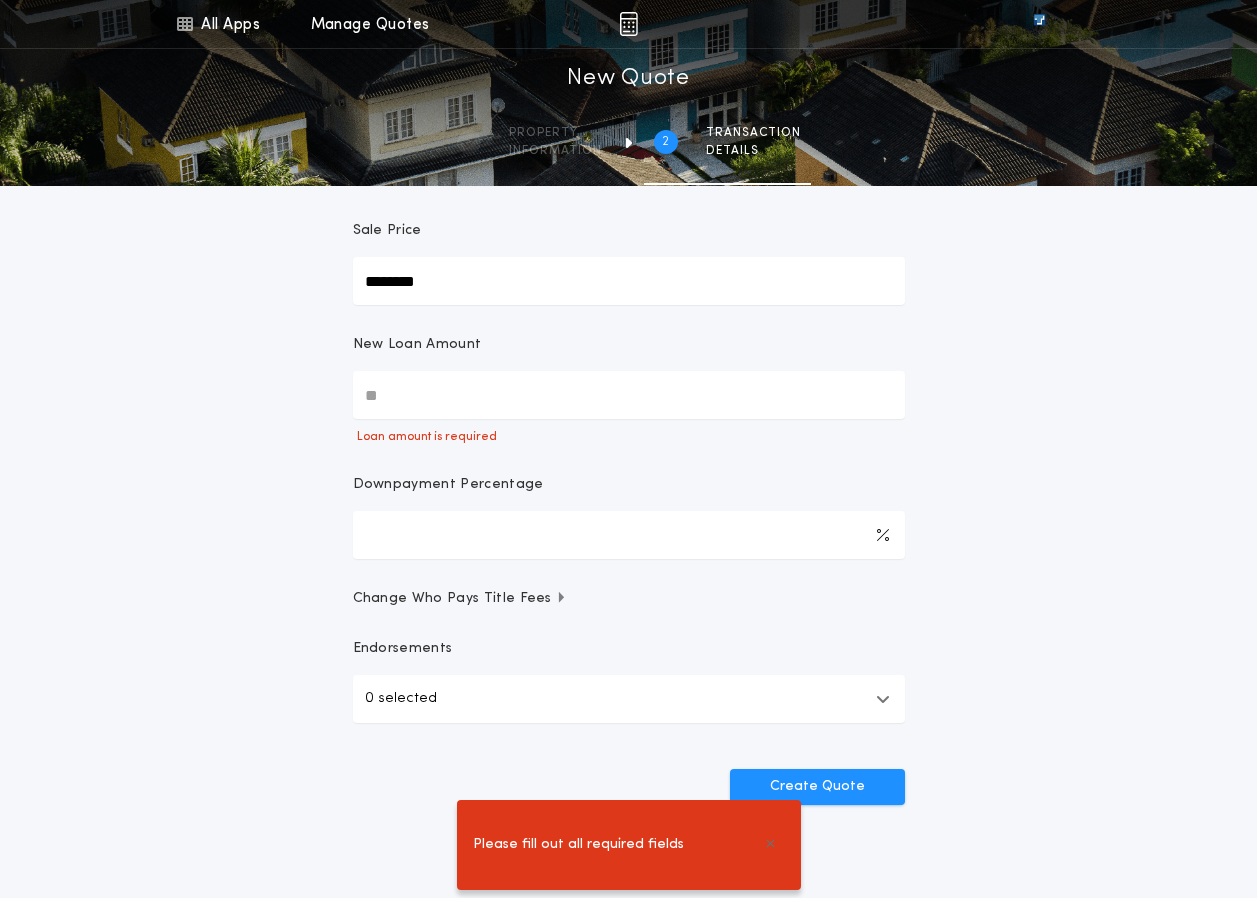 click on "New Loan Amount" at bounding box center [629, 395] 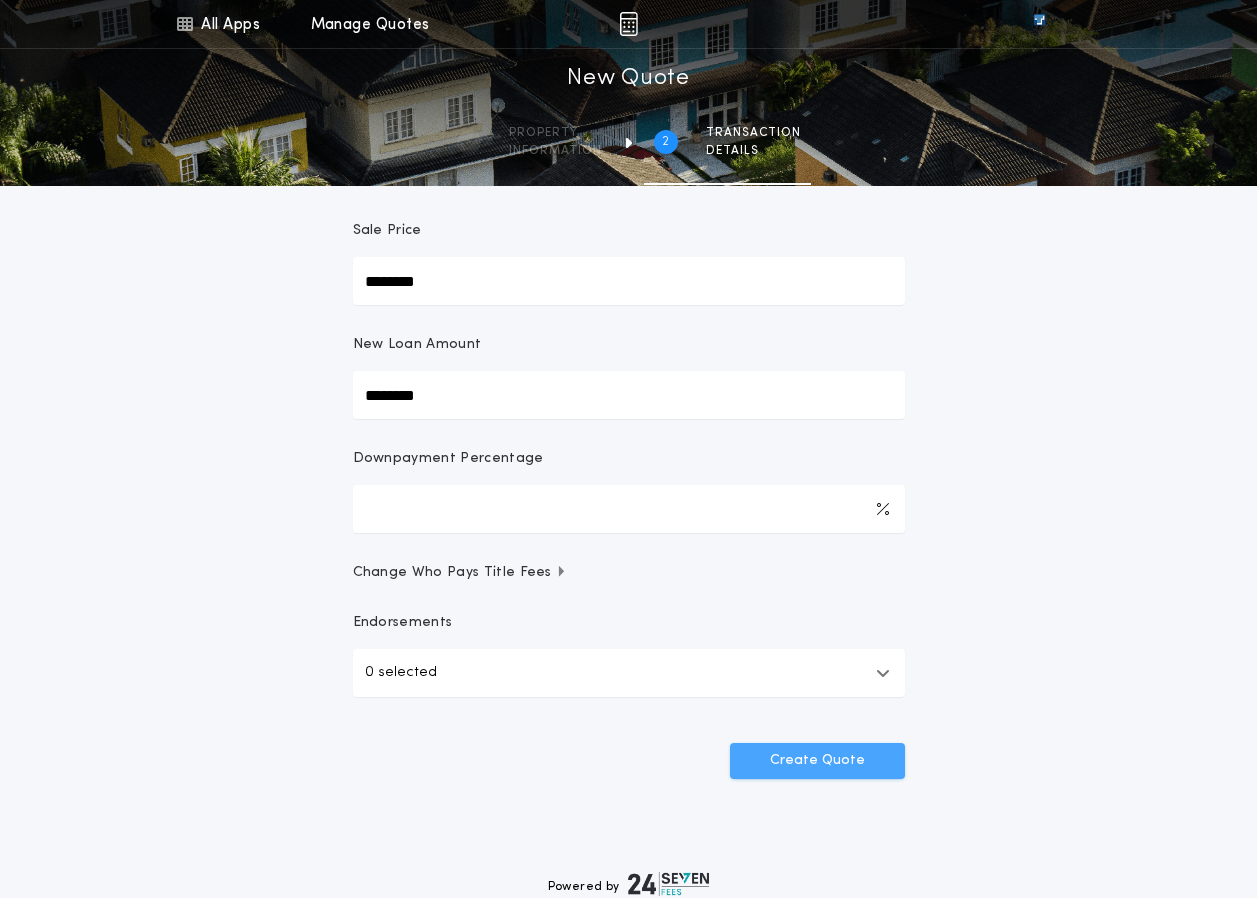 type on "********" 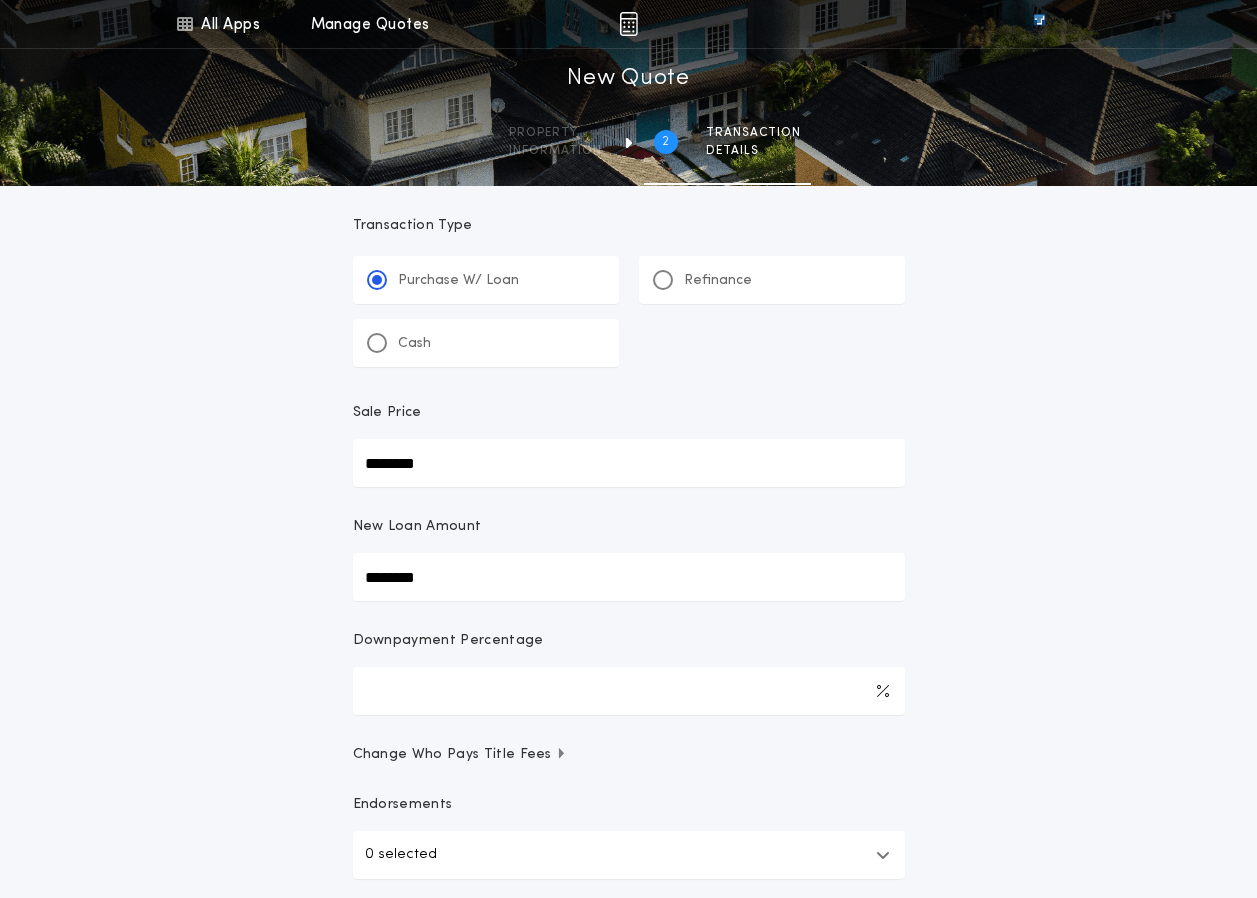 scroll, scrollTop: 0, scrollLeft: 0, axis: both 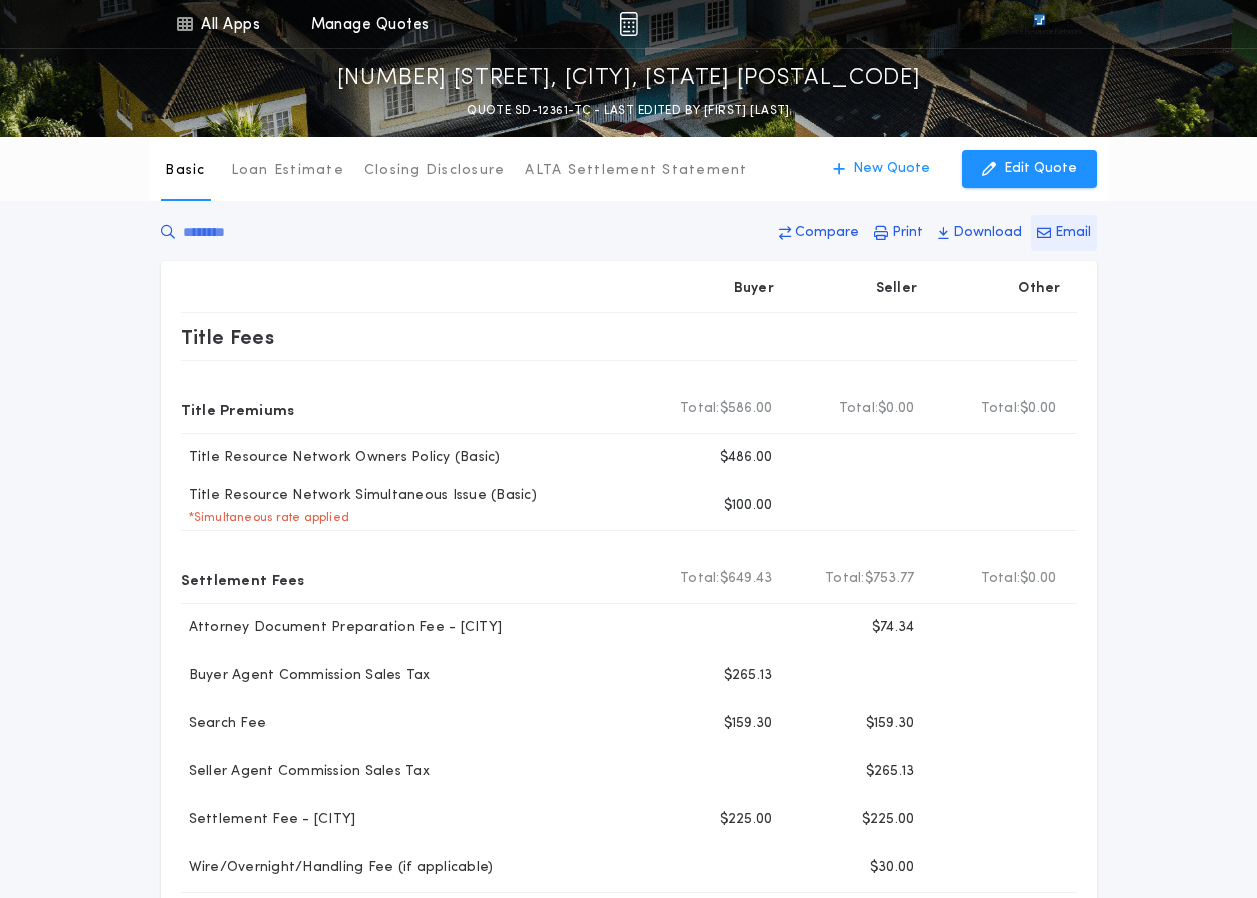 click at bounding box center [1044, 233] 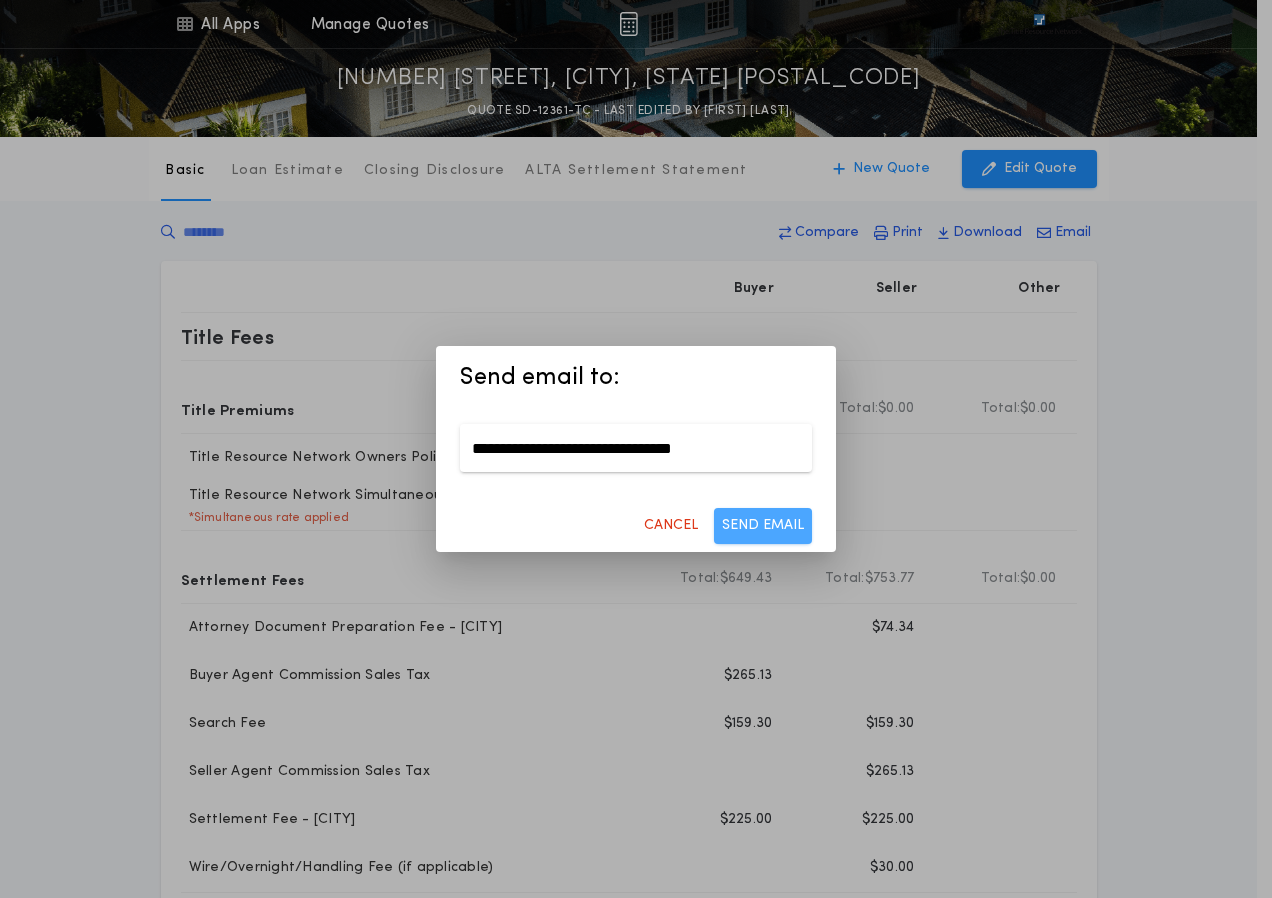 click on "SEND EMAIL" at bounding box center (763, 526) 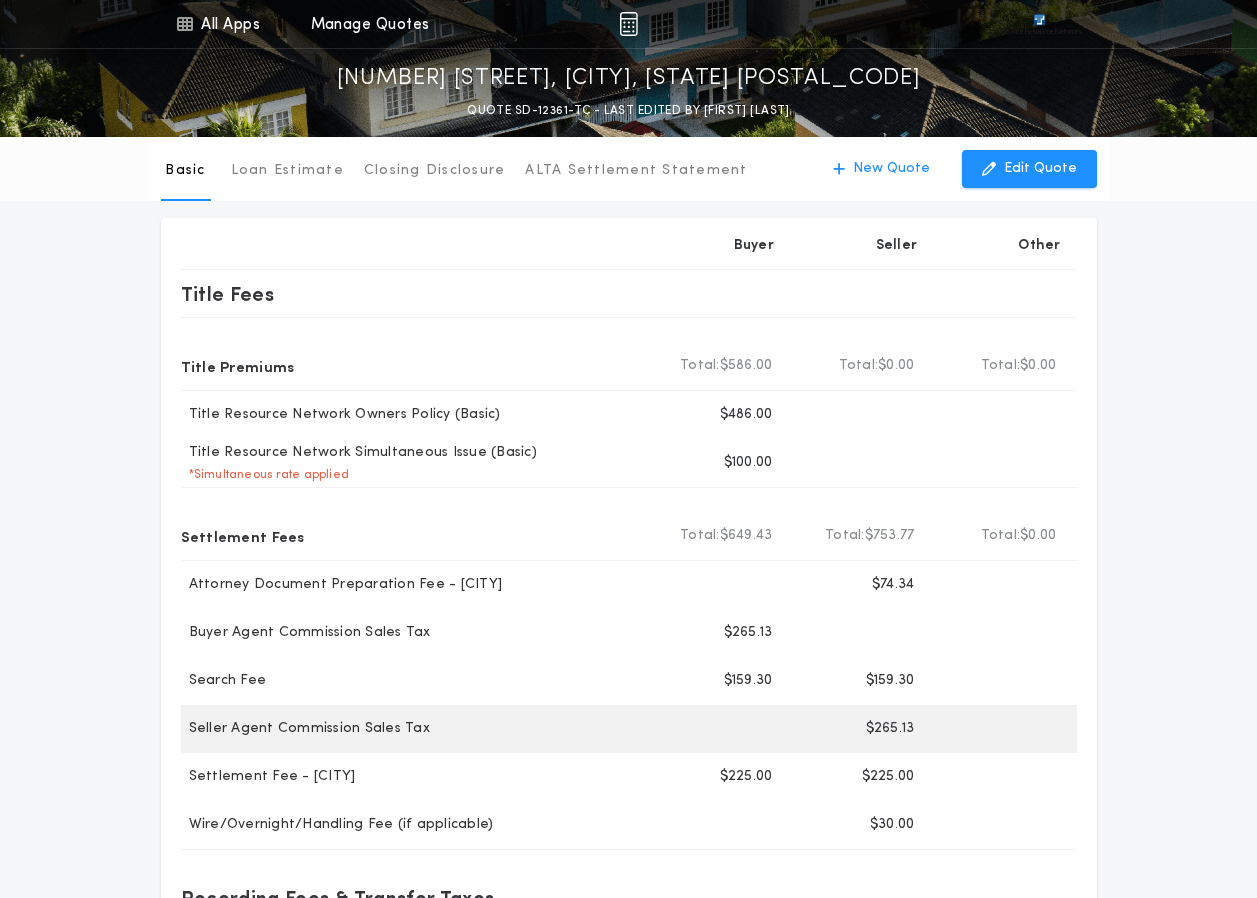 scroll, scrollTop: 0, scrollLeft: 0, axis: both 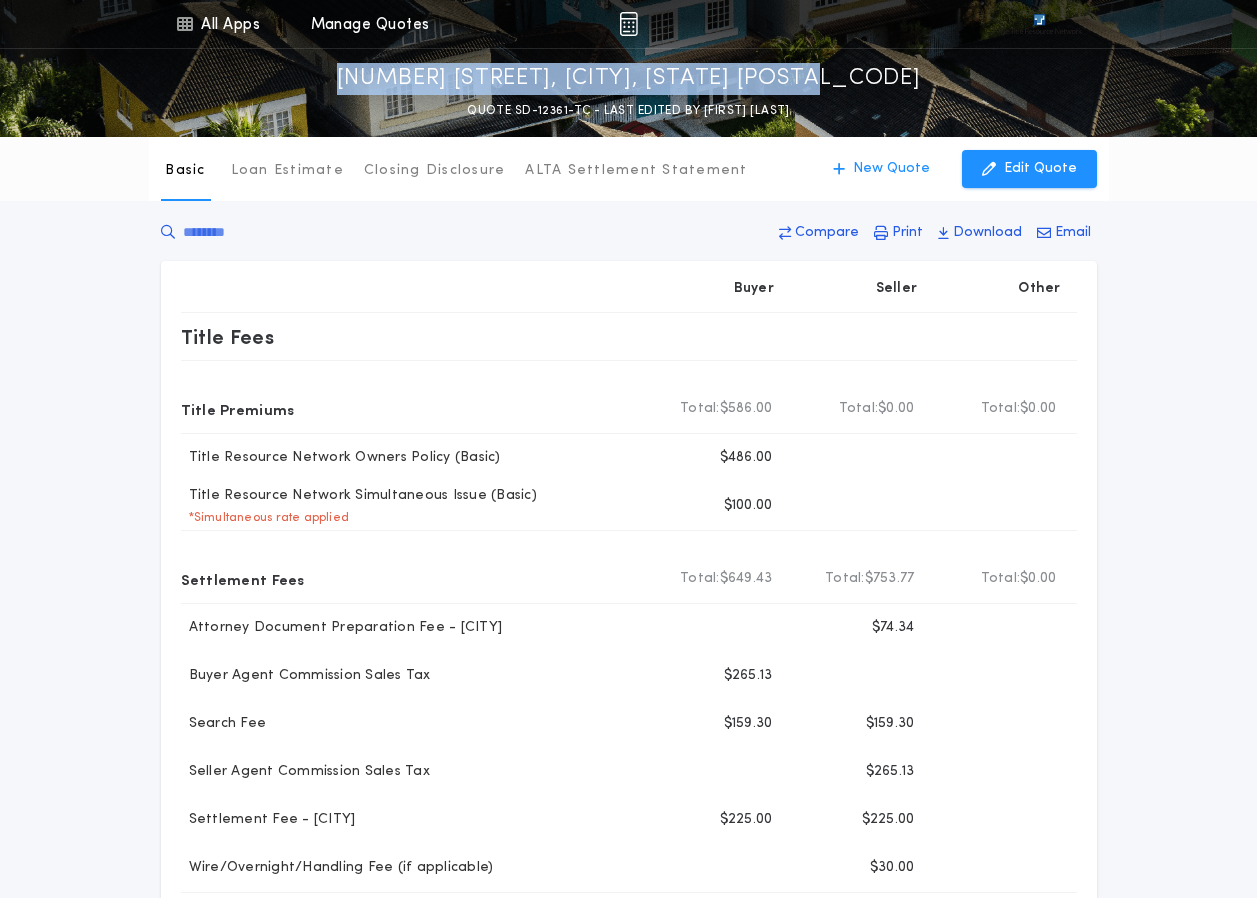 drag, startPoint x: 407, startPoint y: 74, endPoint x: 852, endPoint y: 74, distance: 445 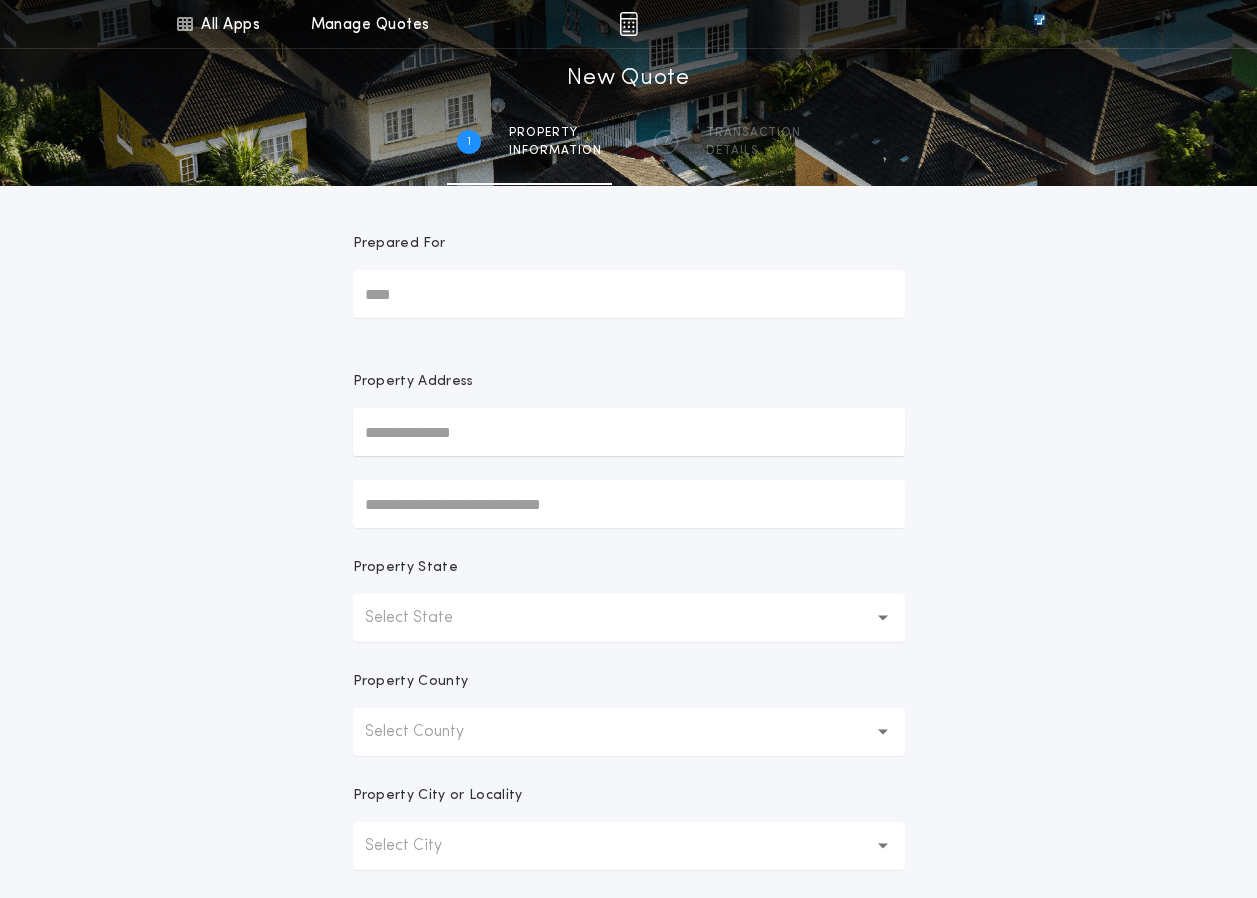 click on "Prepared For" at bounding box center (629, 294) 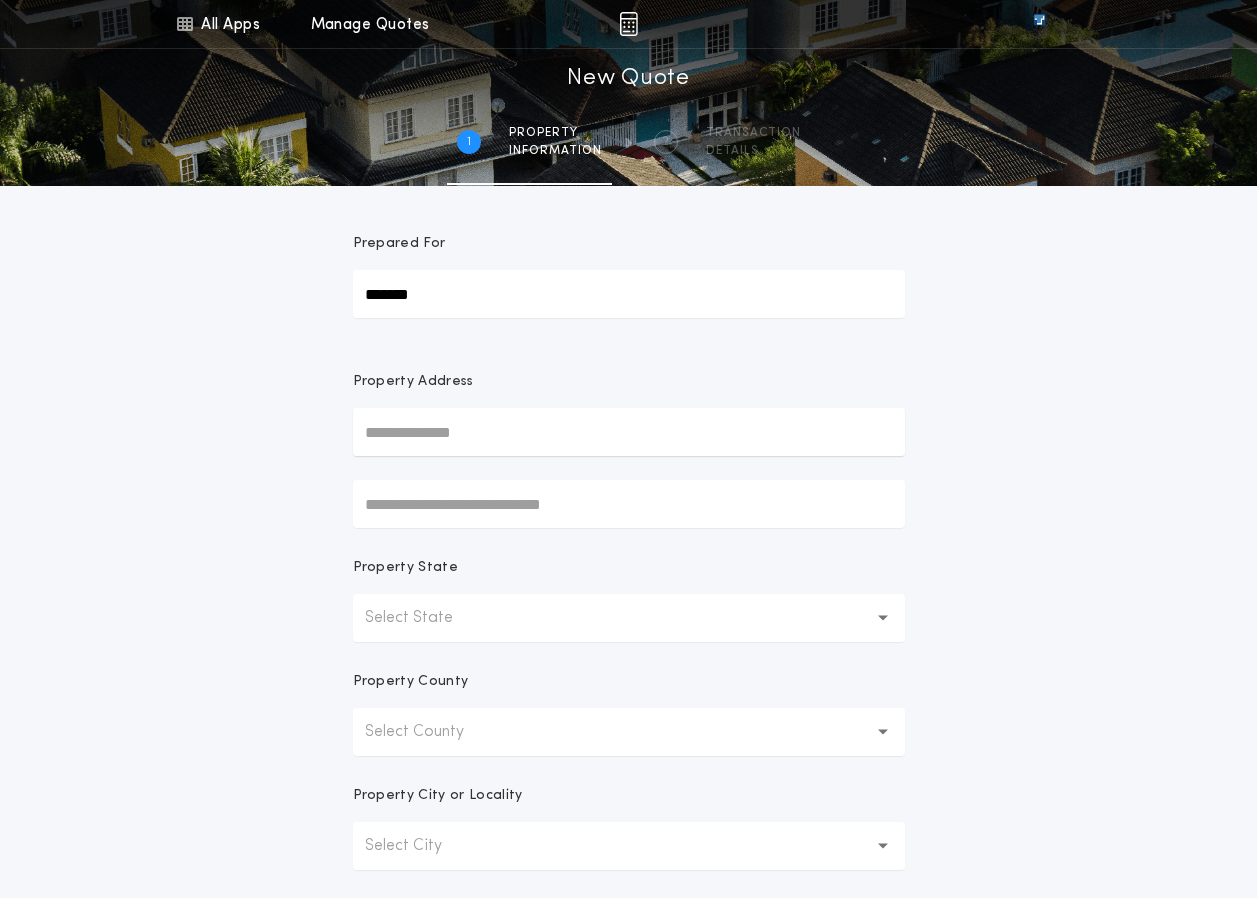 type on "*******" 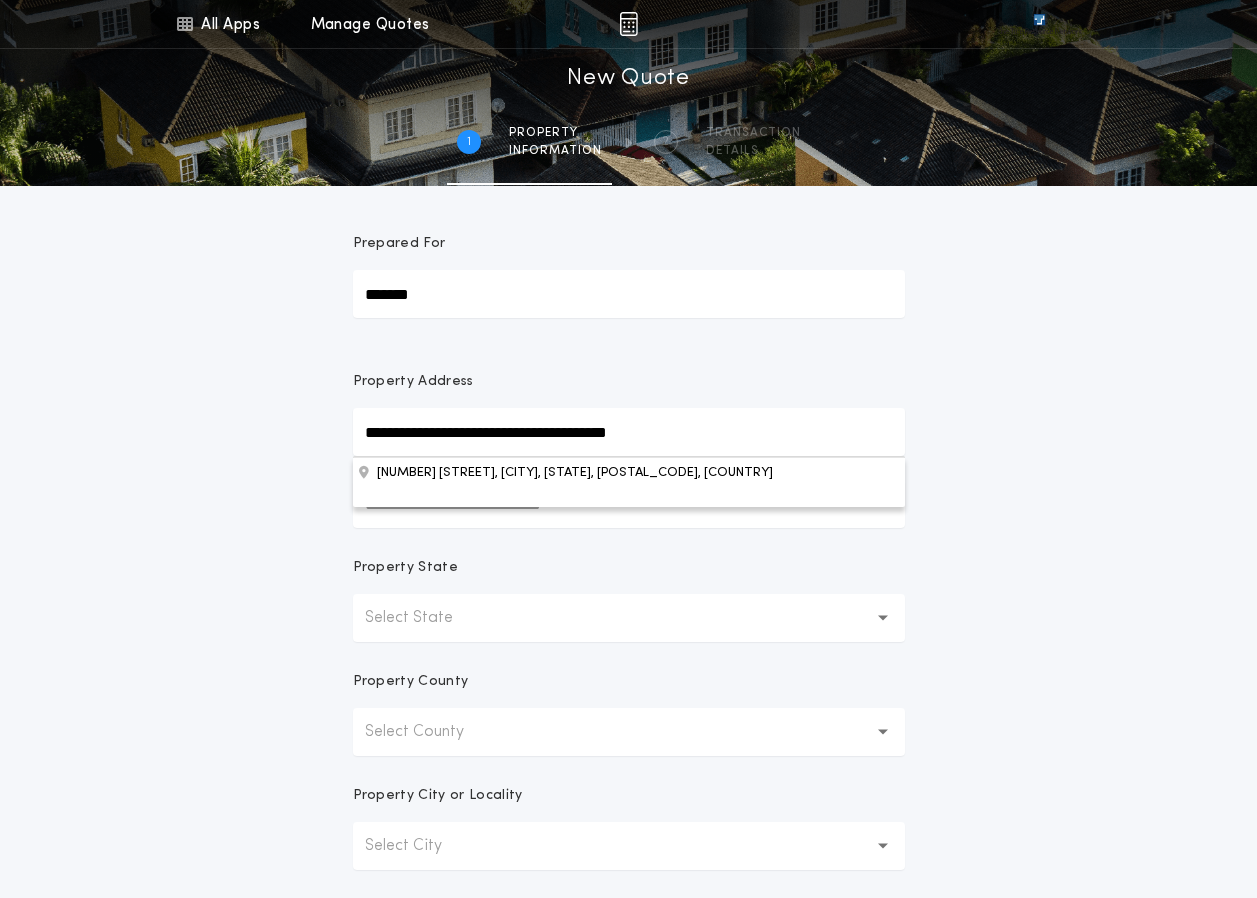 click on "**********" at bounding box center (629, 432) 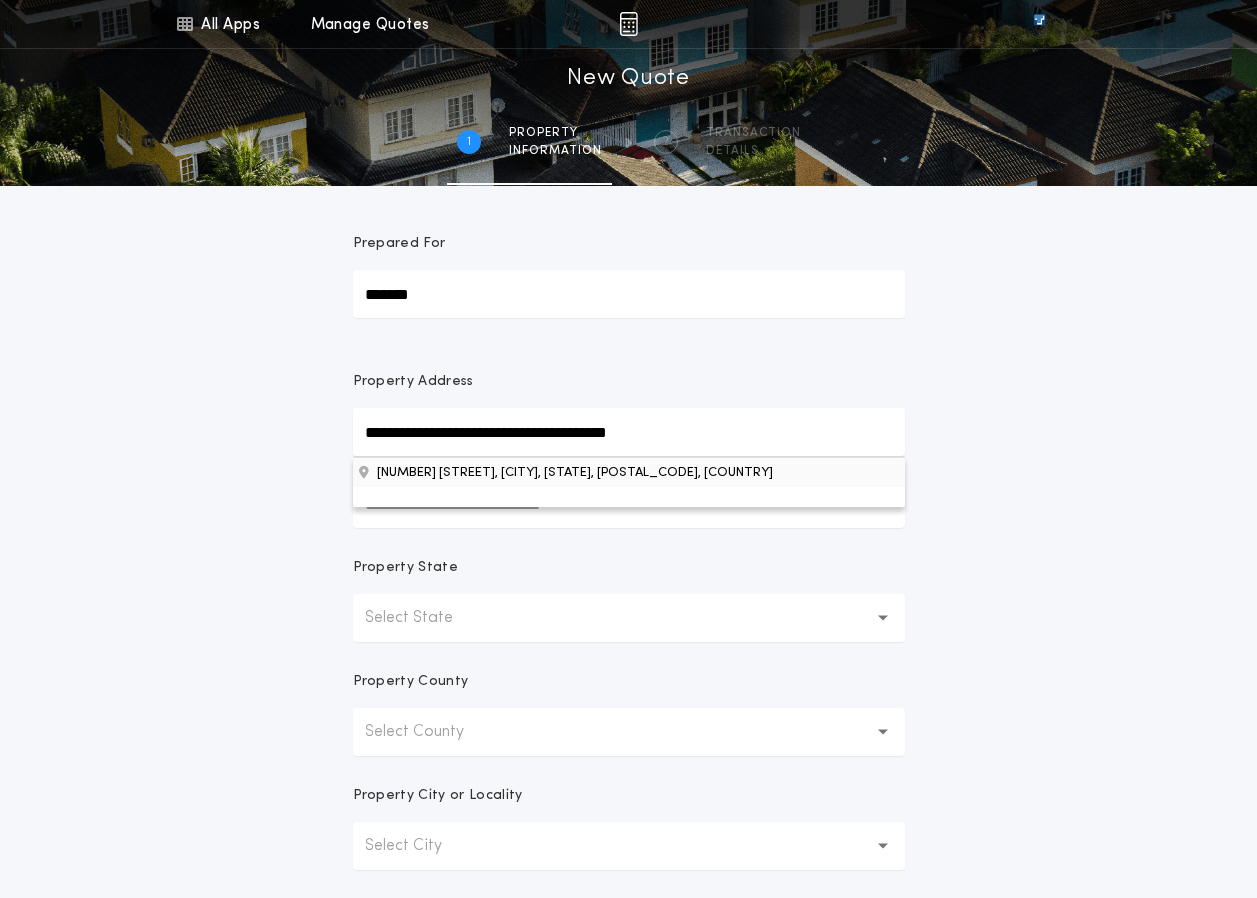 type on "**********" 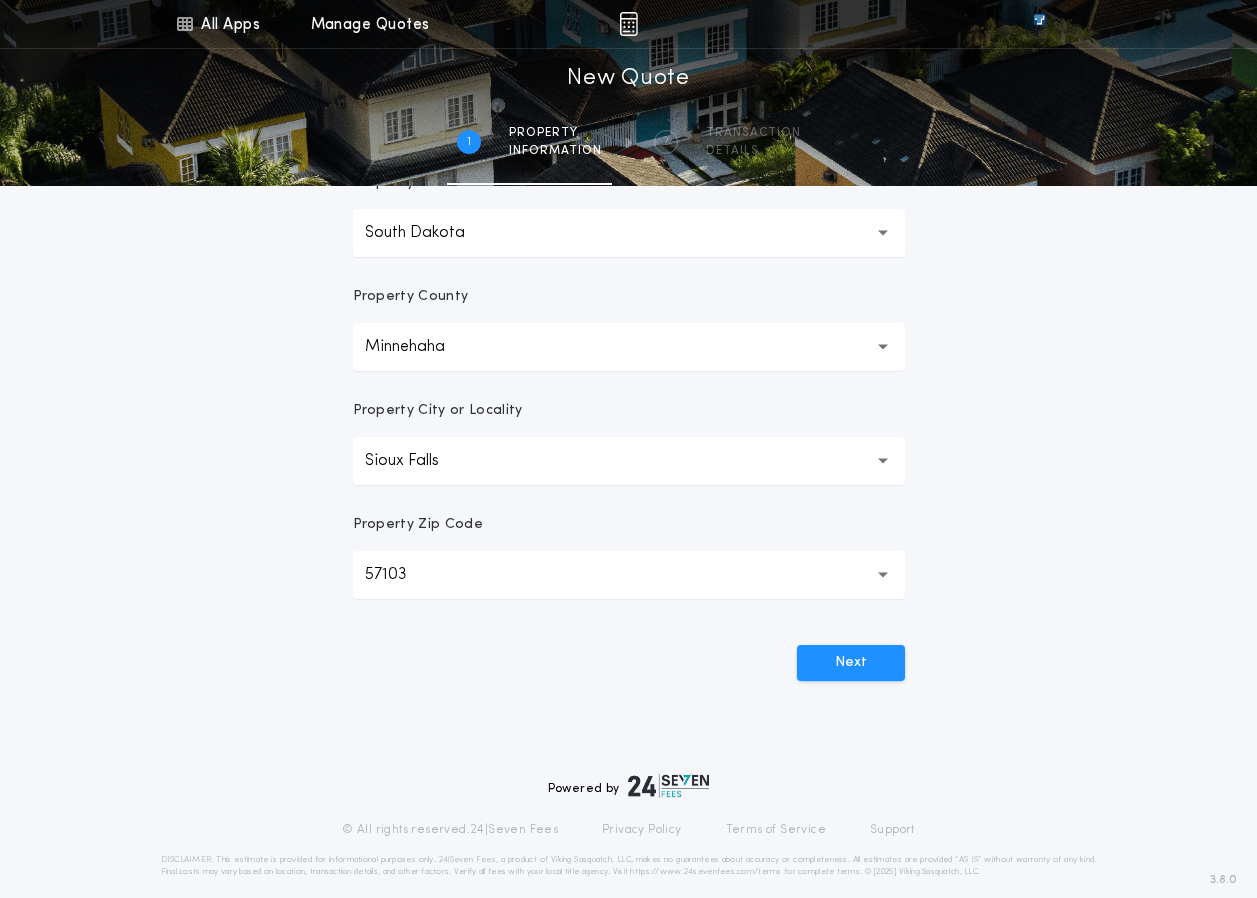 scroll, scrollTop: 400, scrollLeft: 0, axis: vertical 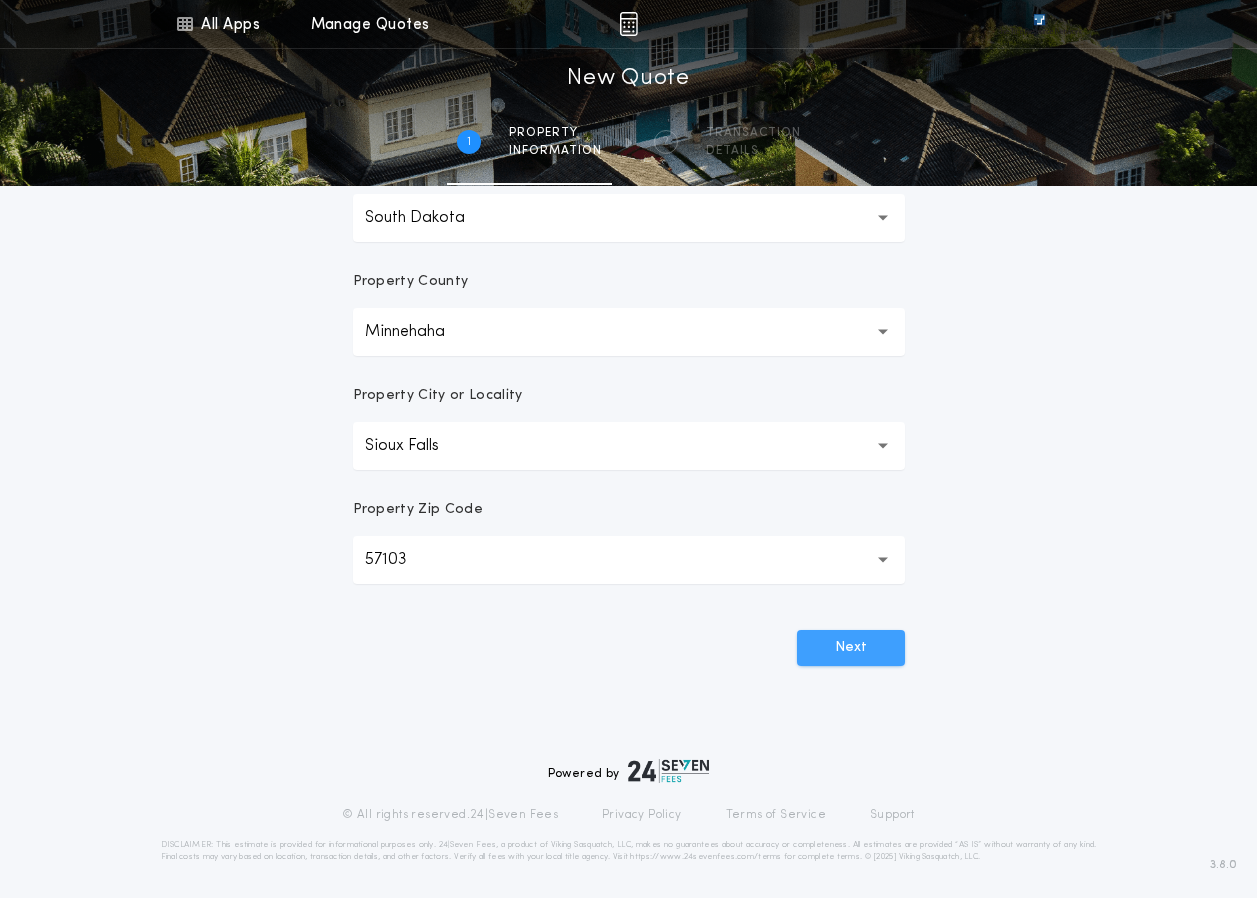 click on "Next" at bounding box center (851, 648) 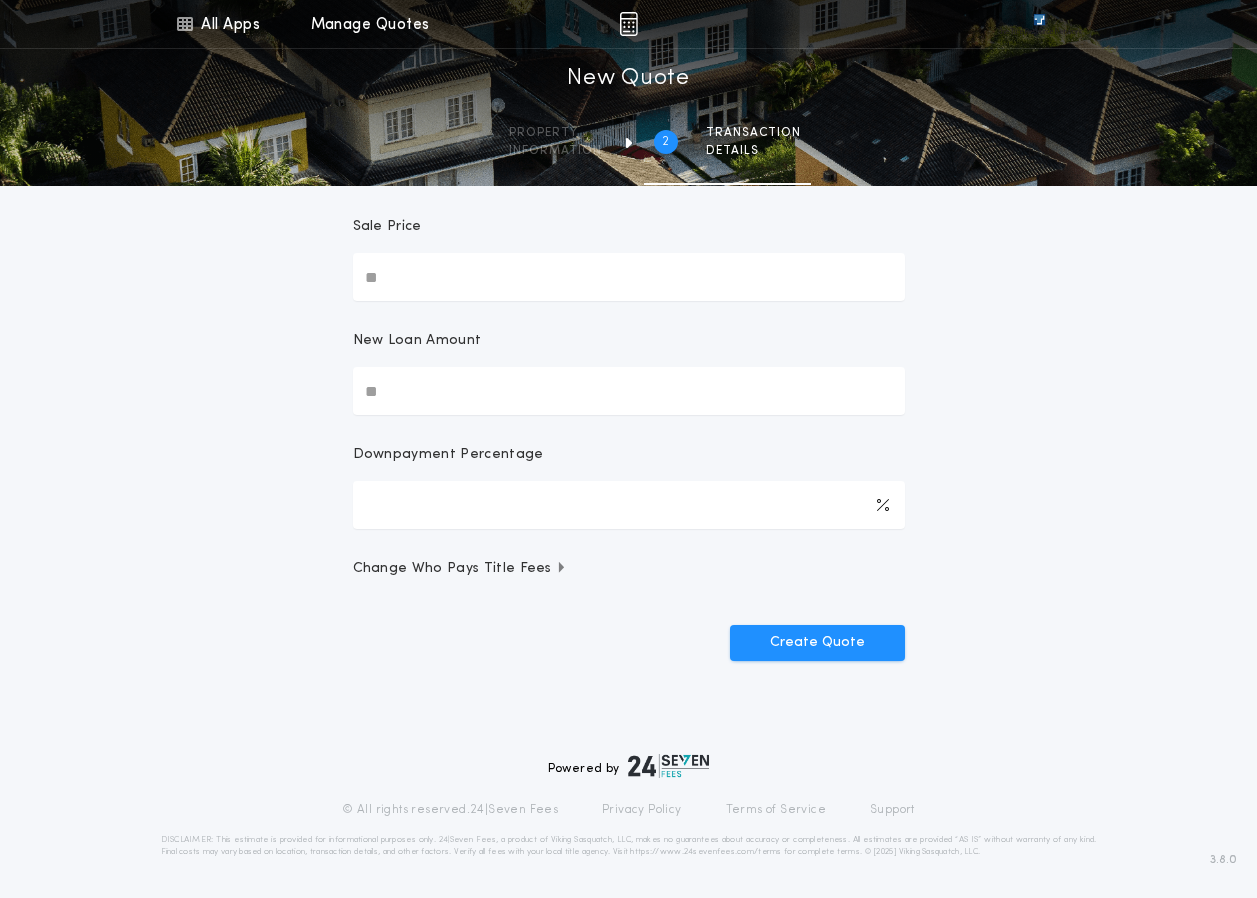 scroll, scrollTop: 0, scrollLeft: 0, axis: both 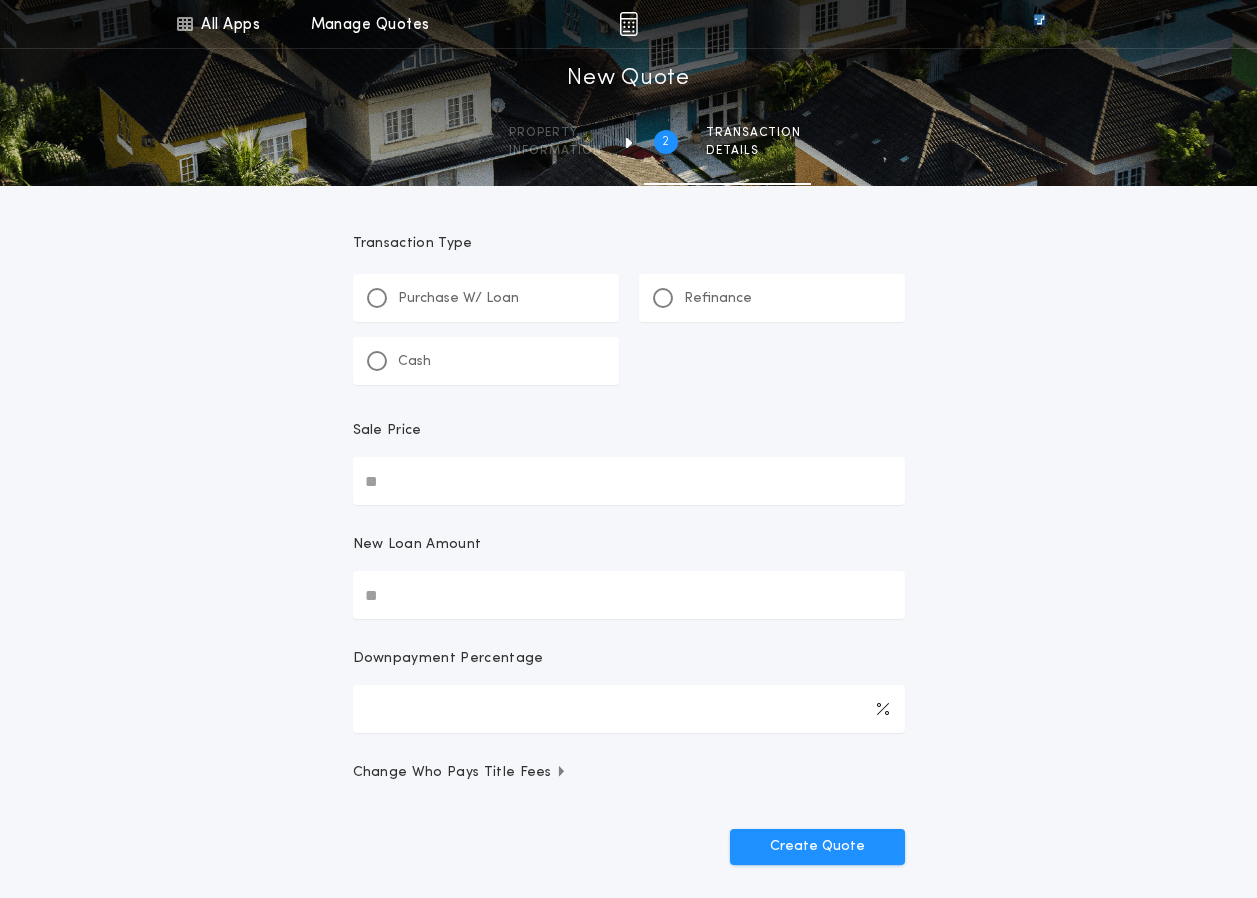 click on "Cash" at bounding box center (414, 362) 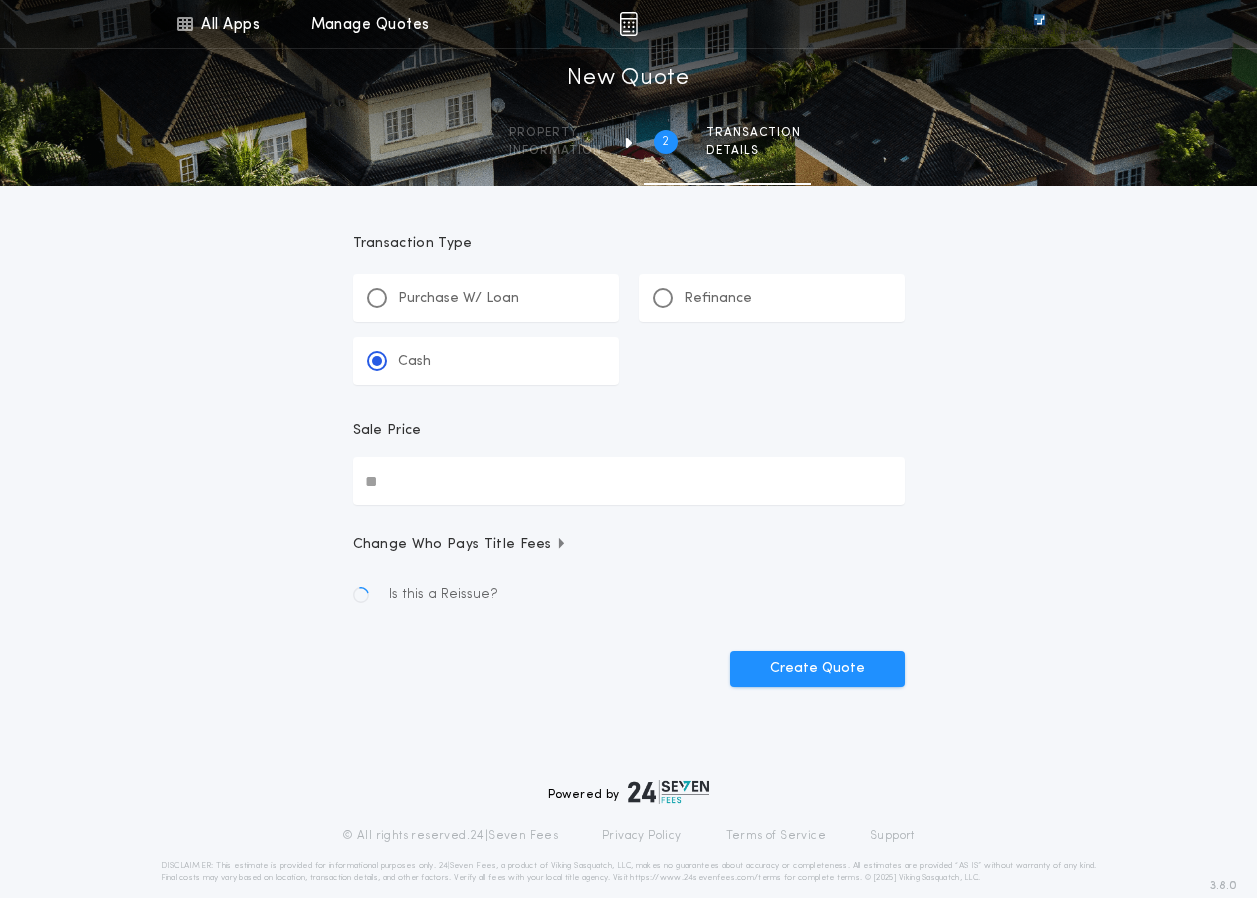 click on "Sale Price" at bounding box center (629, 481) 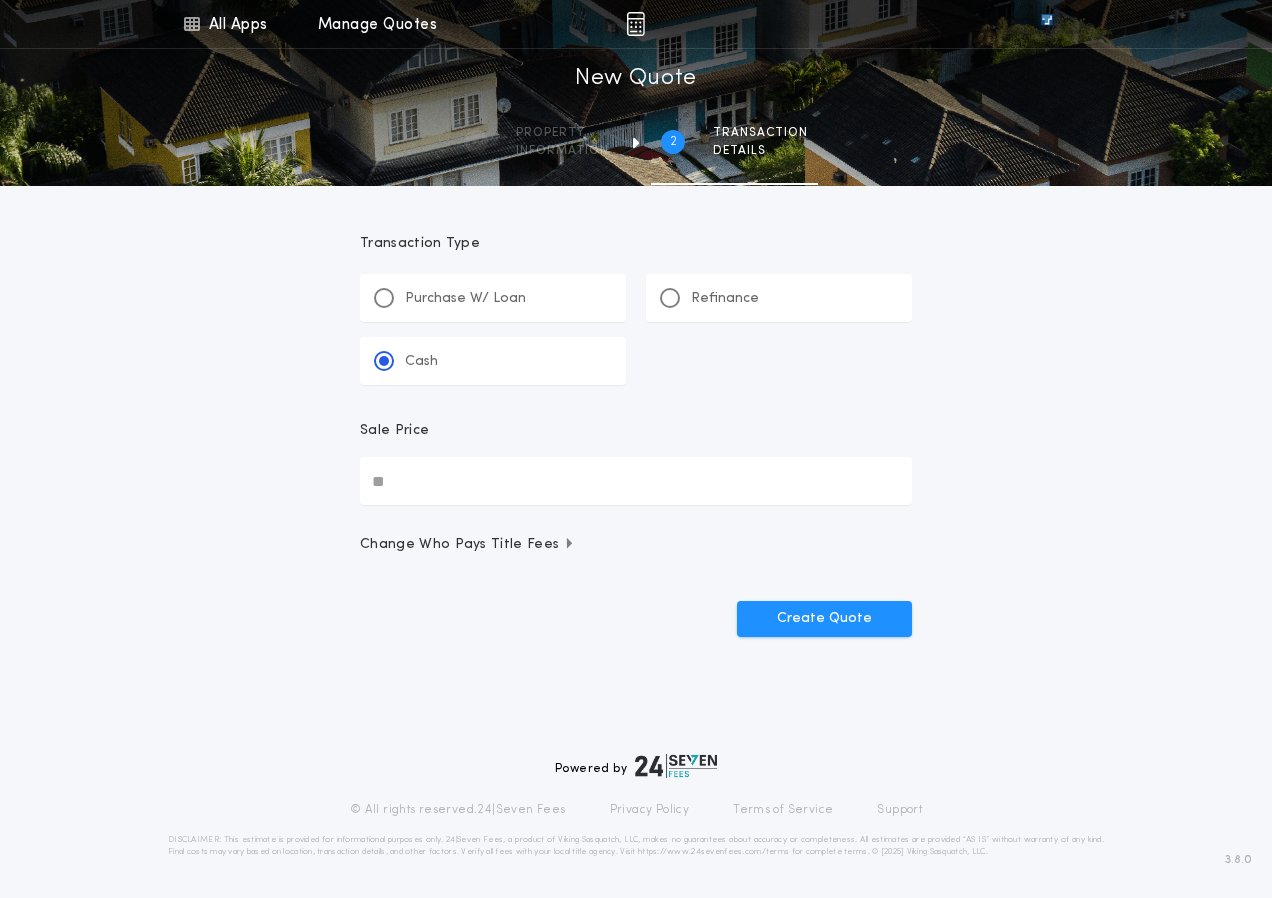 type 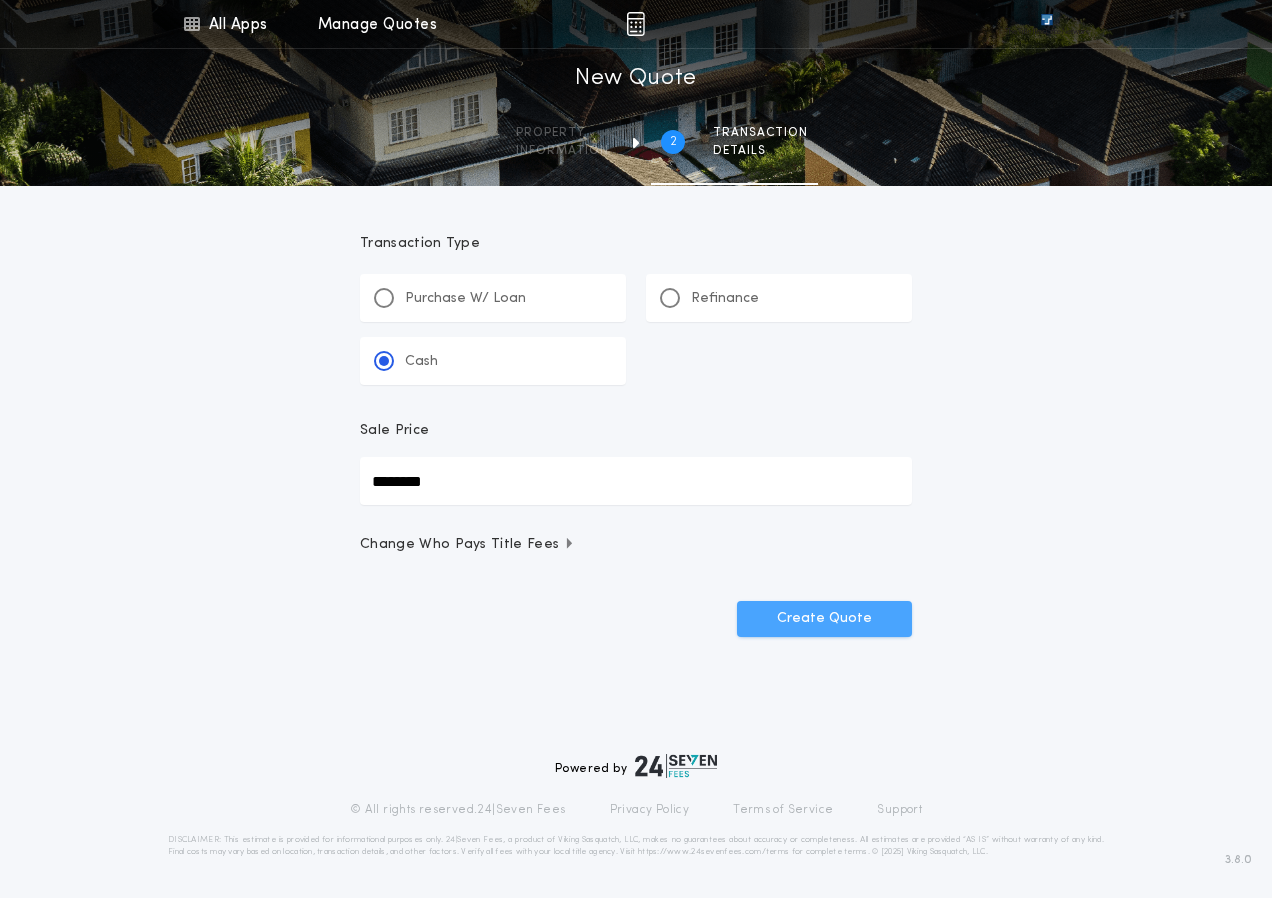 click on "Create Quote" at bounding box center [824, 619] 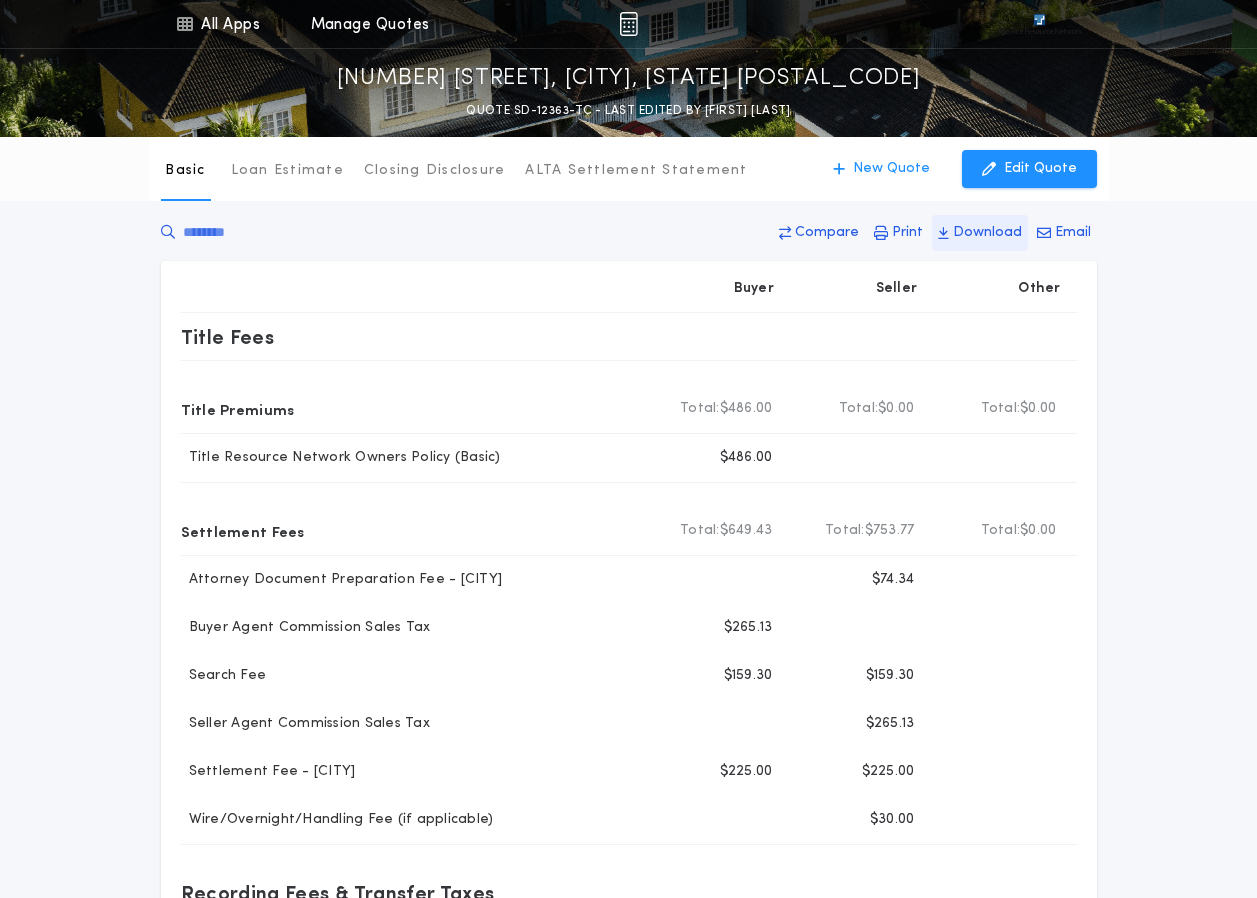 click on "Download" at bounding box center (980, 233) 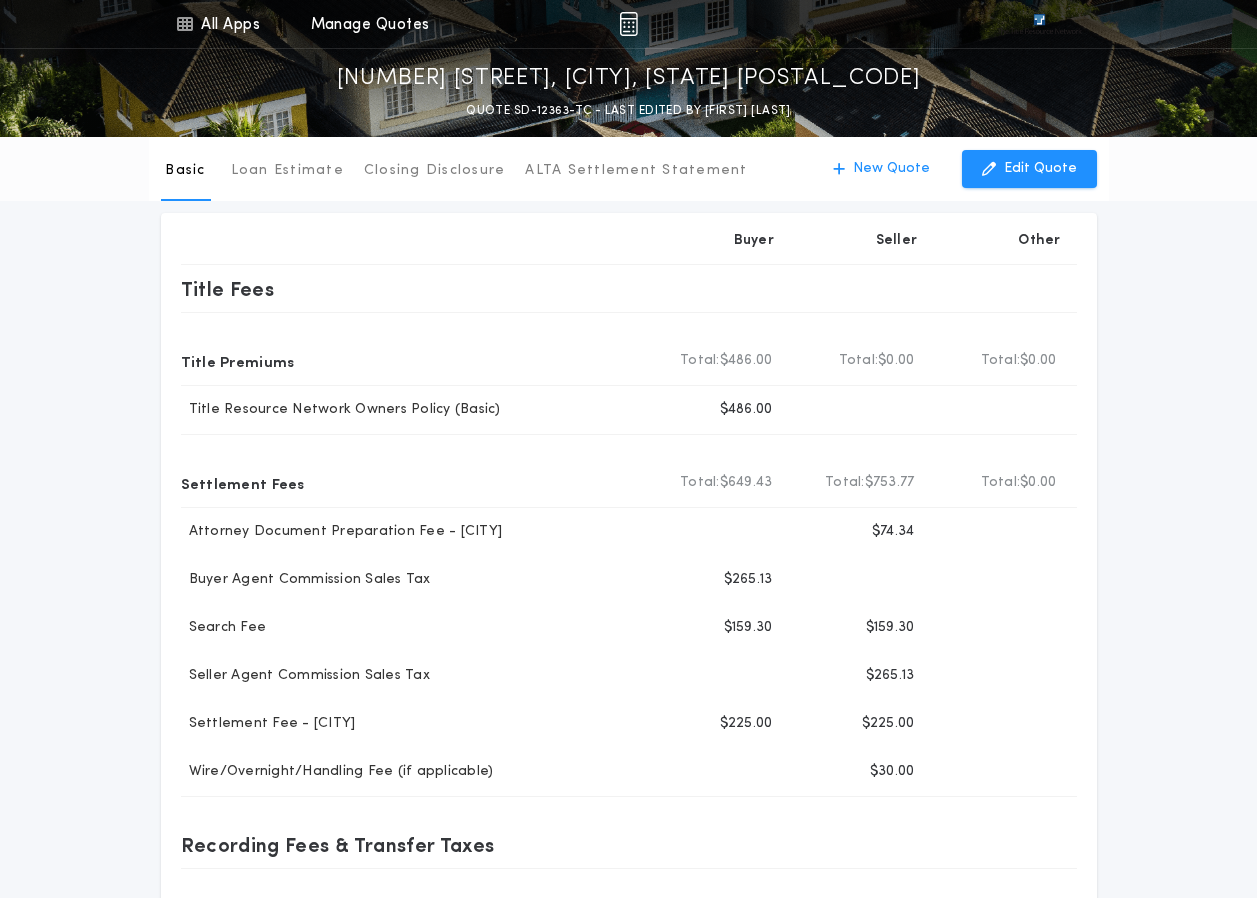 scroll, scrollTop: 0, scrollLeft: 0, axis: both 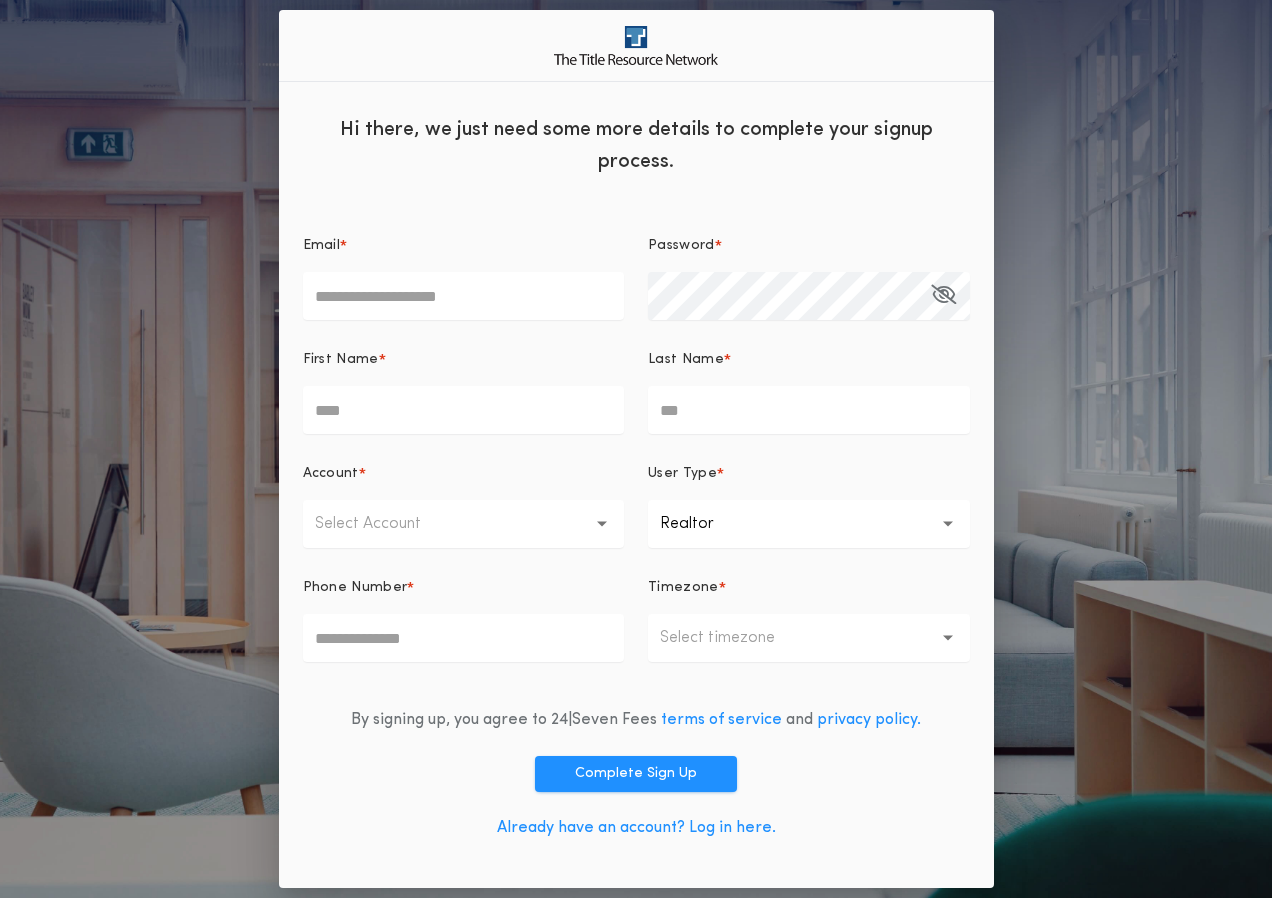 click on "Already have an account? Log in here." at bounding box center (636, 828) 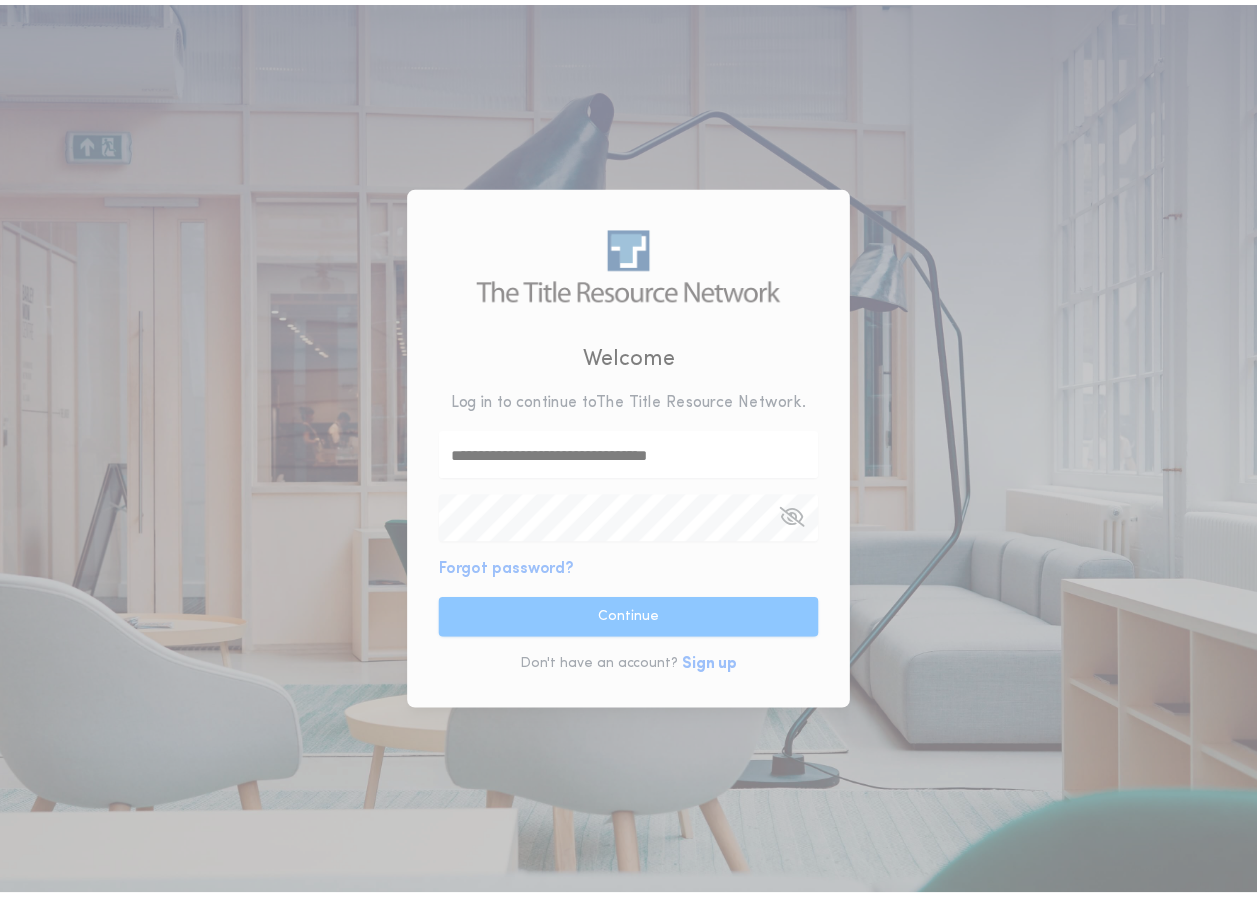 scroll, scrollTop: 0, scrollLeft: 0, axis: both 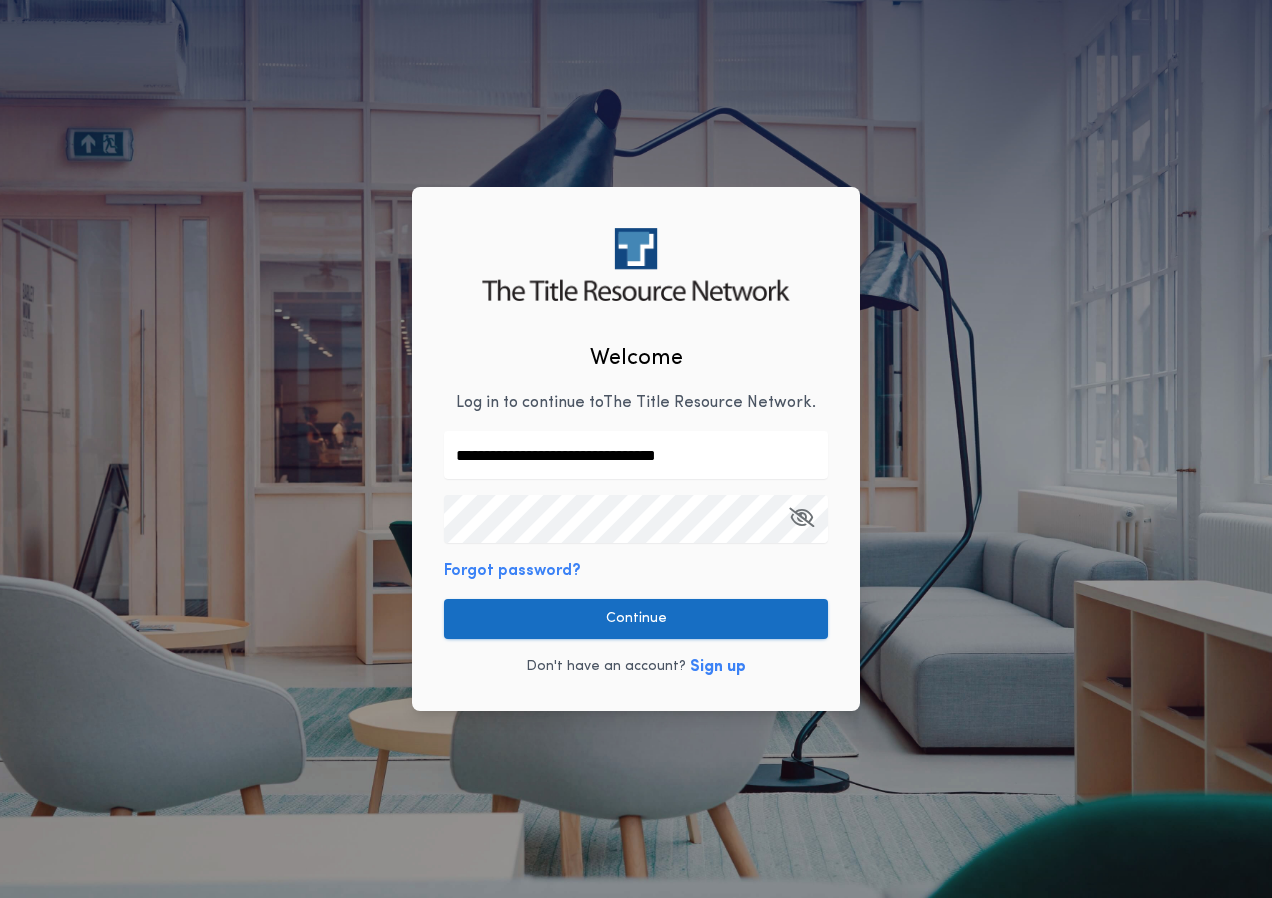 click on "Continue" at bounding box center [636, 619] 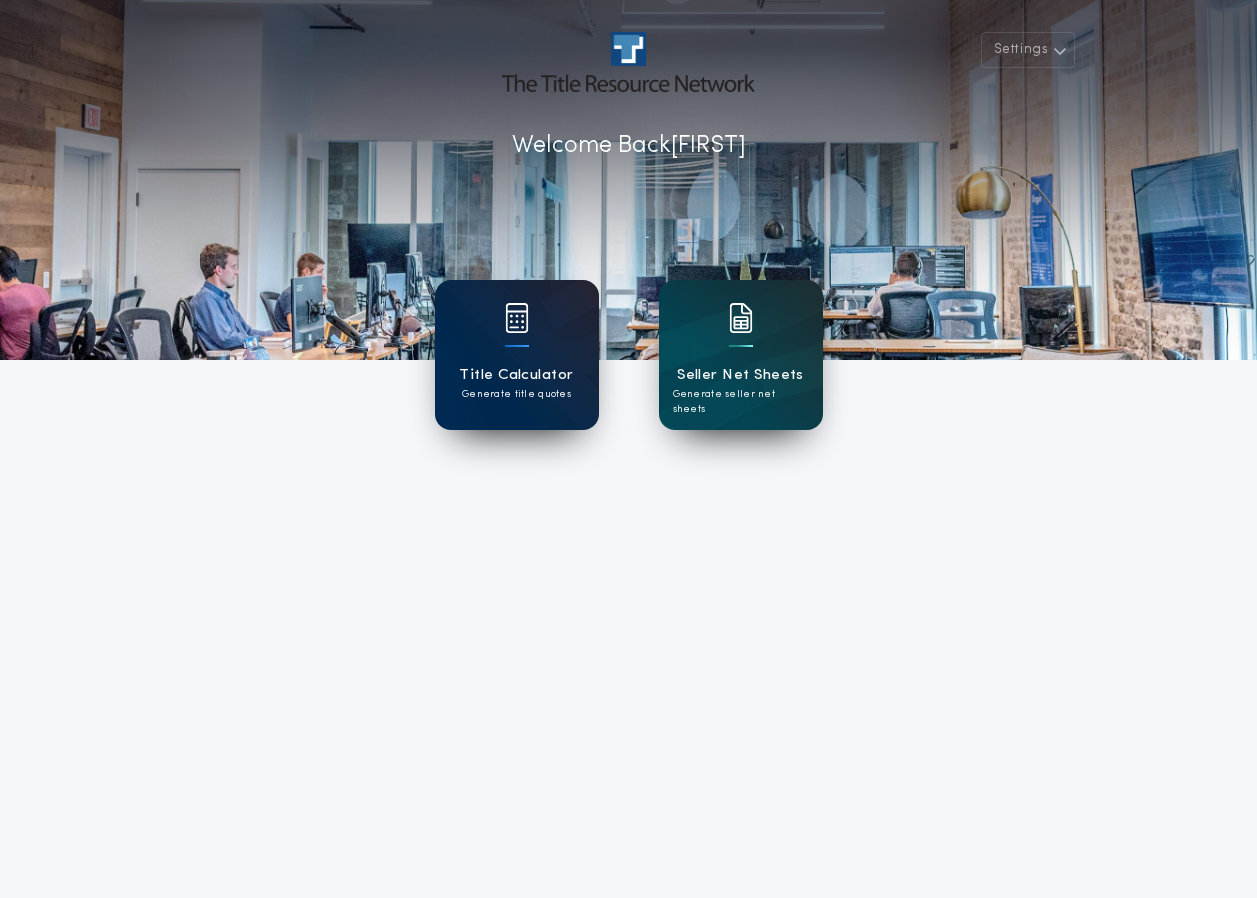 click on "Title Calculator" at bounding box center (516, 375) 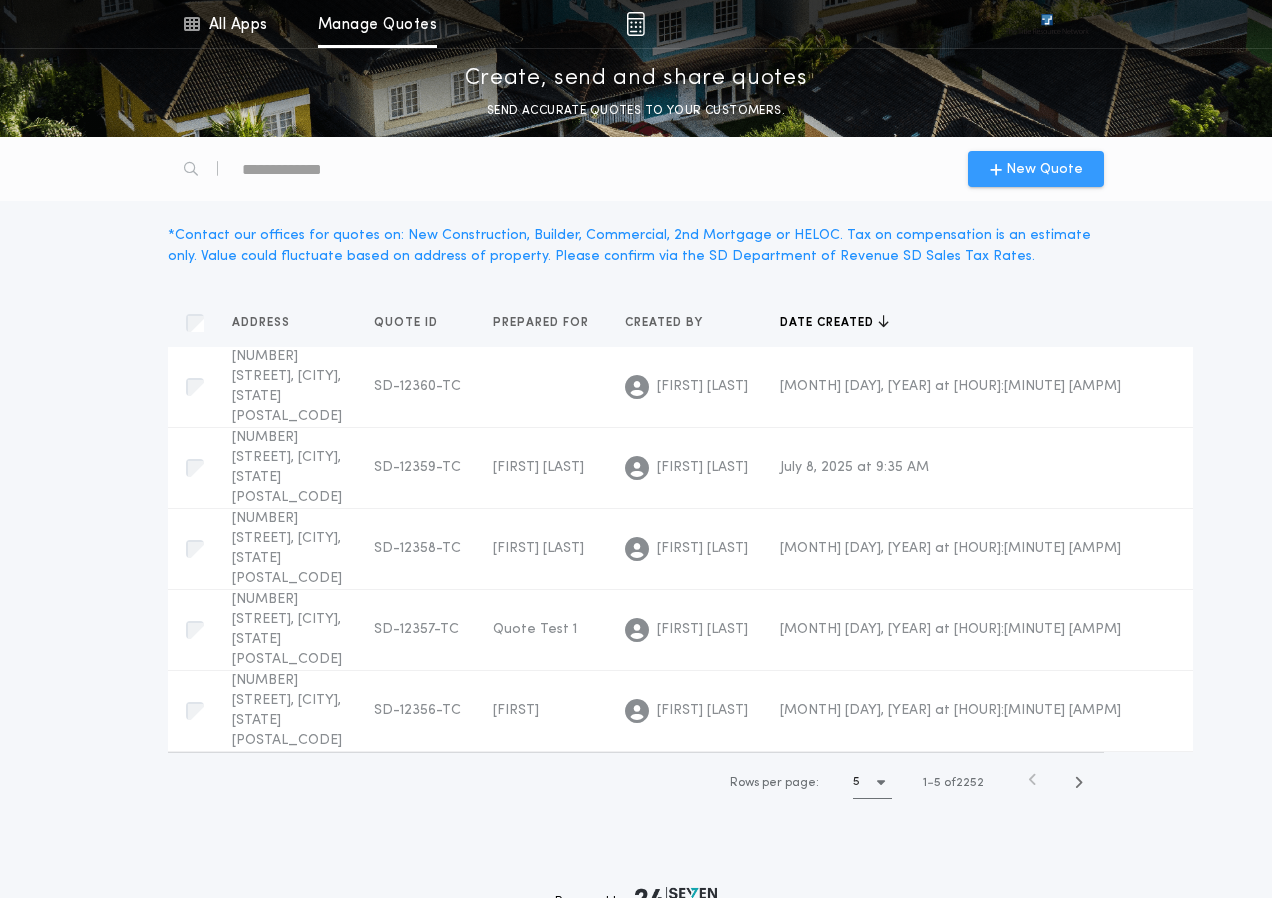 click on "New Quote" at bounding box center [1036, 169] 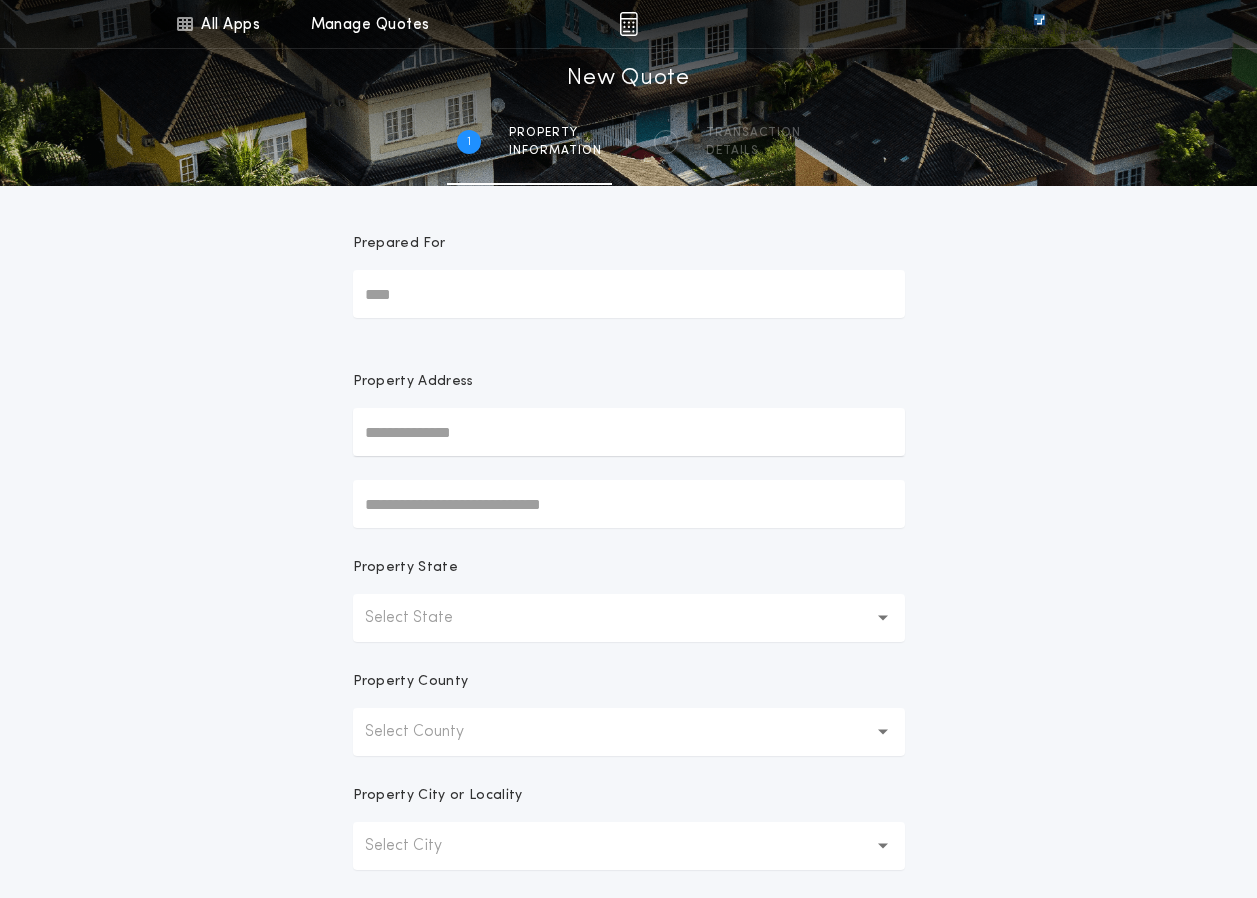 click on "Prepared For" at bounding box center (629, 294) 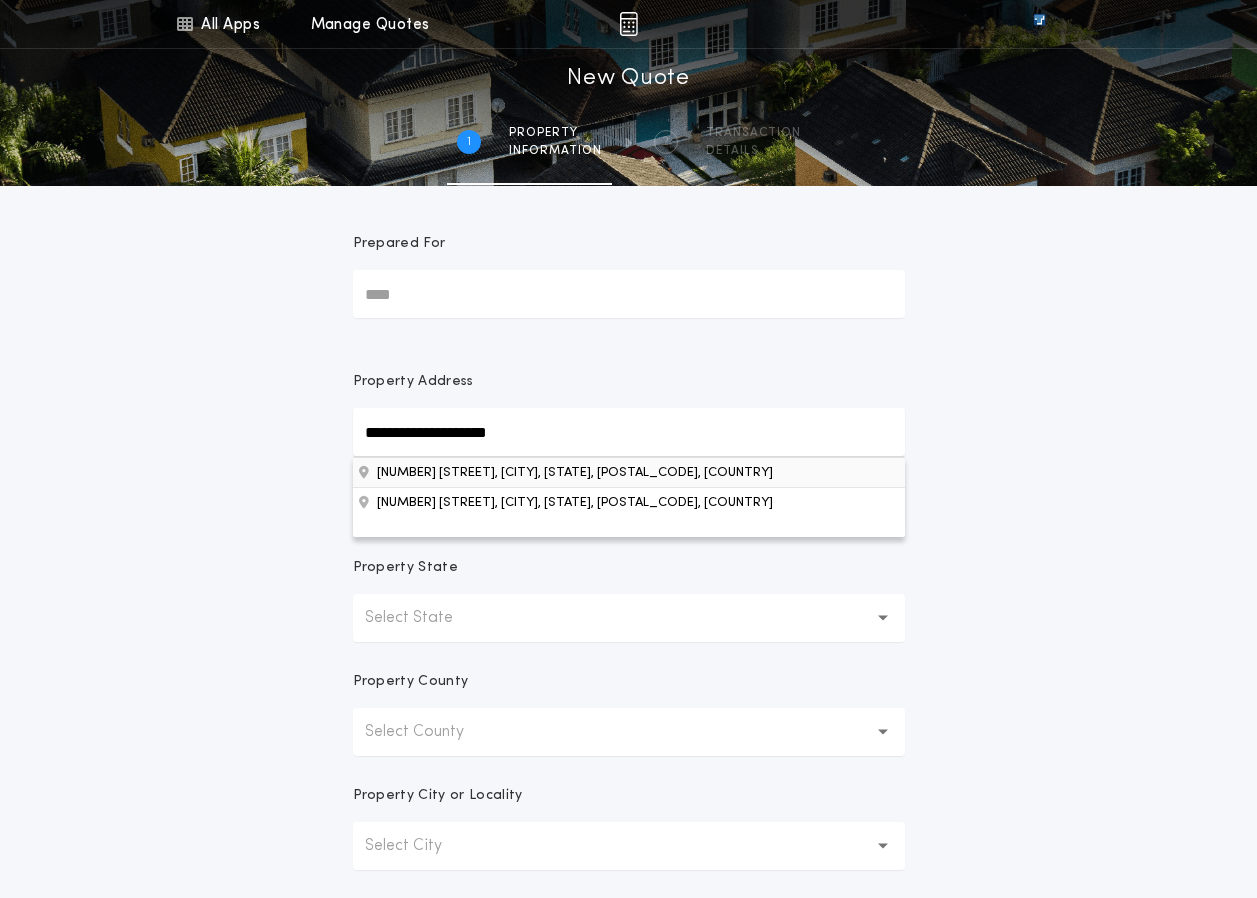 type on "**********" 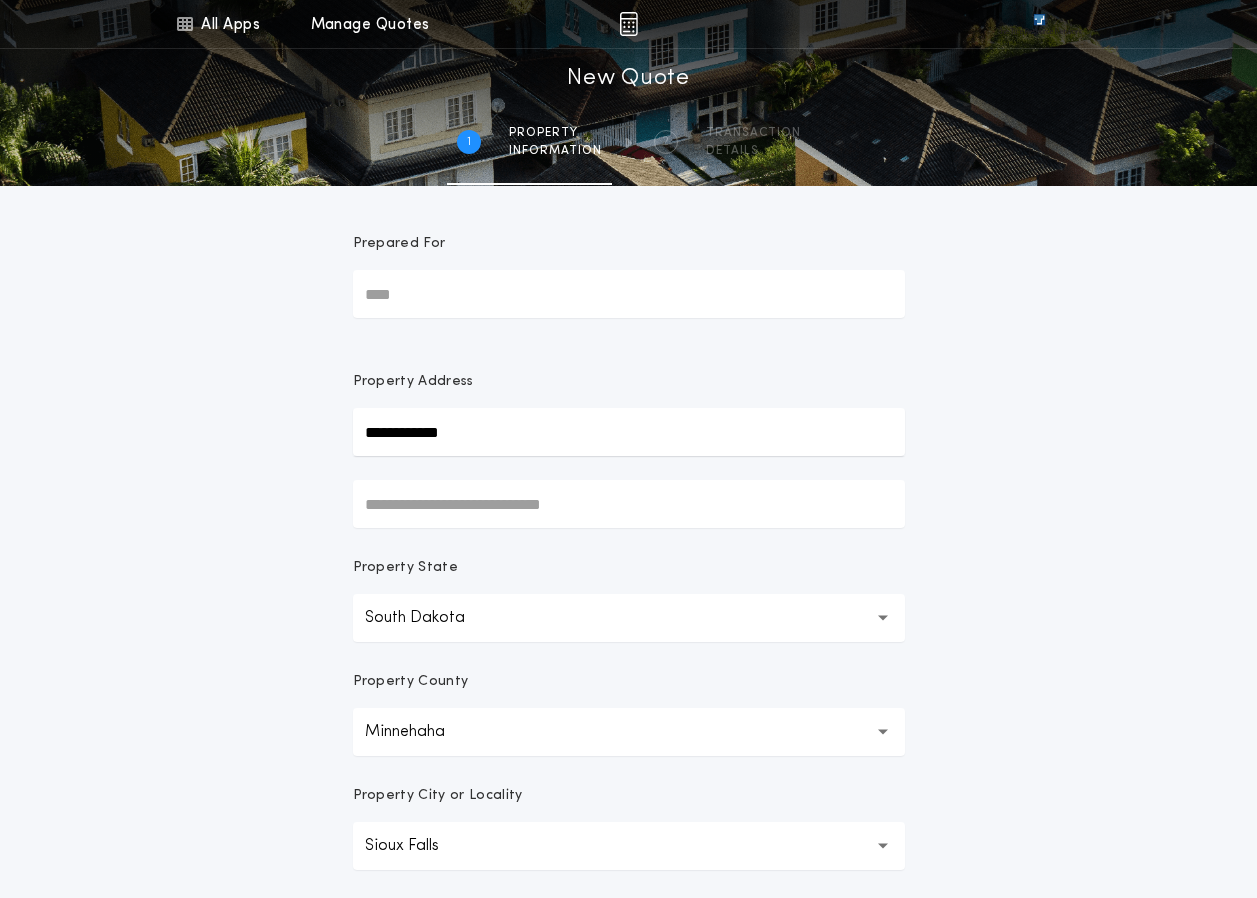 click on "Prepared For" at bounding box center (629, 294) 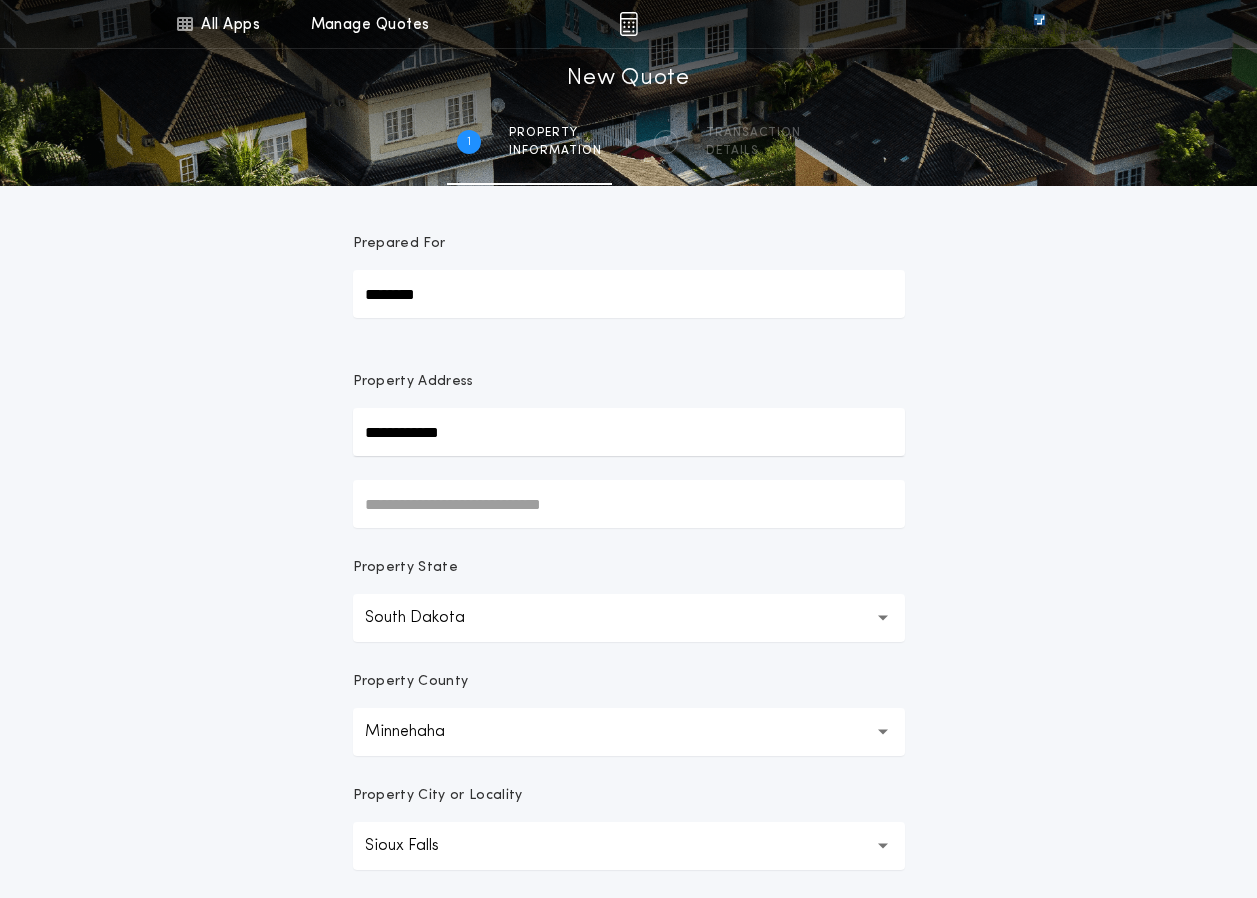 type on "*******" 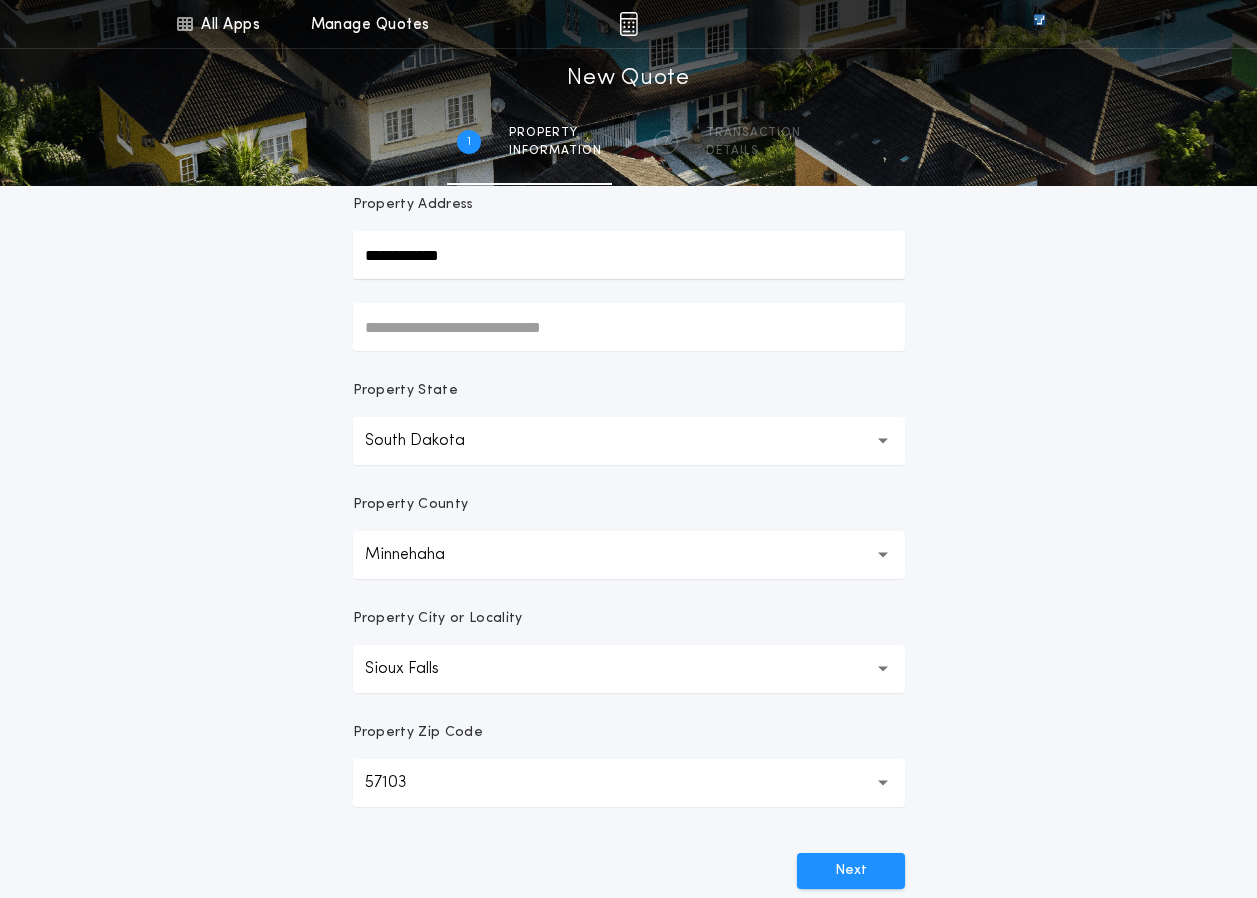 scroll, scrollTop: 300, scrollLeft: 0, axis: vertical 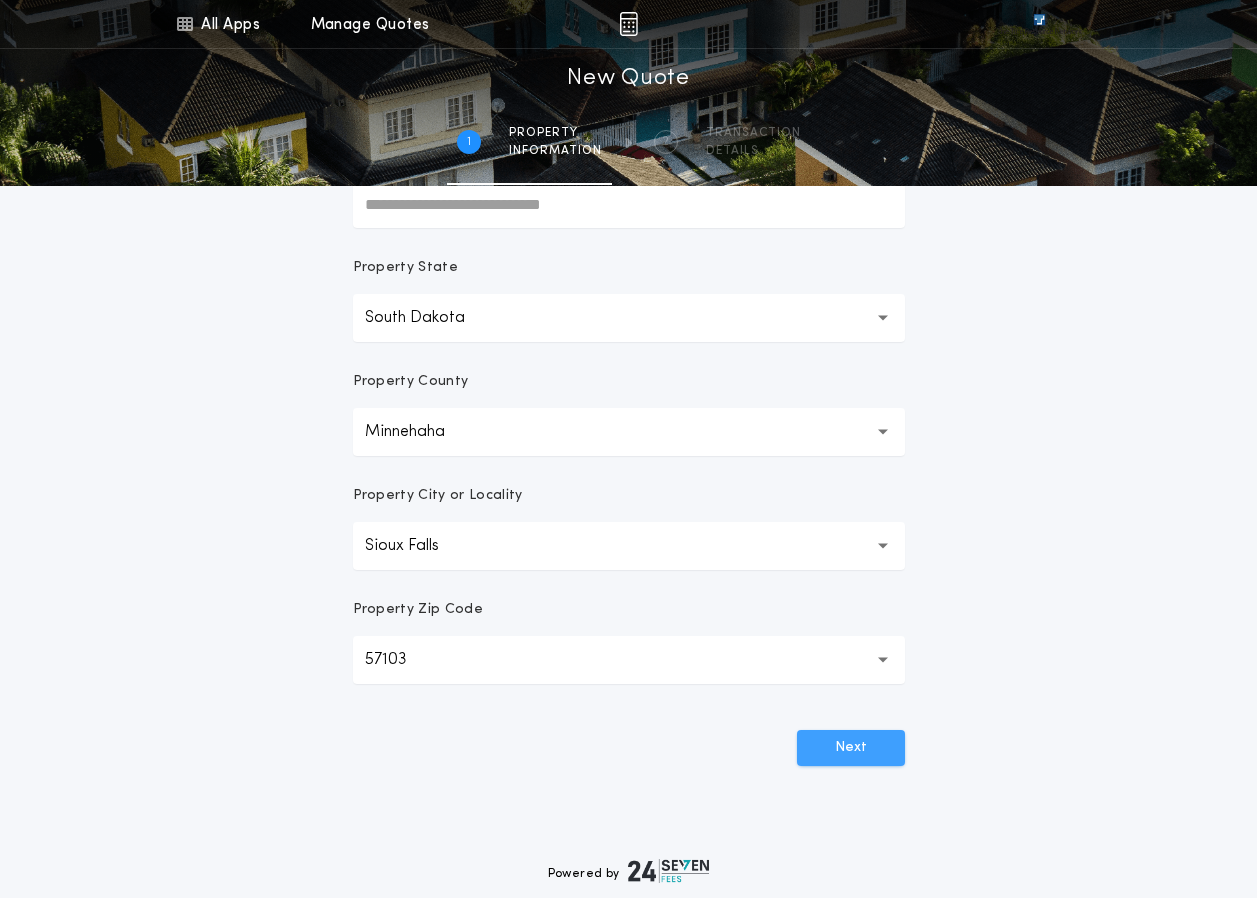 click on "Next" at bounding box center [851, 748] 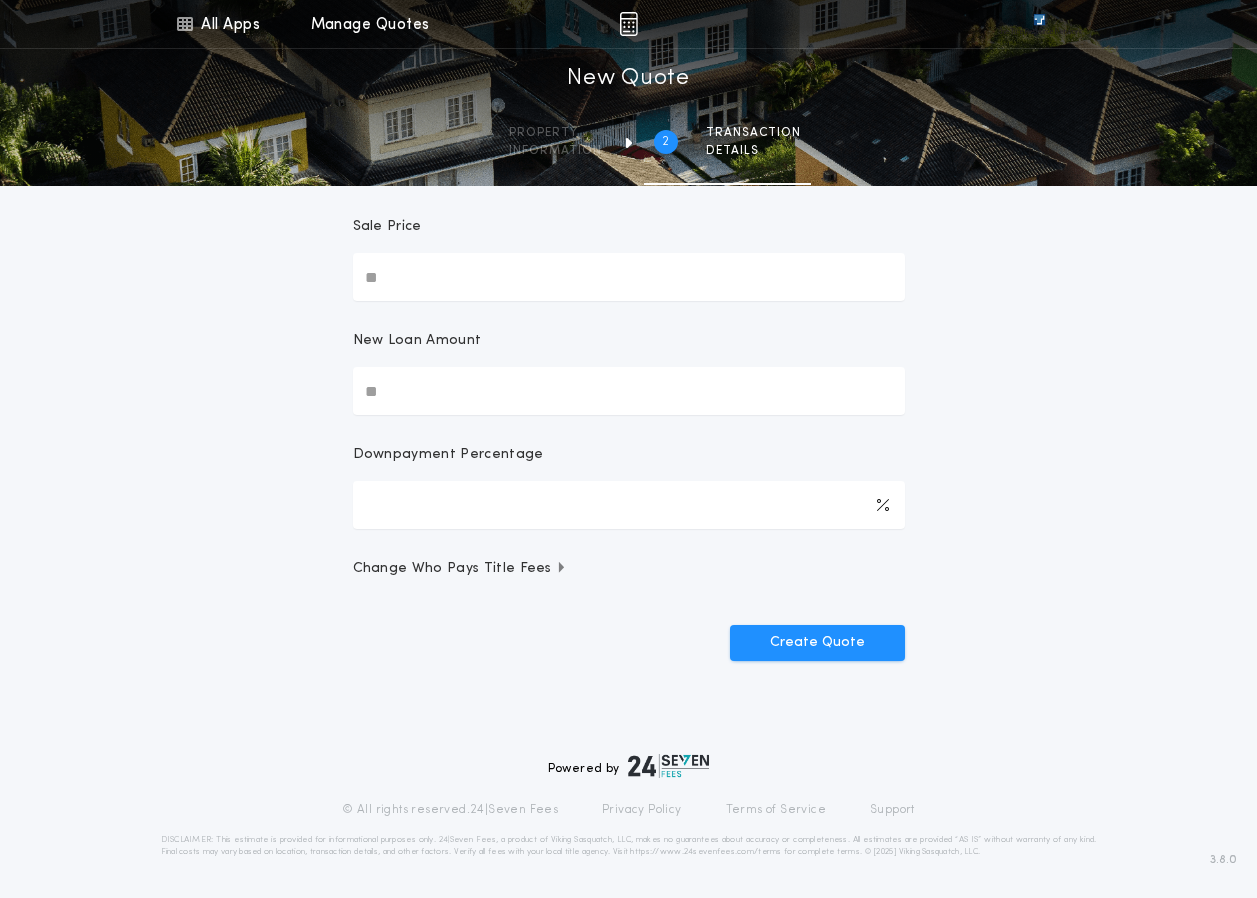 scroll, scrollTop: 0, scrollLeft: 0, axis: both 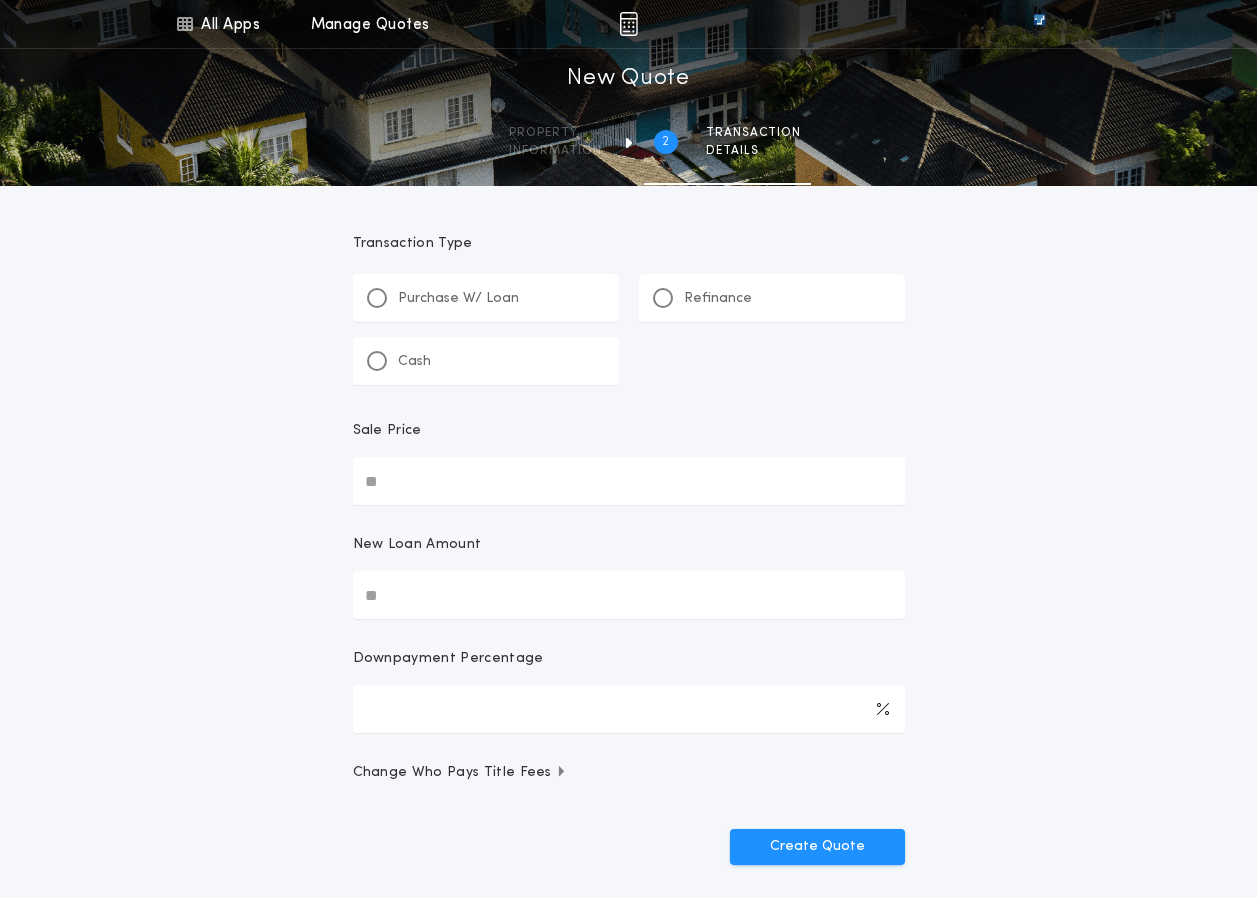 click on "Purchase W/ Loan" at bounding box center [443, 298] 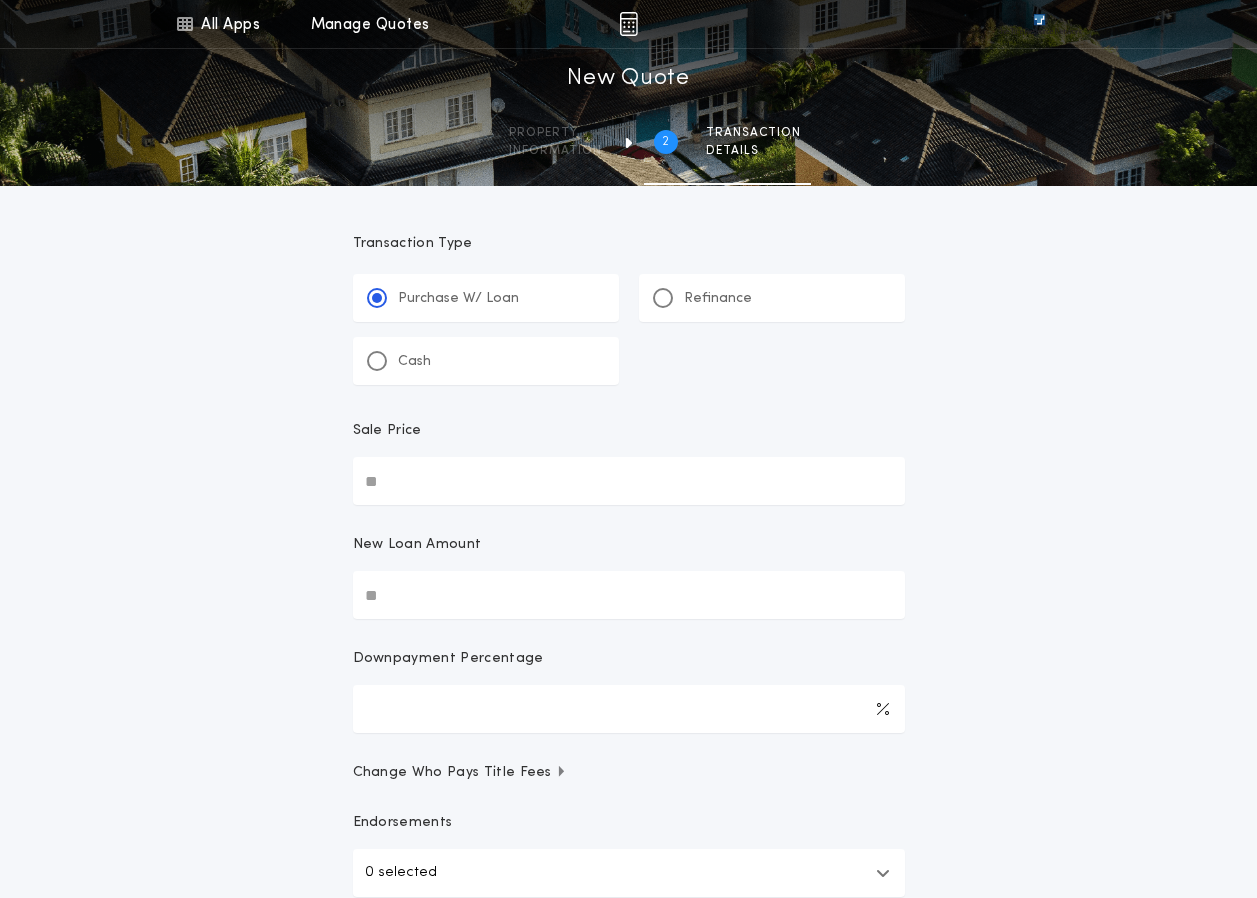 click on "Cash" at bounding box center [414, 362] 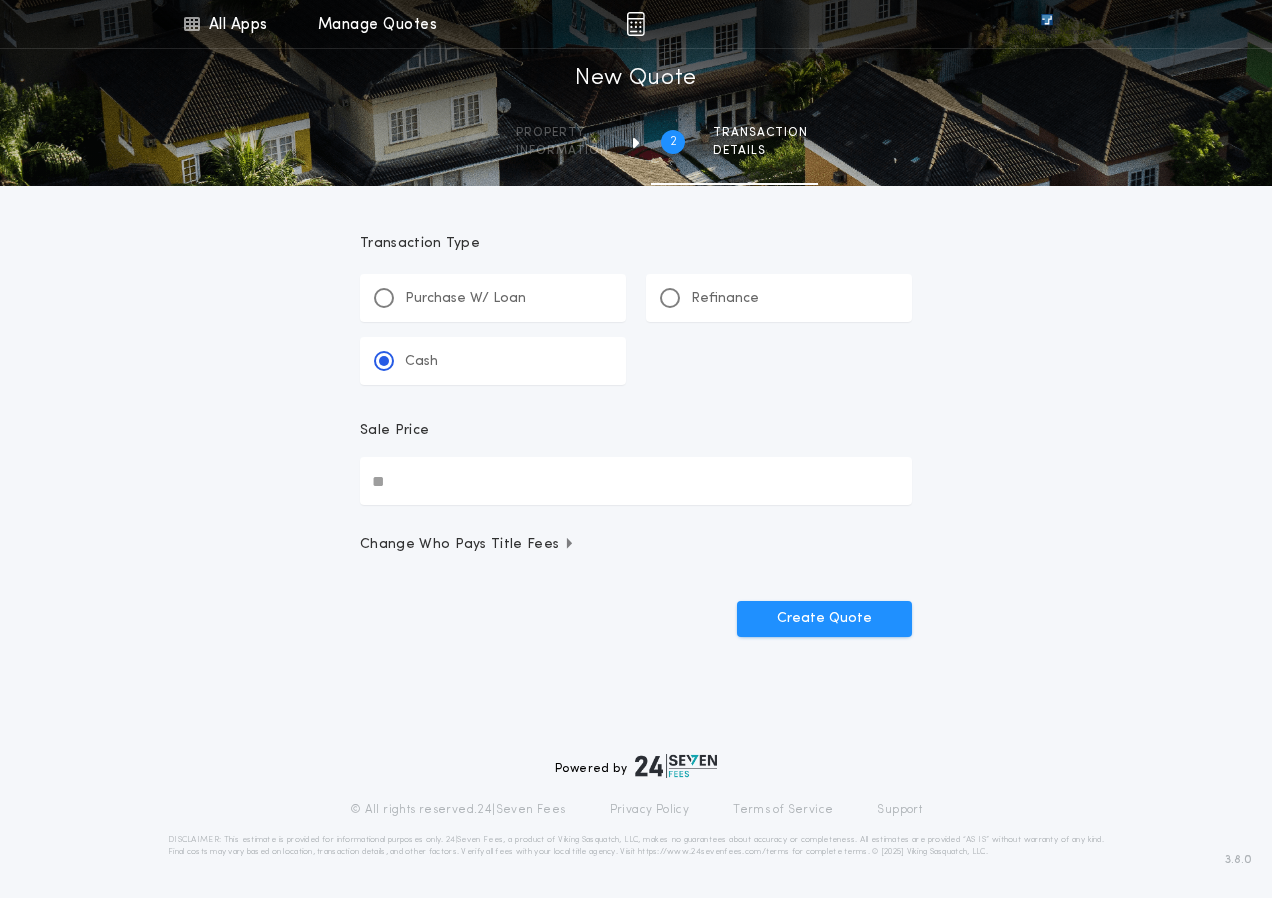 click on "Sale Price" at bounding box center [636, 481] 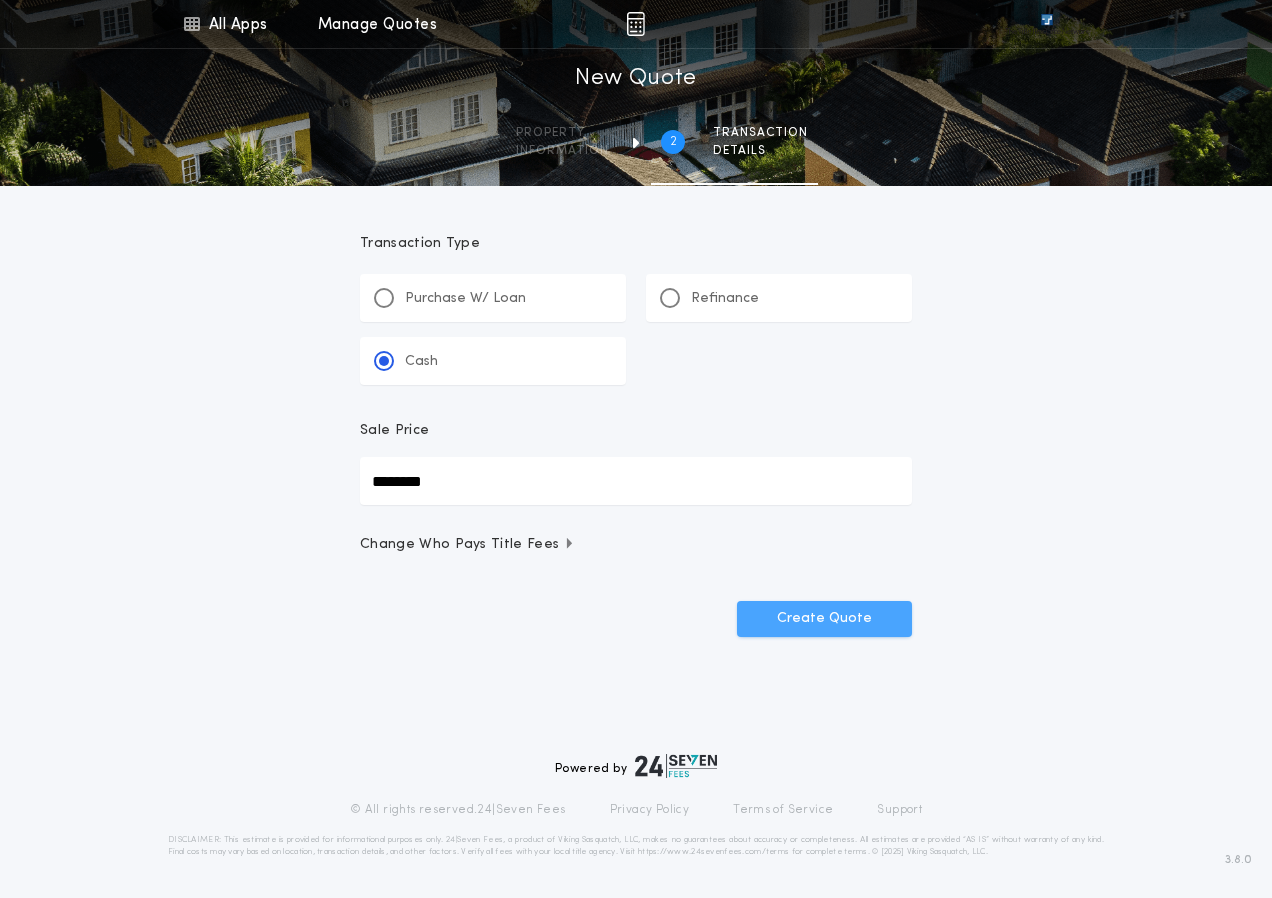 type on "********" 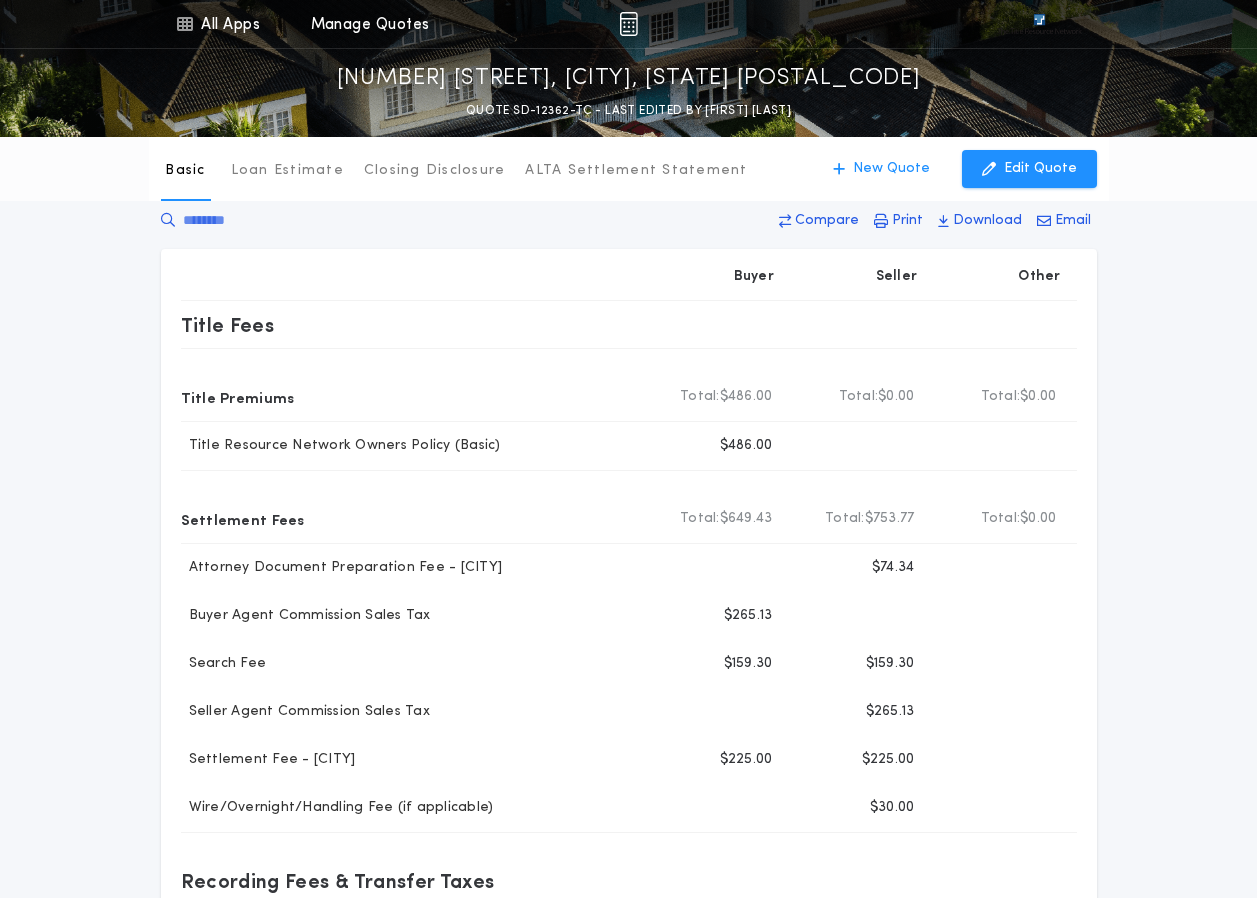 scroll, scrollTop: 0, scrollLeft: 0, axis: both 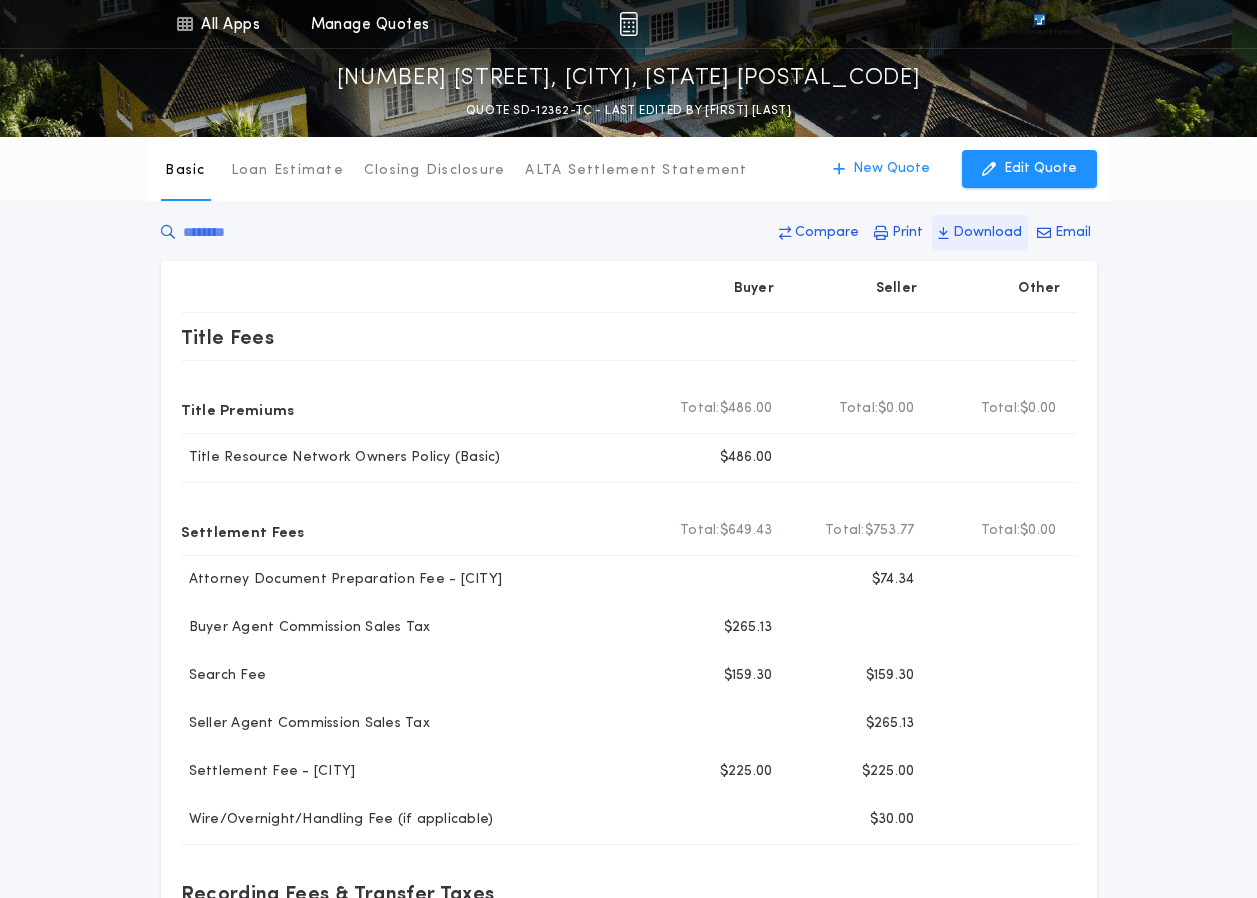 click on "Download" at bounding box center [827, 233] 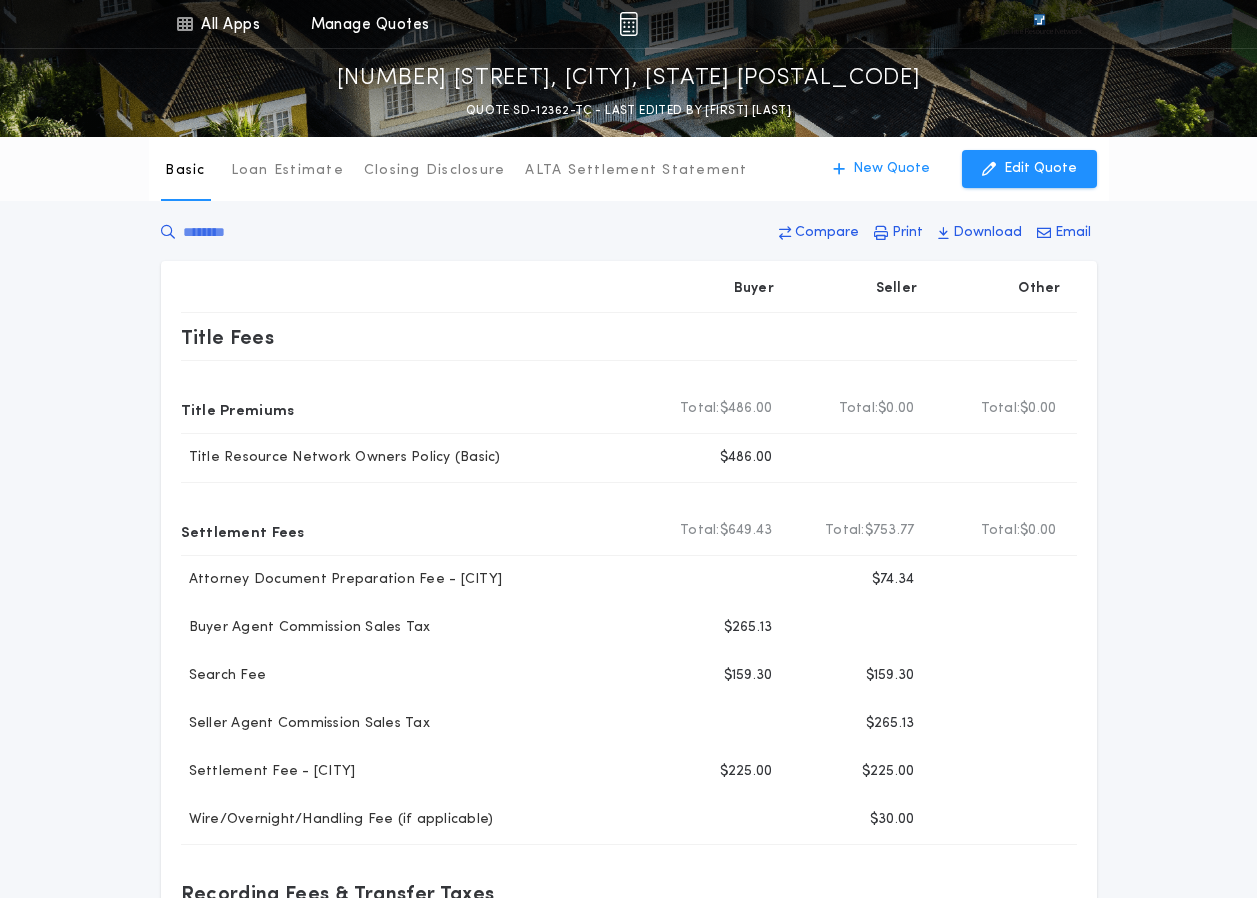 click on "Menu All Apps Manage Quotes 615 E 5th St,  Sioux Falls, SD 57103 QUOTE SD-12362-TC - LAST EDITED BY JAMES LUSK" at bounding box center [628, 68] 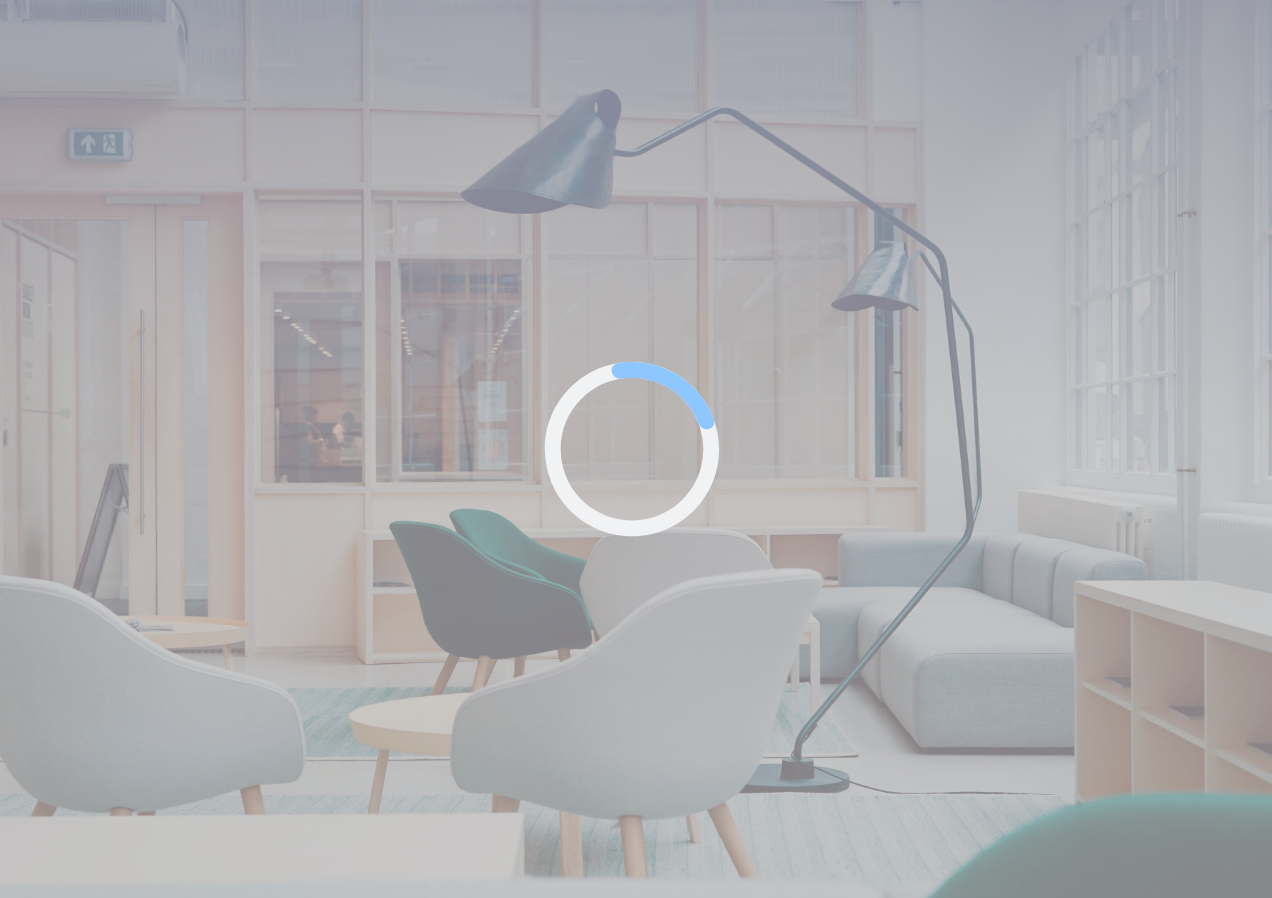 scroll, scrollTop: 0, scrollLeft: 0, axis: both 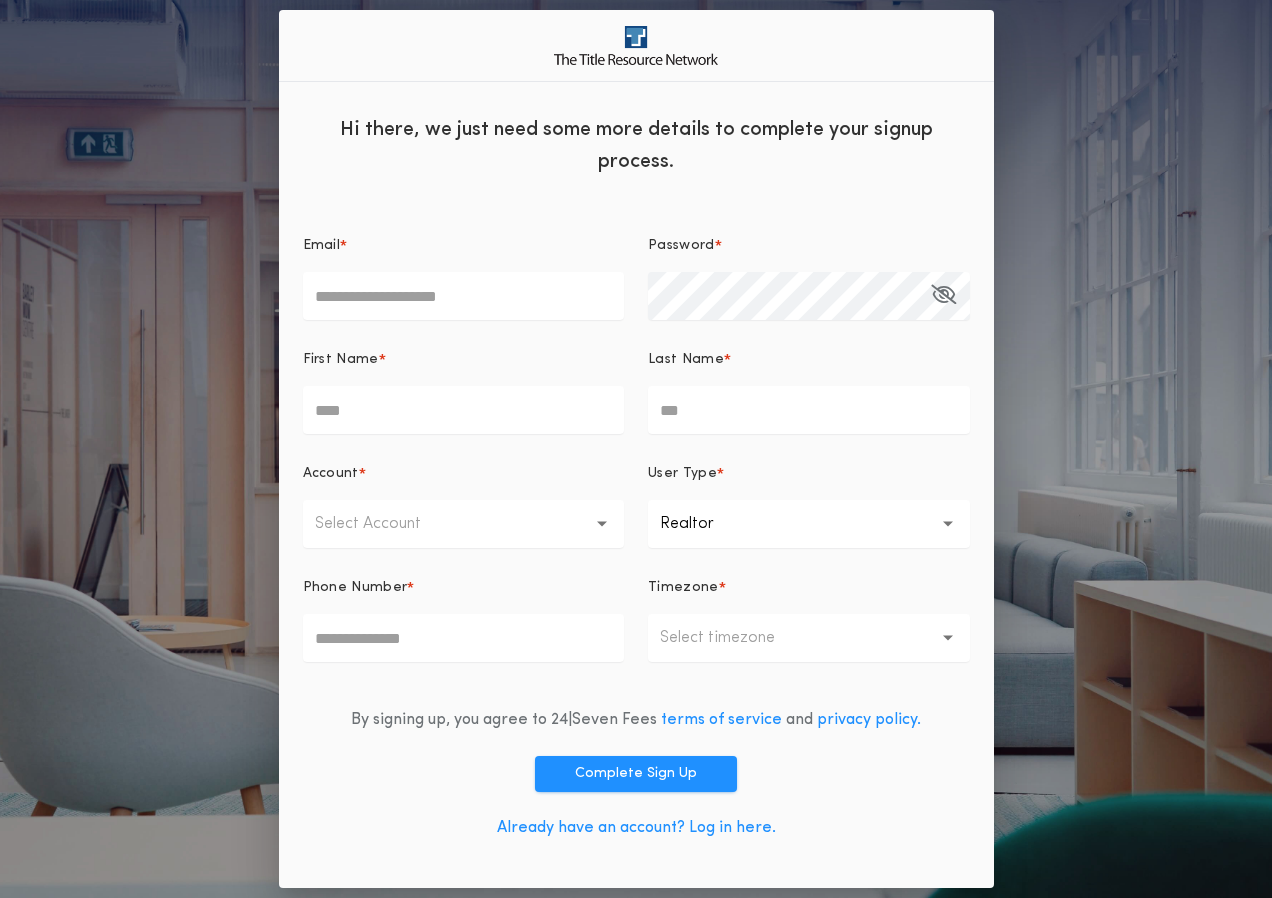 click on "Already have an account? Log in here." at bounding box center [636, 828] 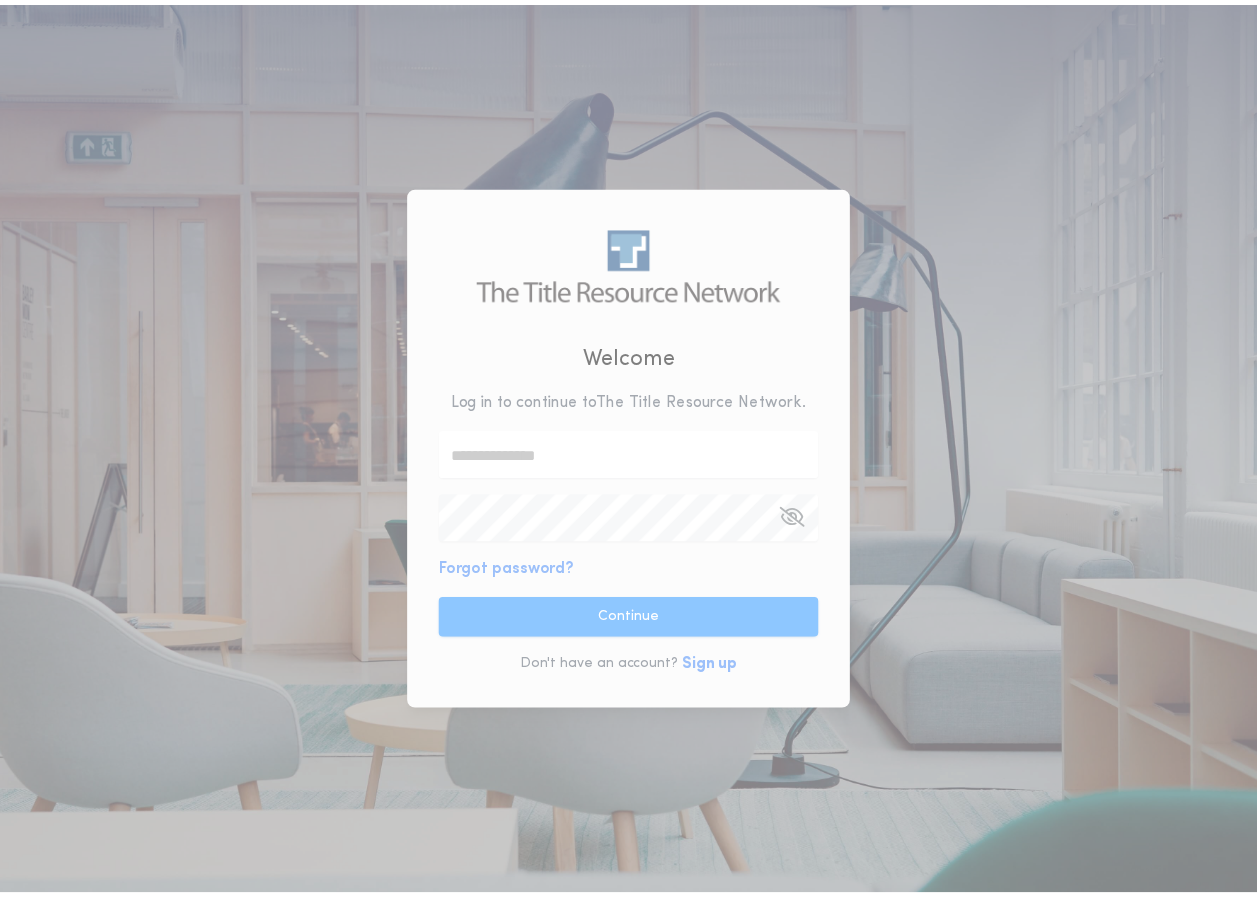 scroll, scrollTop: 0, scrollLeft: 0, axis: both 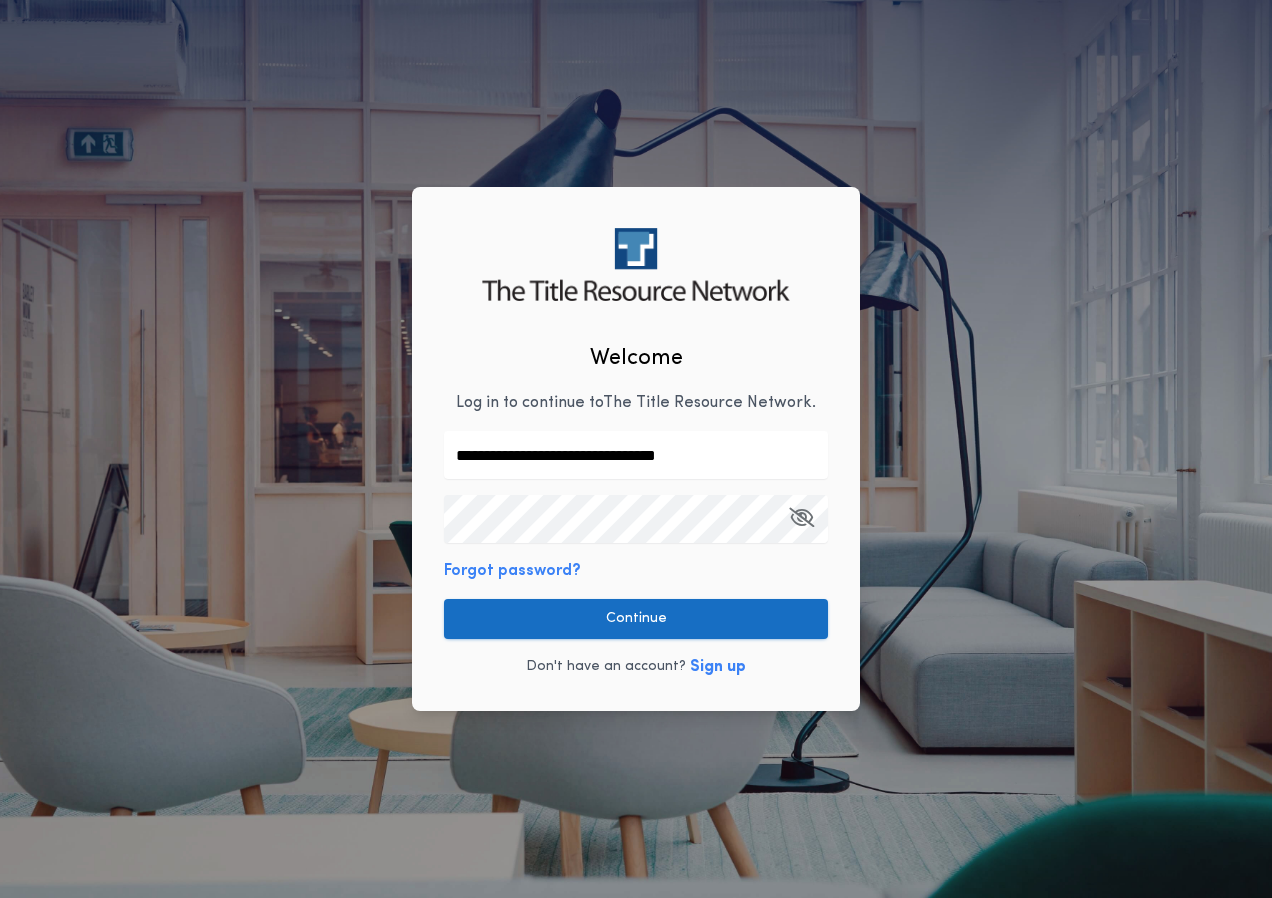 click on "Continue" at bounding box center [636, 619] 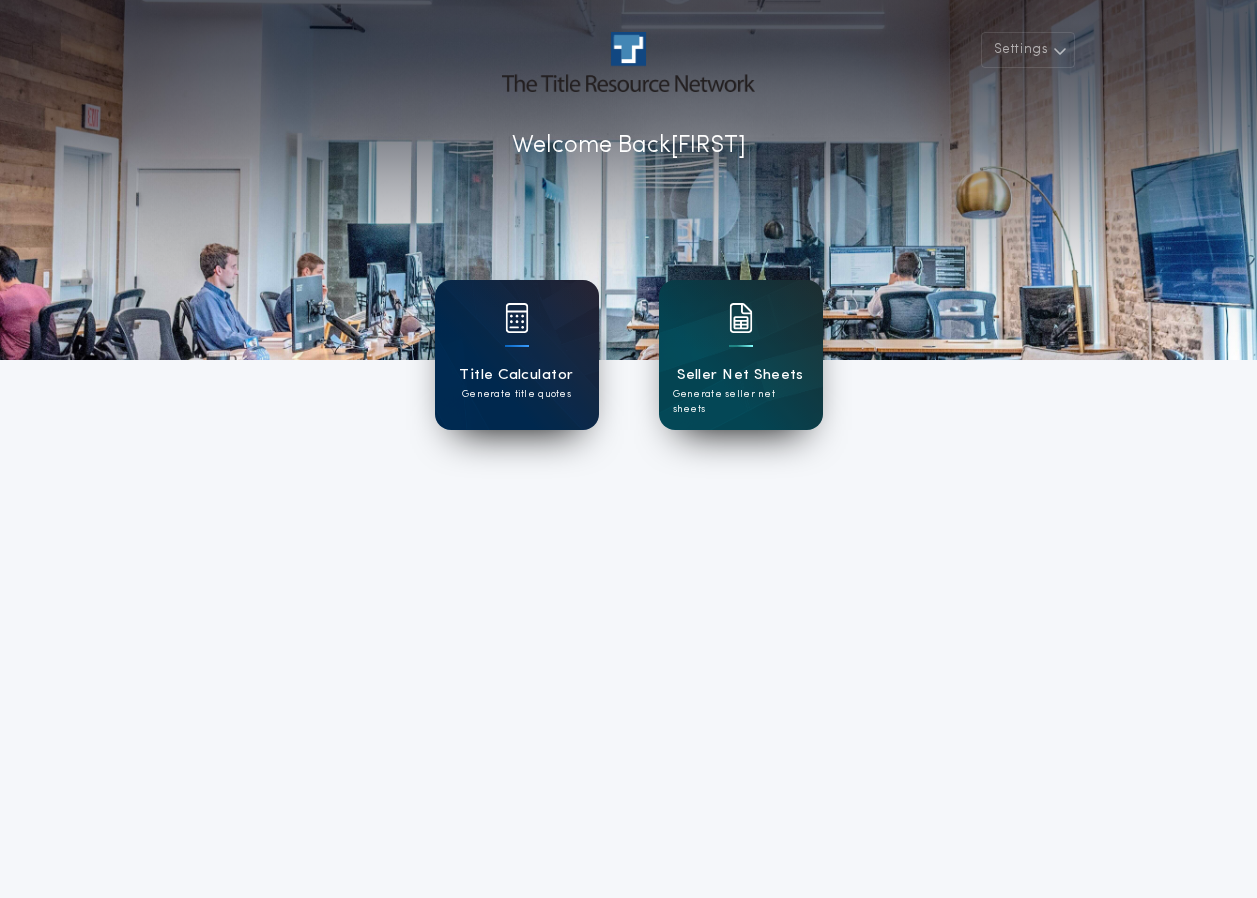 click on "Title Calculator" at bounding box center (516, 375) 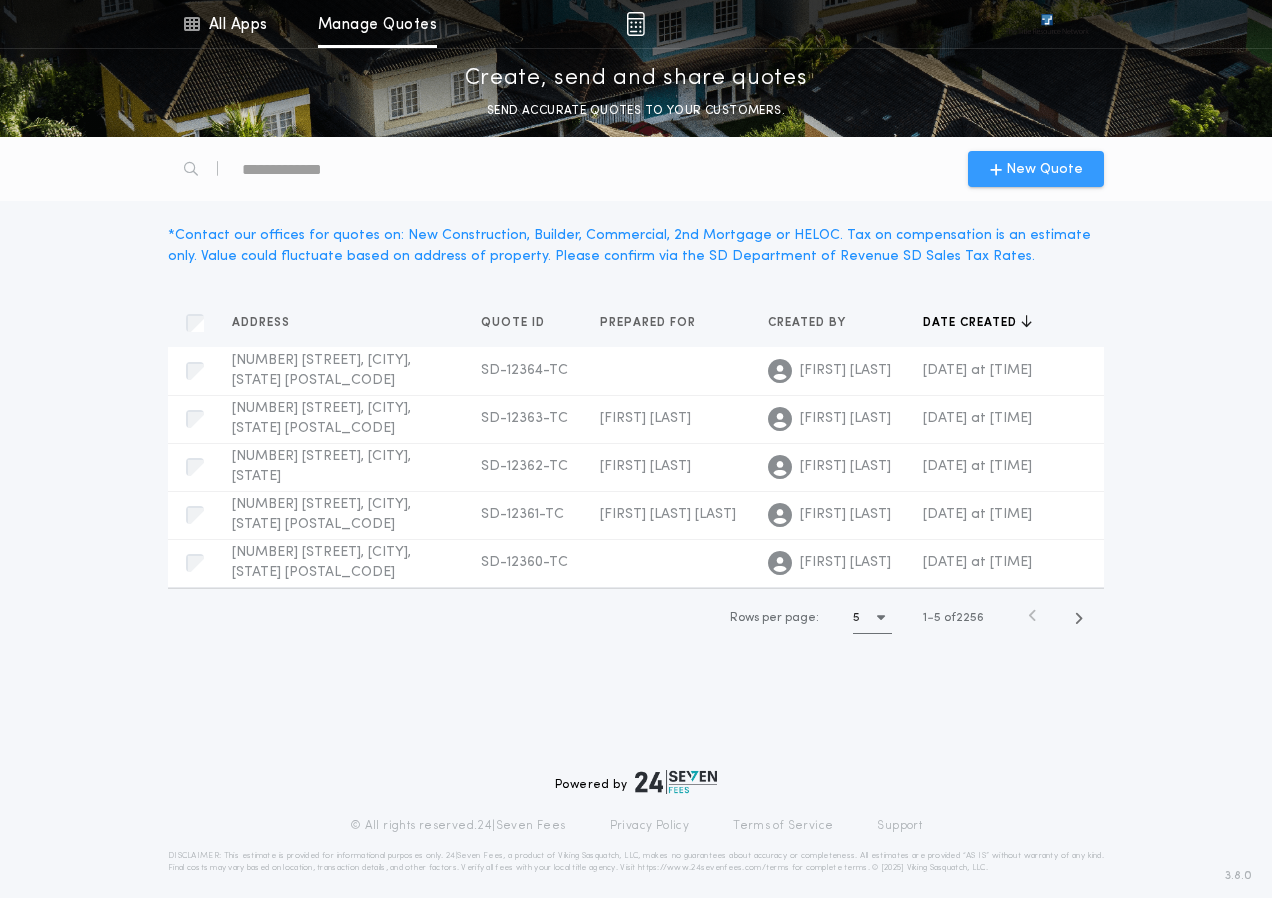 click on "New Quote" at bounding box center [1036, 169] 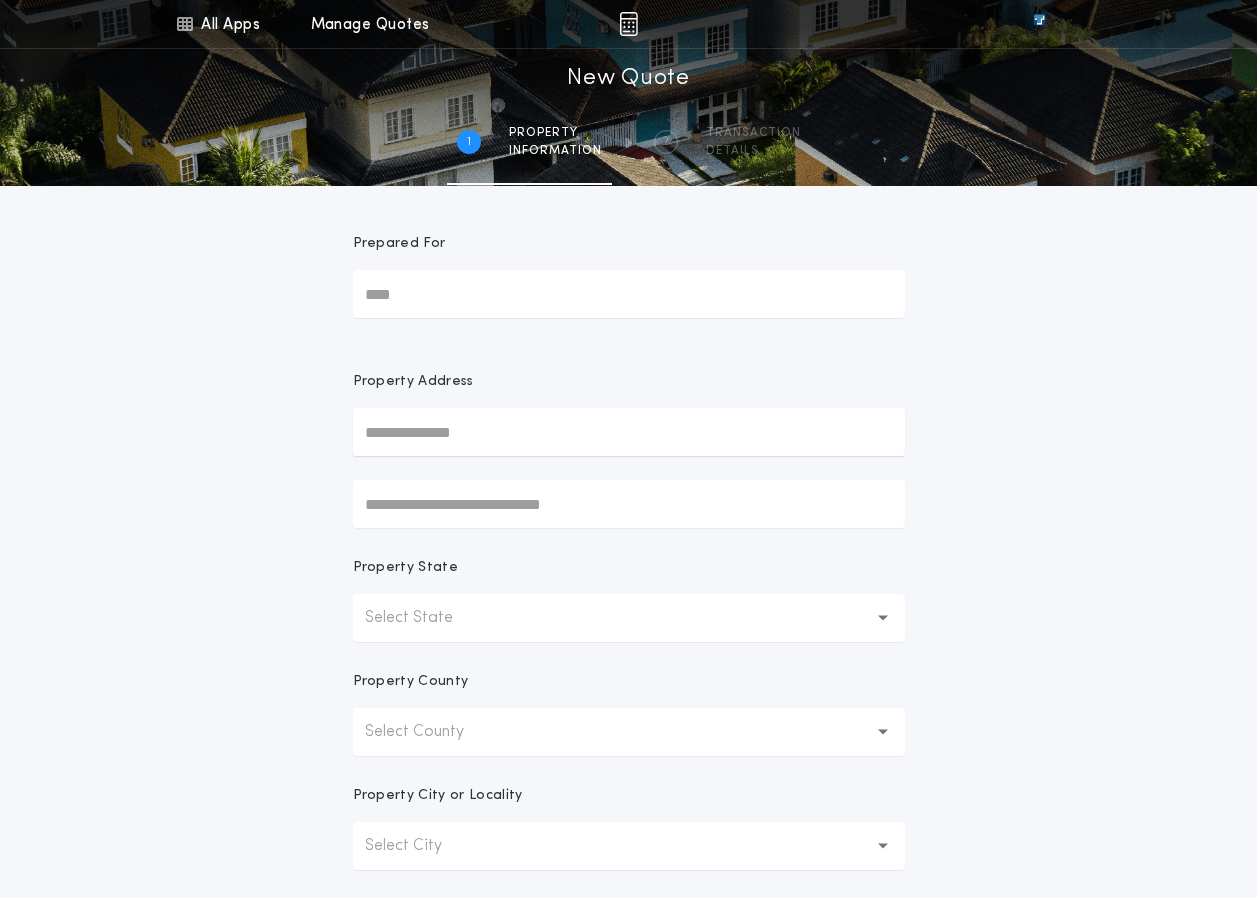 click at bounding box center [629, 432] 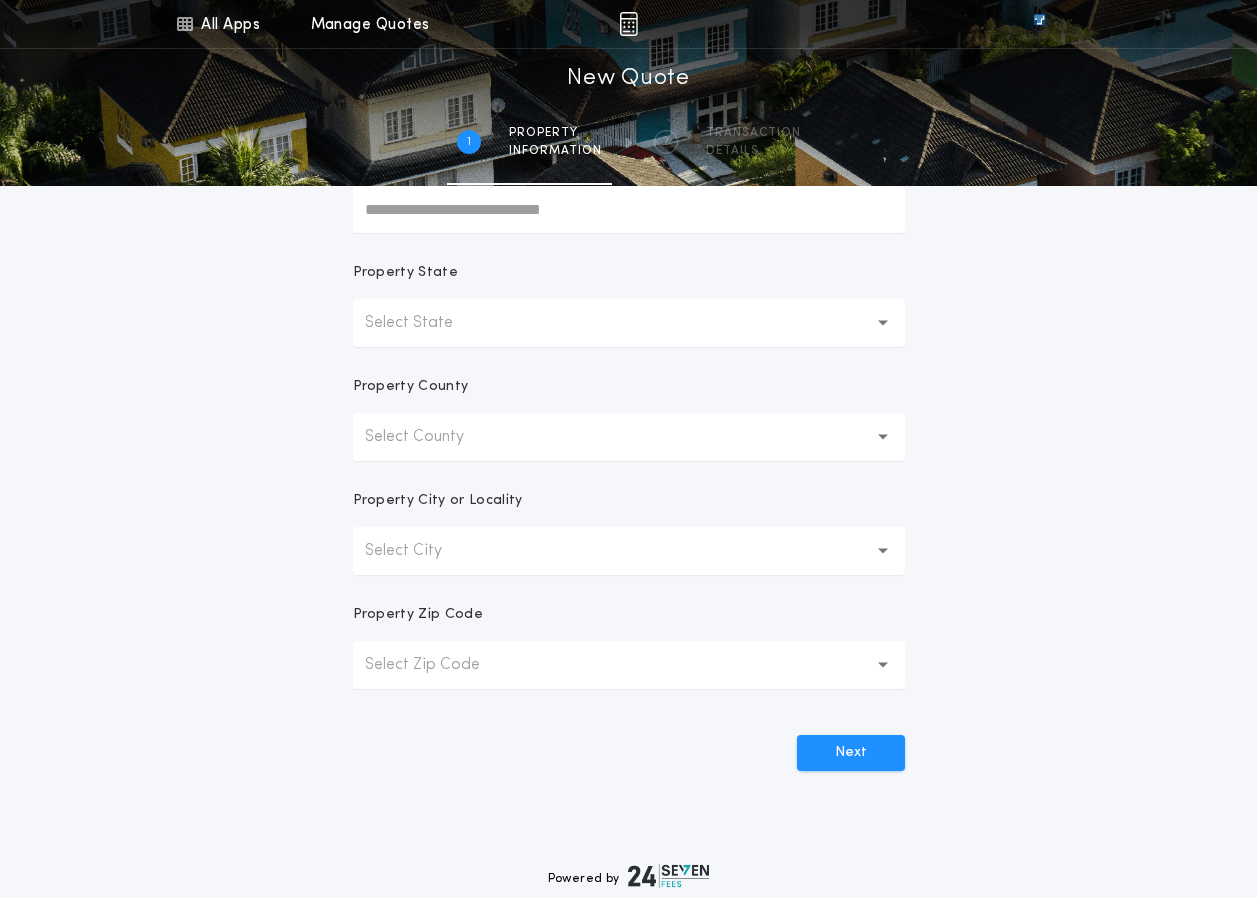 scroll, scrollTop: 0, scrollLeft: 0, axis: both 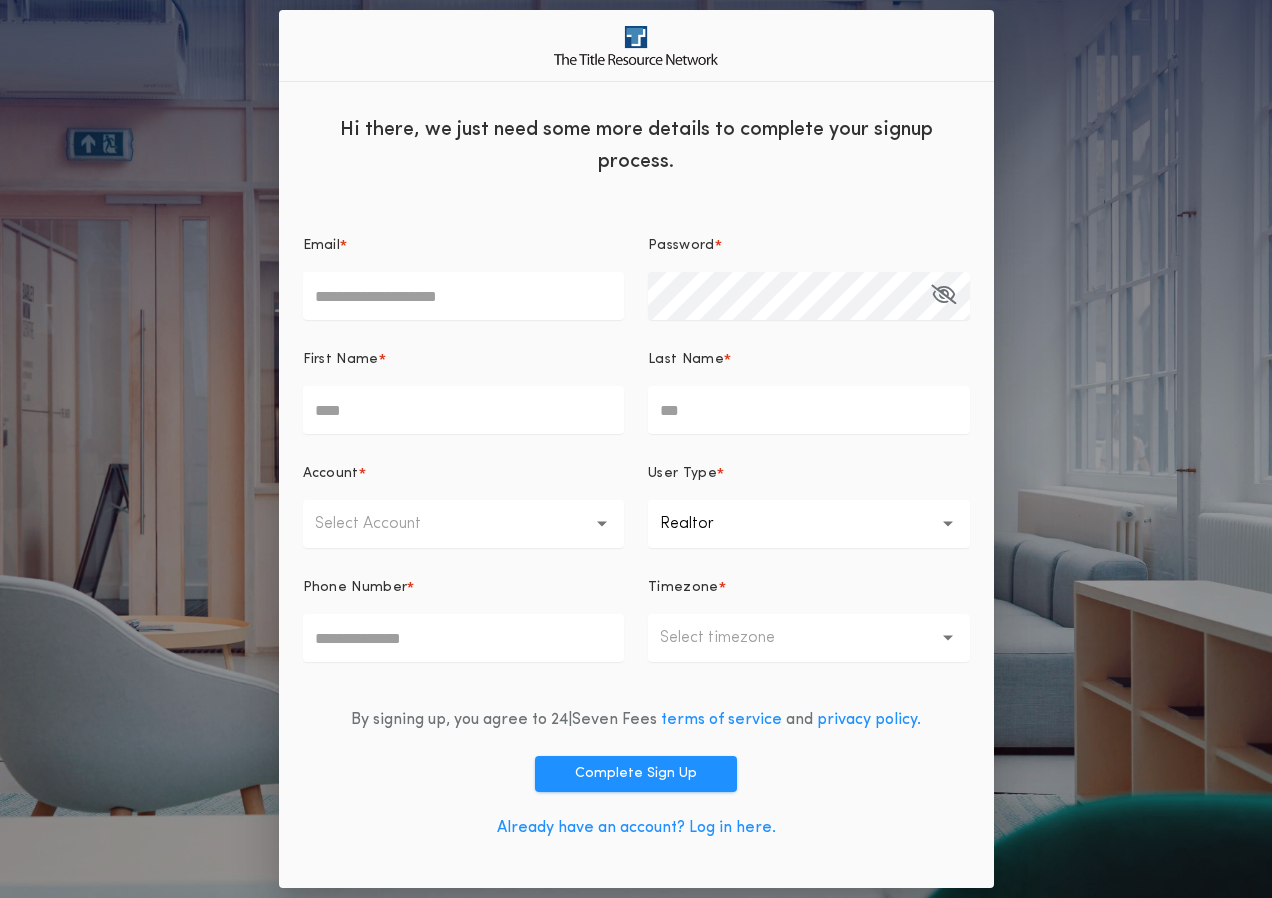 click on "Already have an account? Log in here." at bounding box center (636, 828) 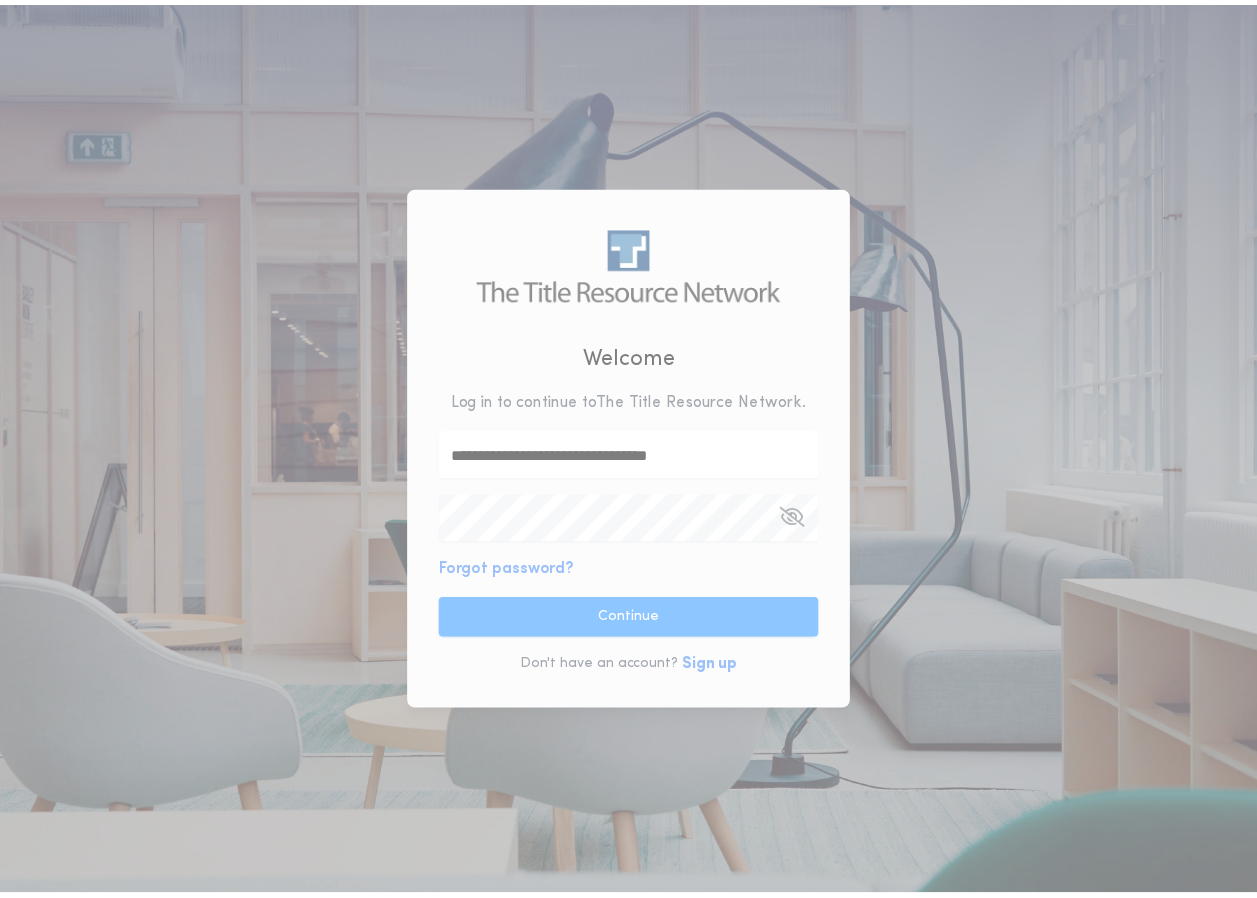 scroll, scrollTop: 0, scrollLeft: 0, axis: both 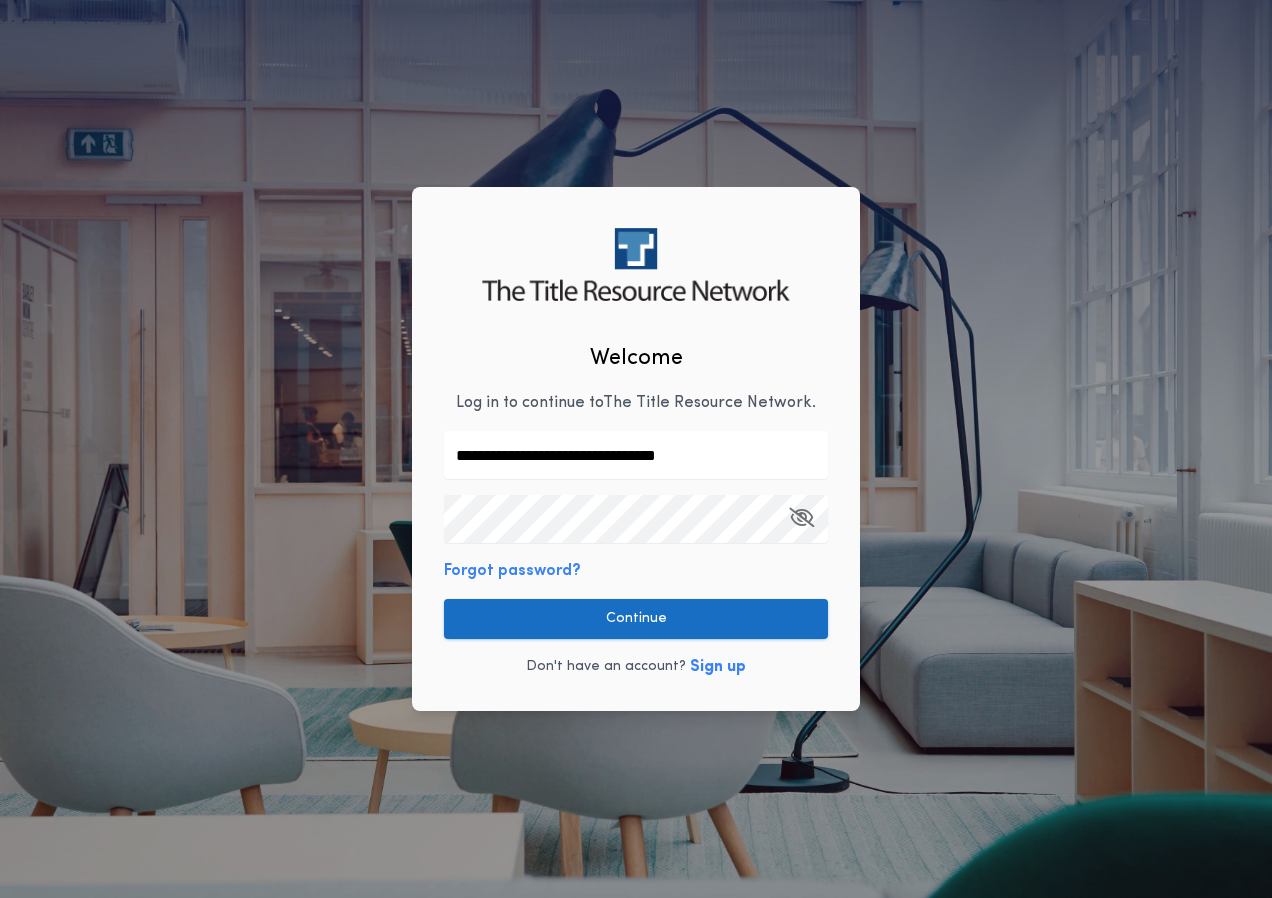 click on "Continue" at bounding box center [636, 619] 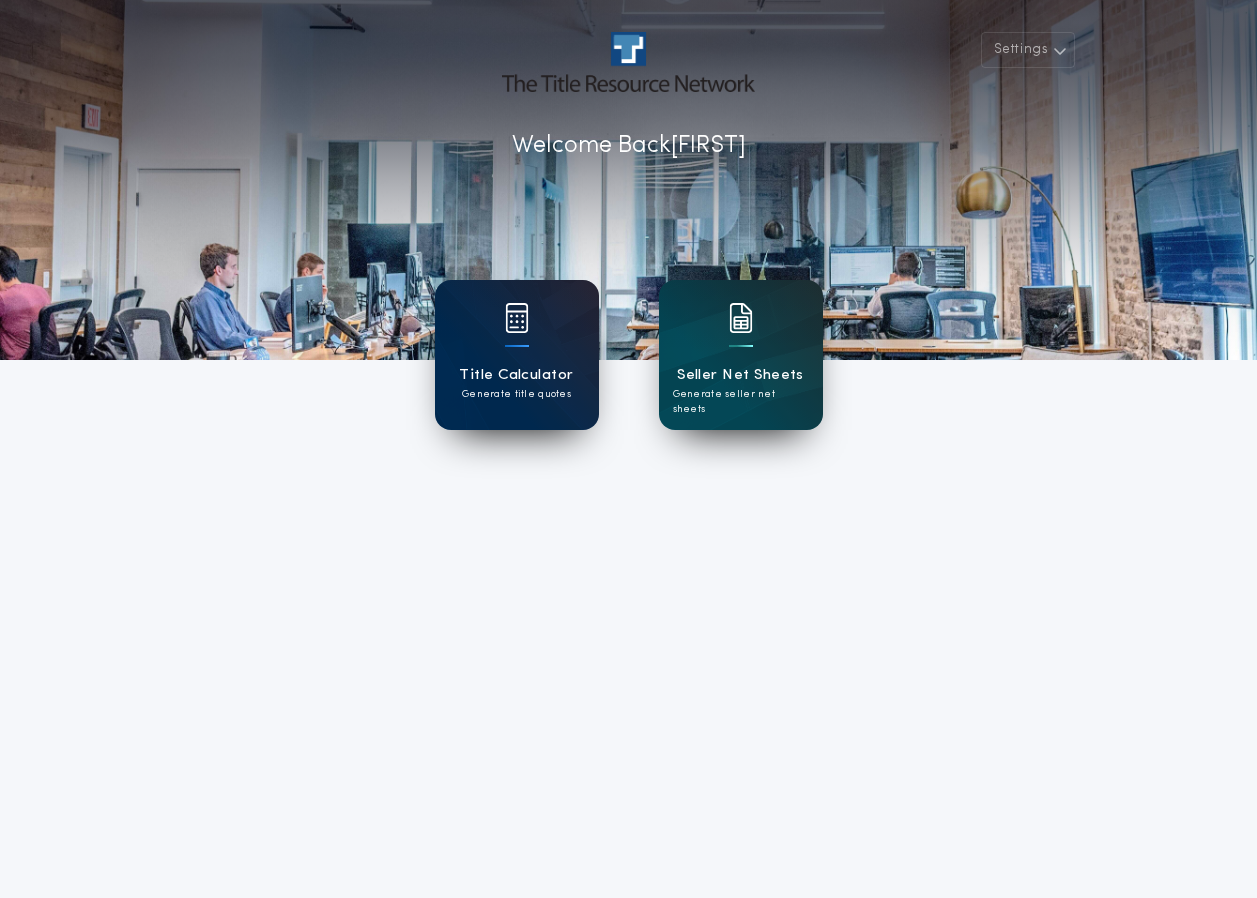 click on "Title Calculator Generate title quotes" at bounding box center [517, 355] 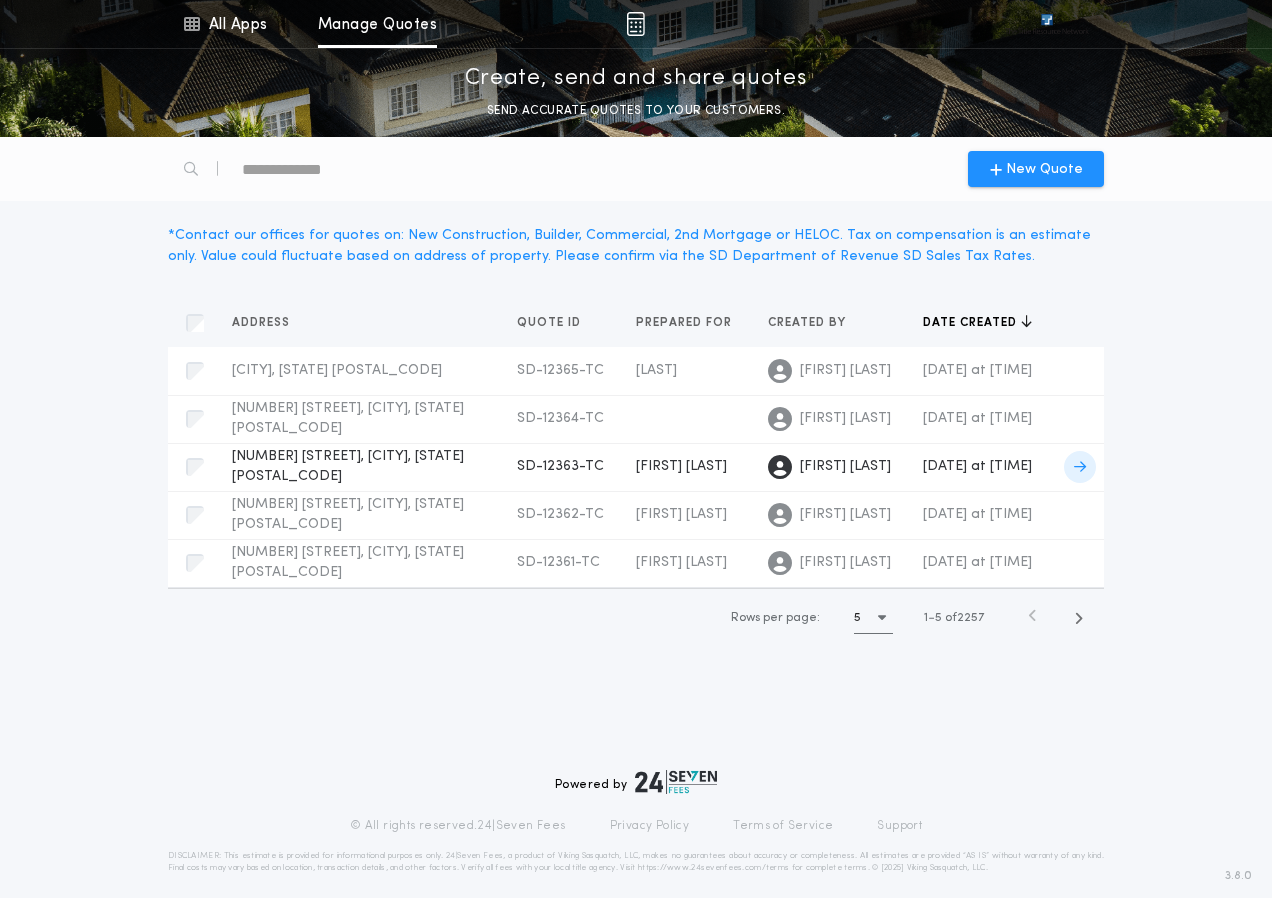 click at bounding box center (0, 0) 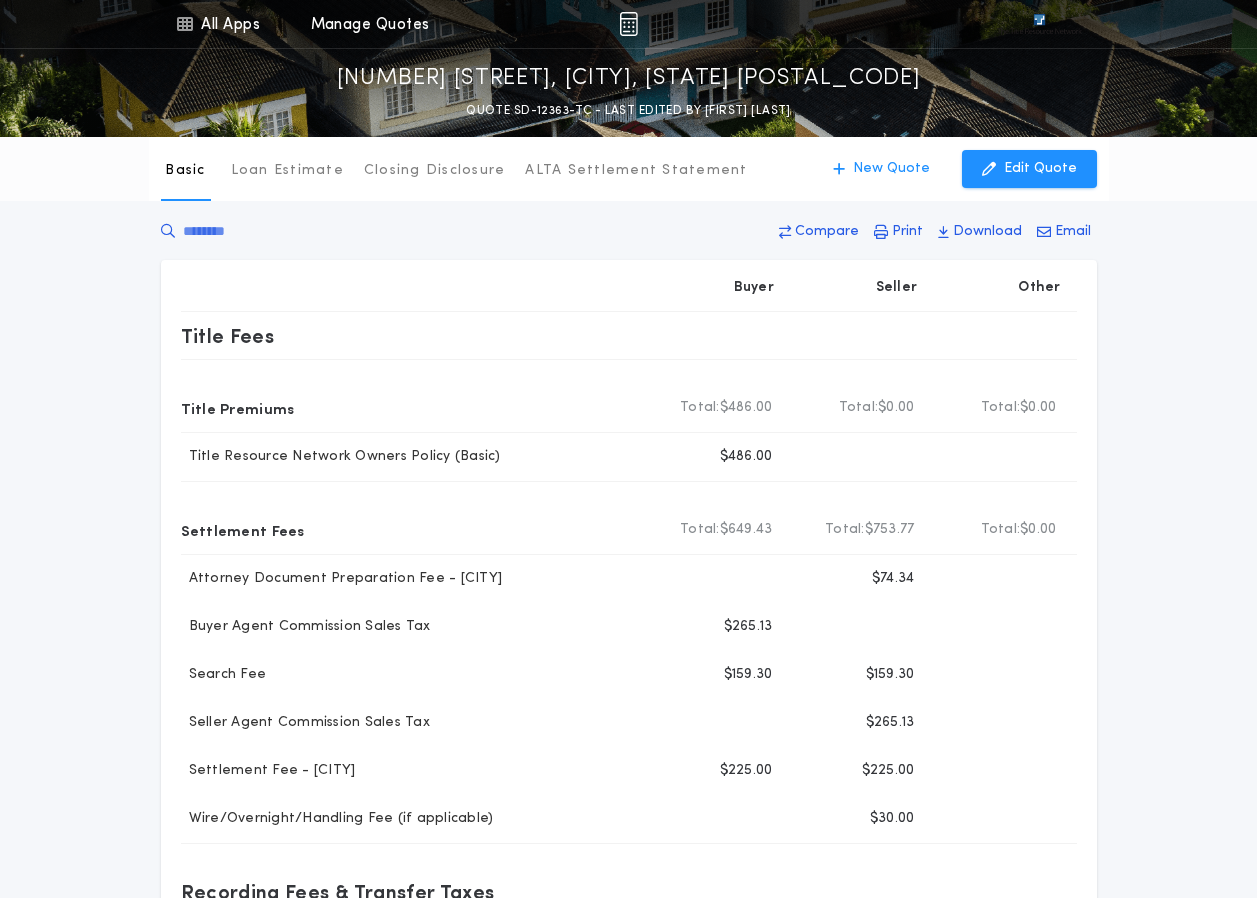 scroll, scrollTop: 0, scrollLeft: 0, axis: both 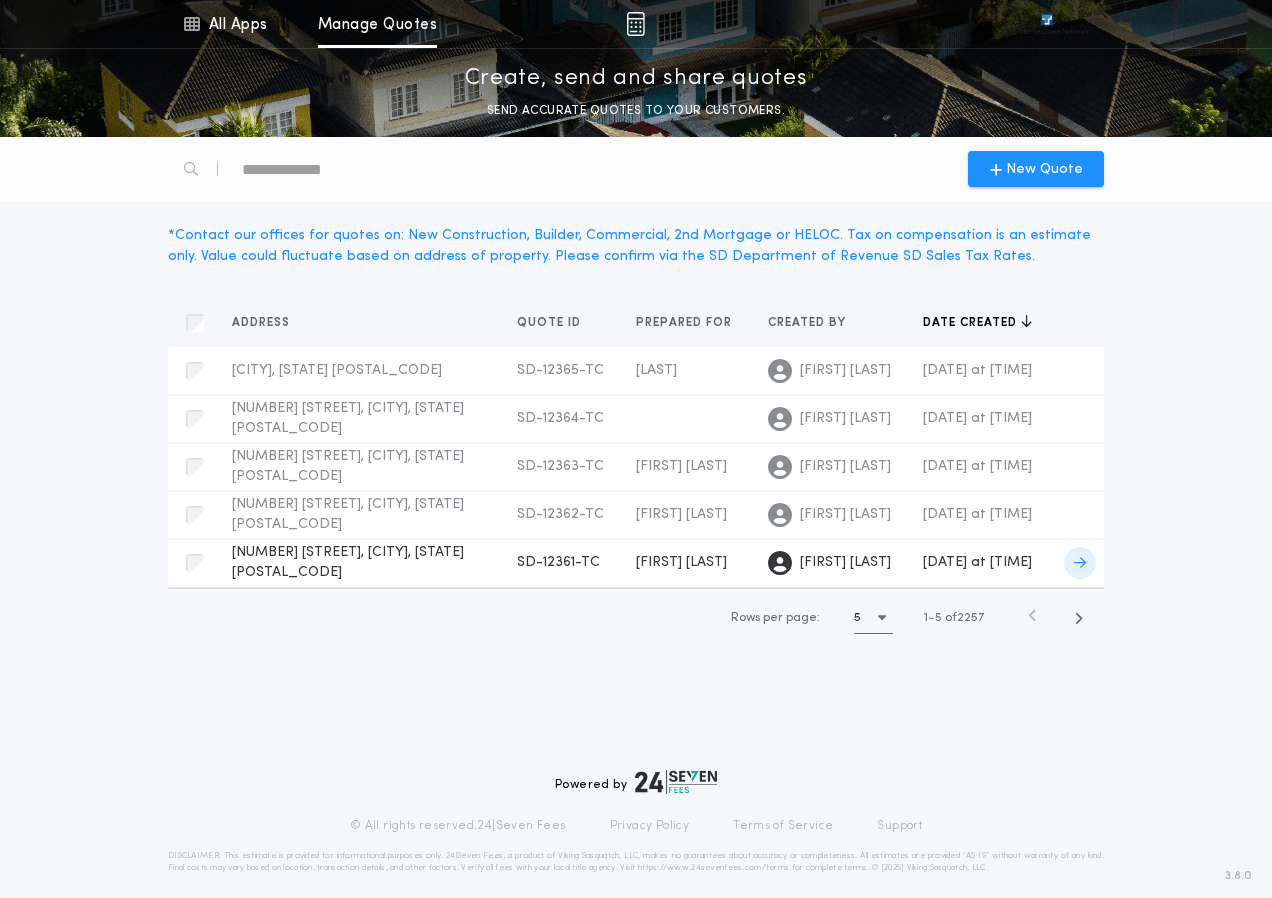 click on "[NUMBER] [STREET], [CITY], [STATE] SD-12361-TC Prepared for [FIRST] [LAST]" at bounding box center (358, 371) 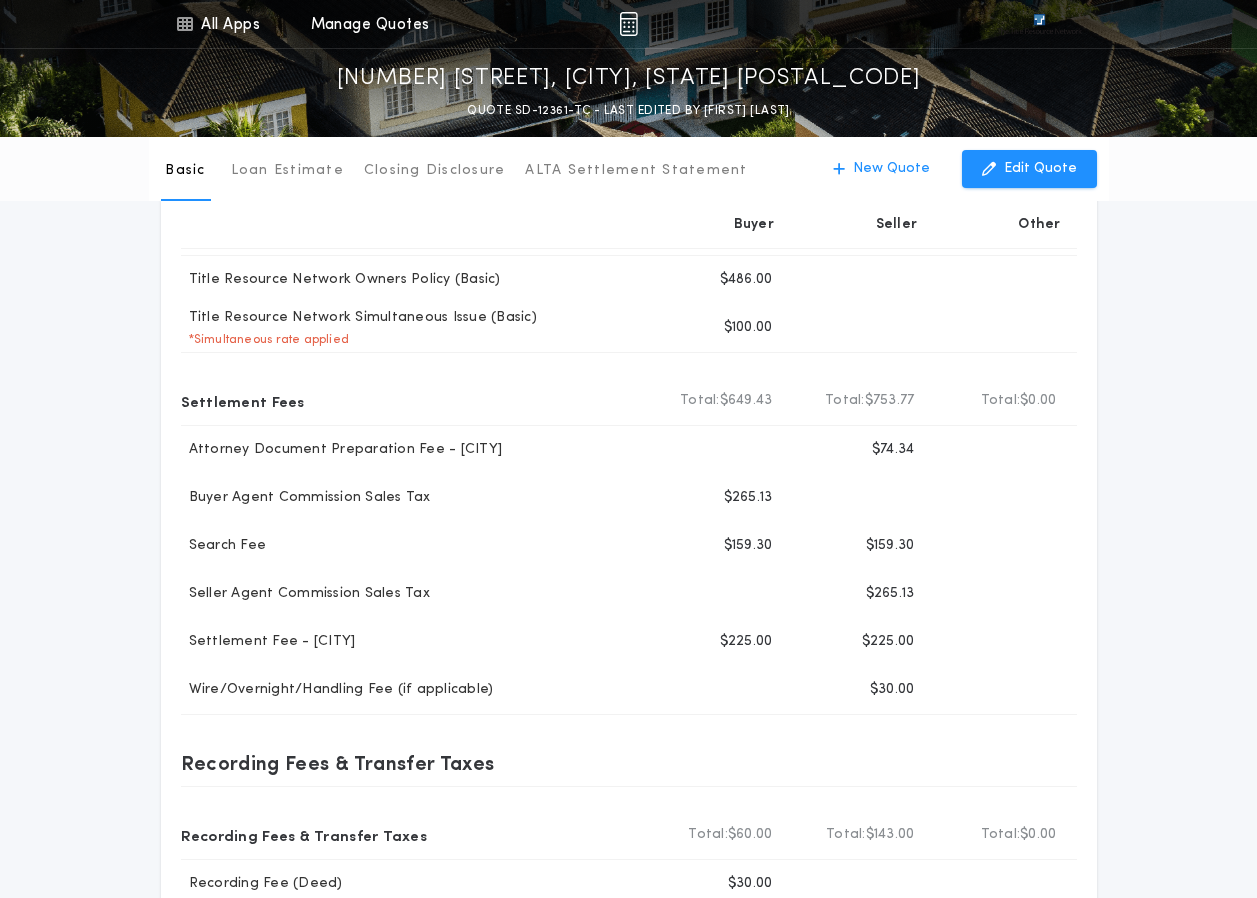 scroll, scrollTop: 0, scrollLeft: 0, axis: both 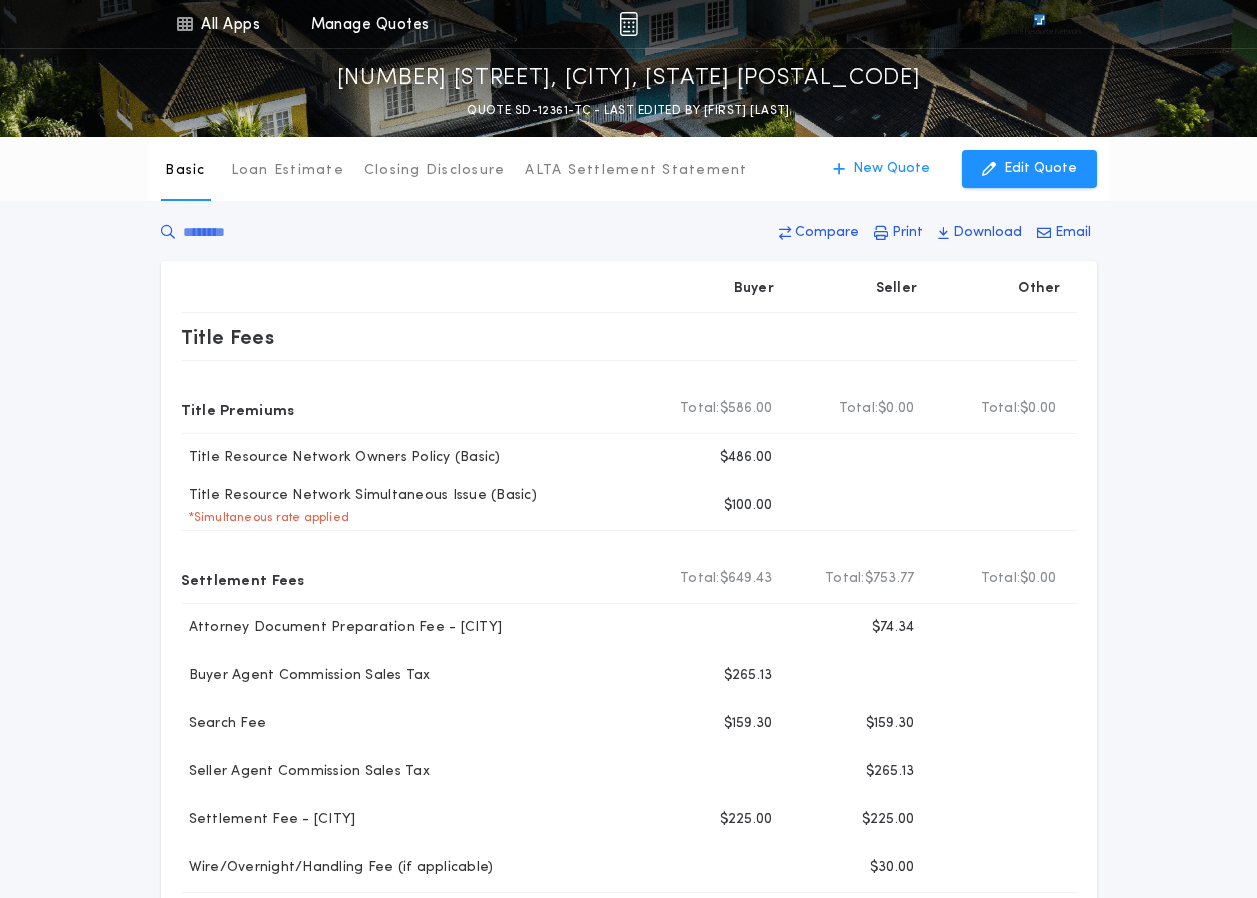 click on "Title Fees Title Premiums Total Buyer Total:  $586.00 Total Seller Total:  $0.00 Total Other Total:  $0.00 Title Resource Network Owners Policy (Basic) Buyer $486.00 Title Resource Network Simultaneous Issue (Basic) * Simultaneous rate applied Buyer $100.00" at bounding box center (629, 422) 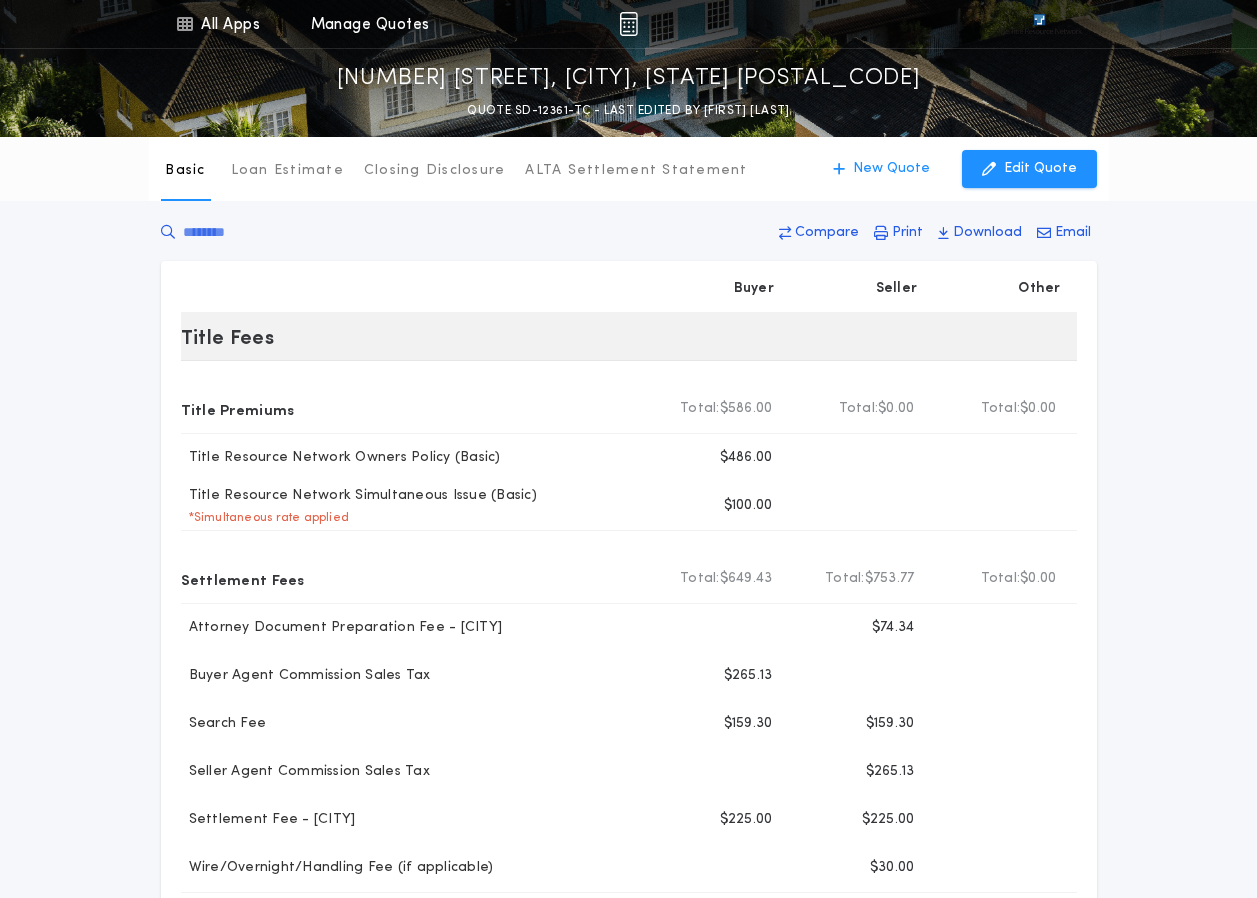 click on "Title Fees" at bounding box center [414, 337] 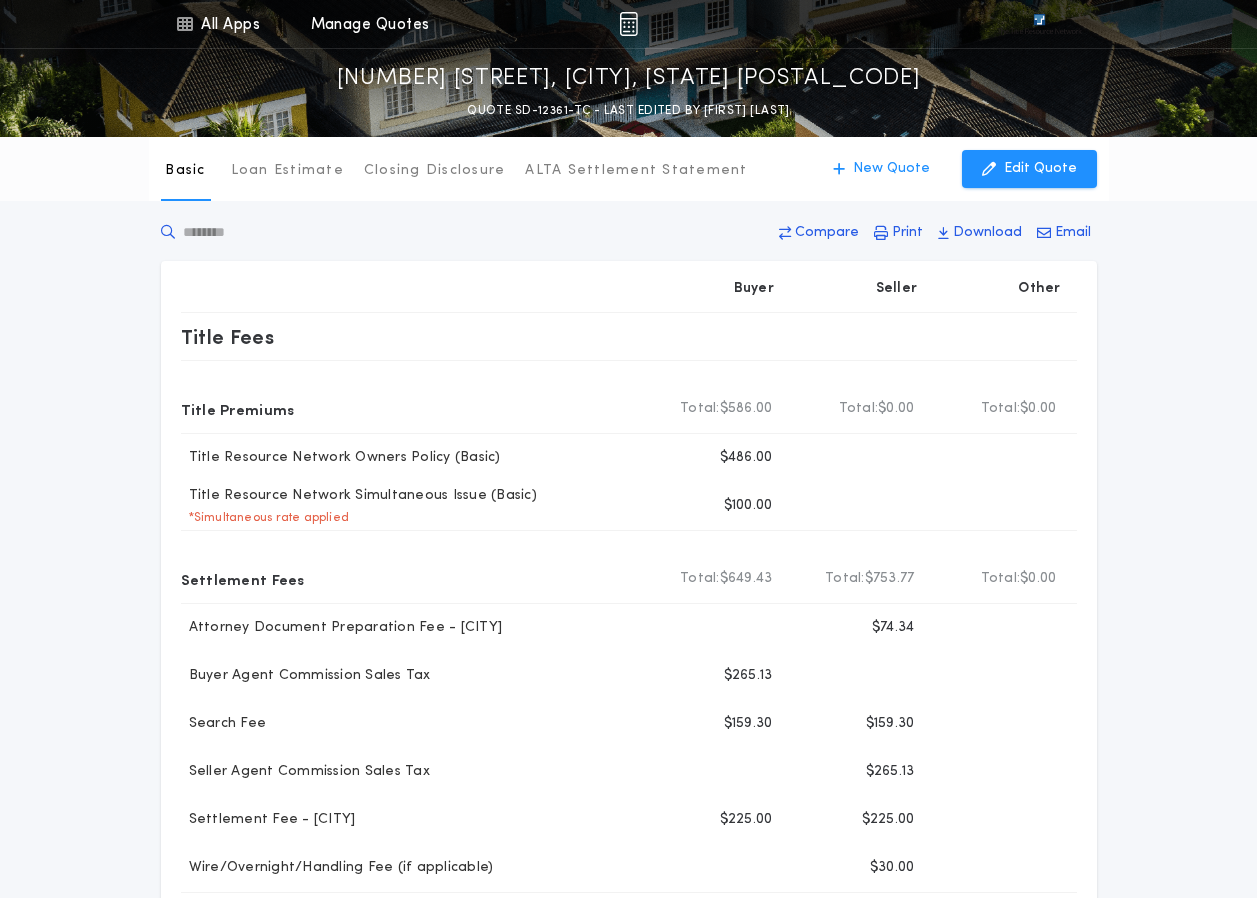 click at bounding box center (311, 232) 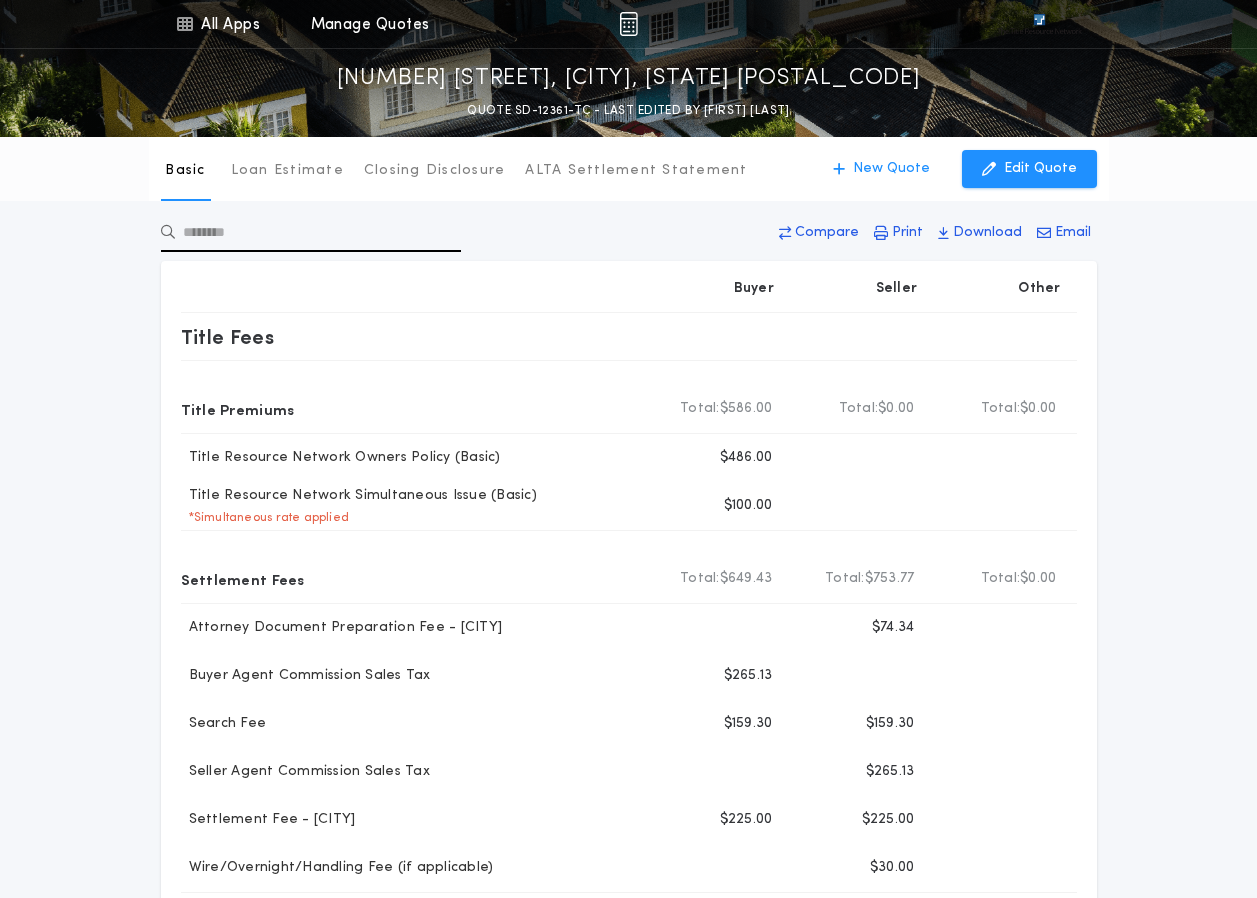 click at bounding box center [311, 232] 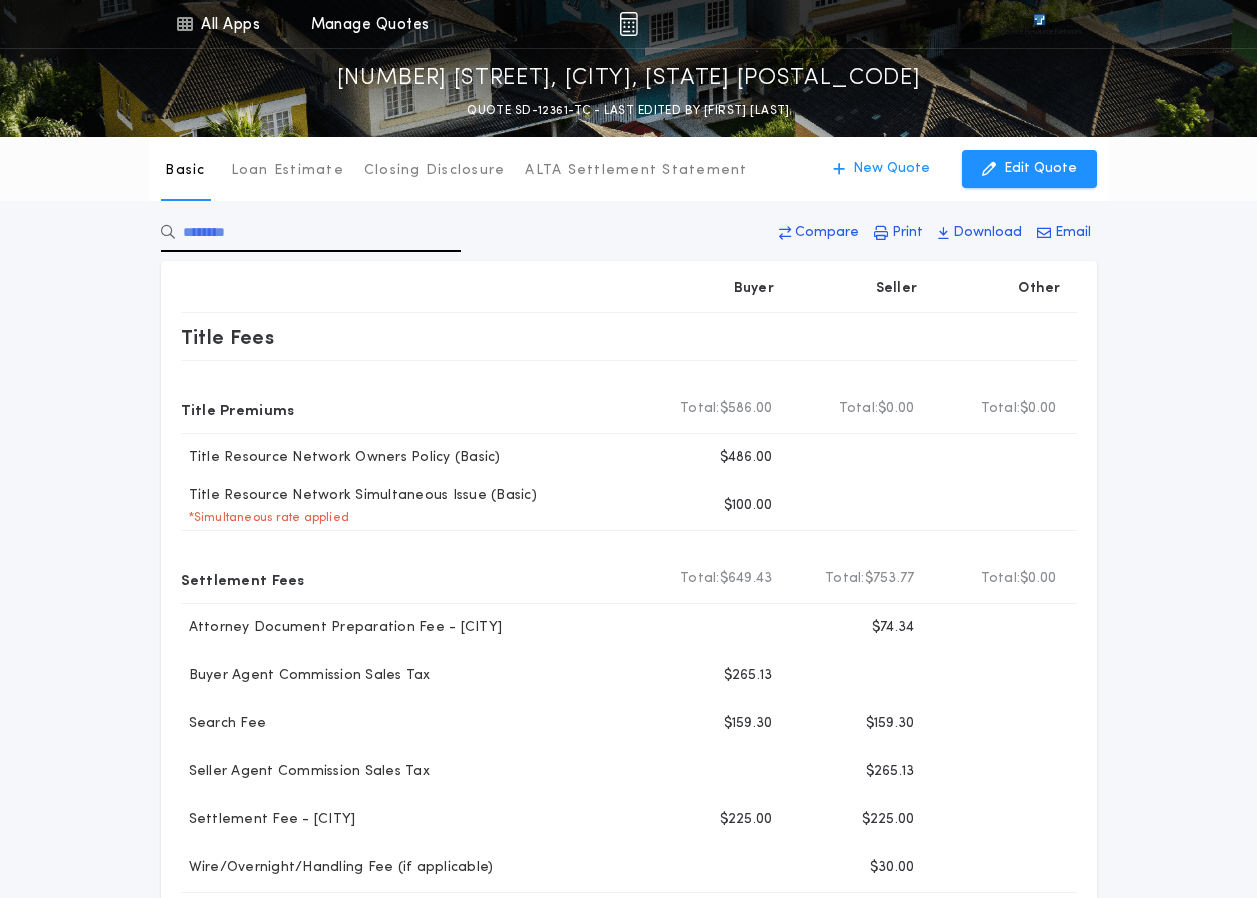 click on "Compare Print Download Email" at bounding box center (629, 237) 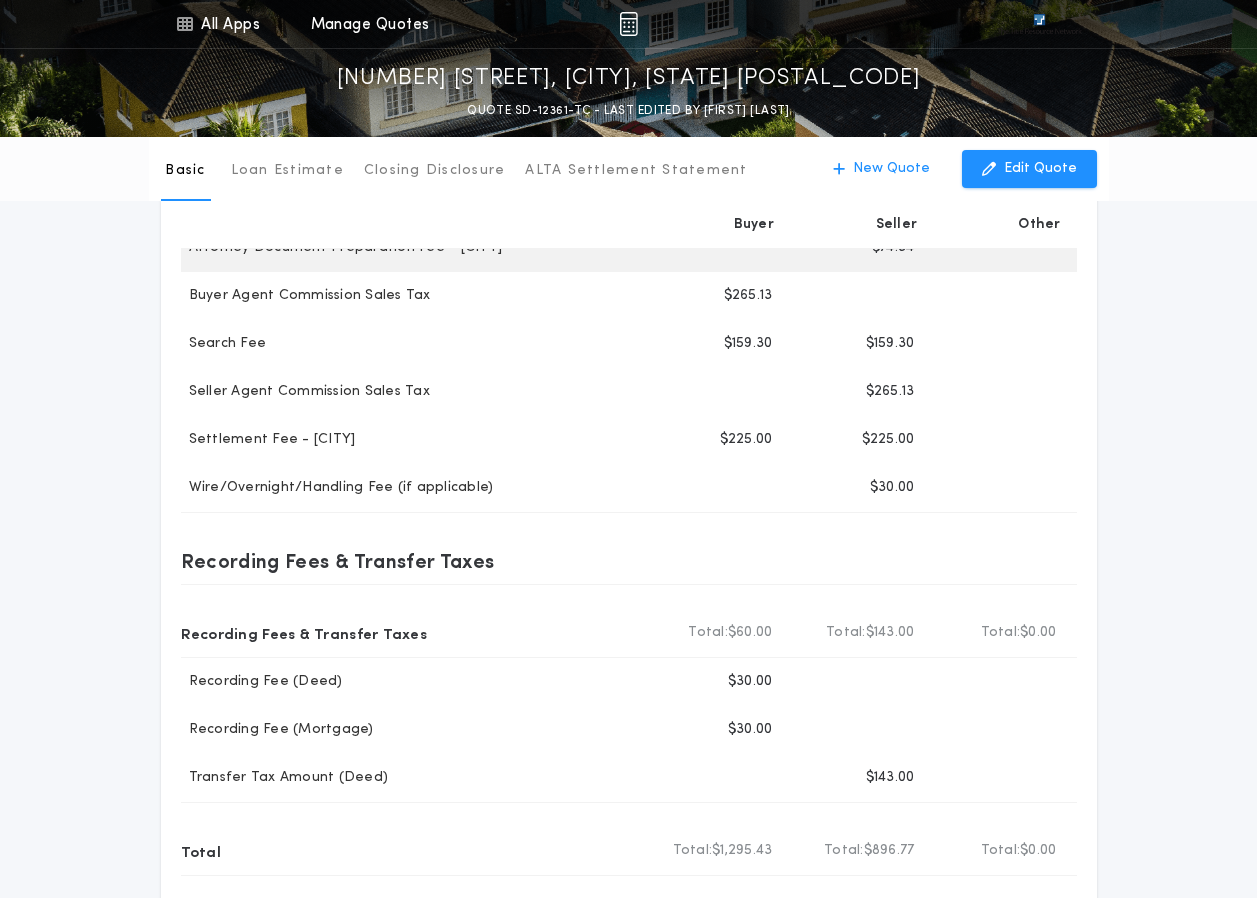 scroll, scrollTop: 300, scrollLeft: 0, axis: vertical 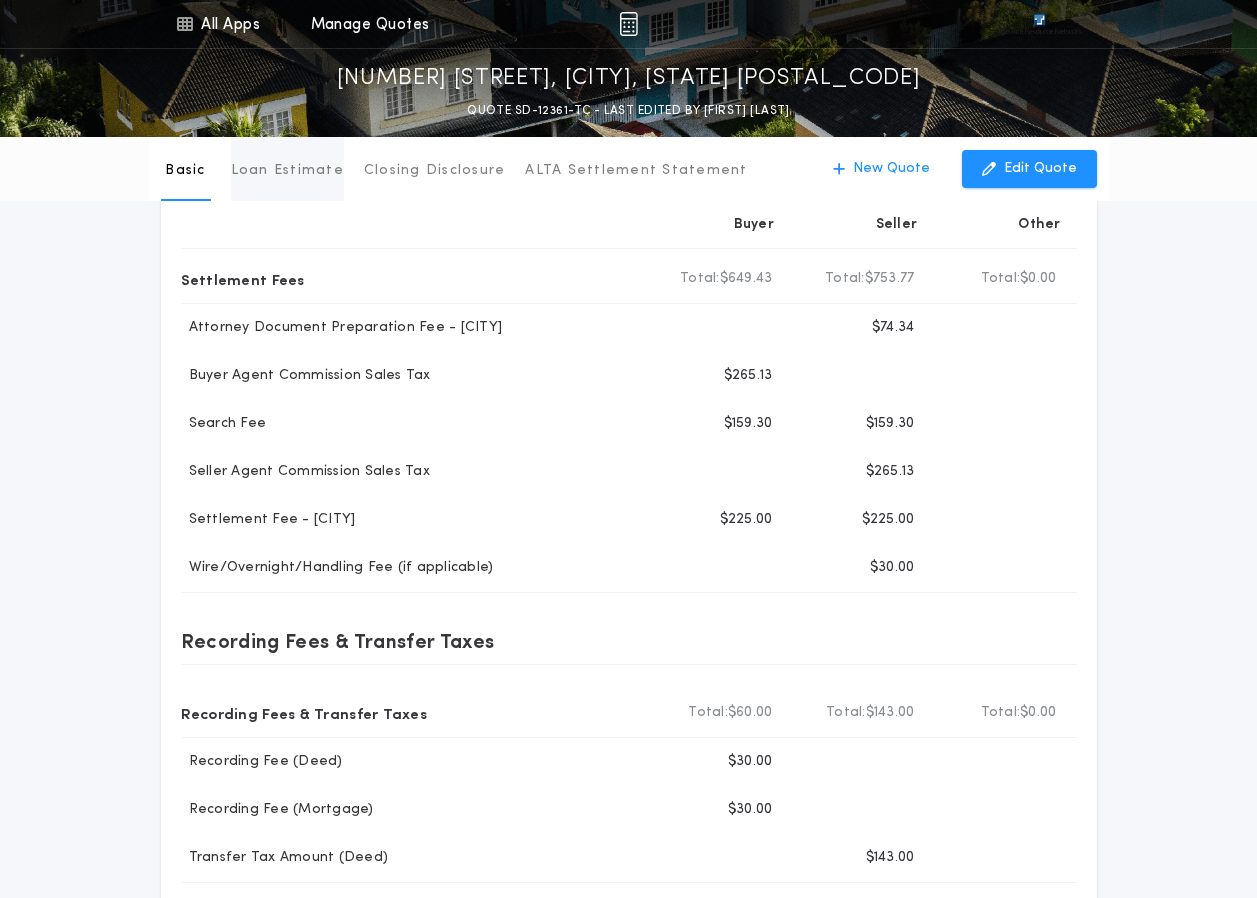 click on "Loan Estimate" at bounding box center (287, 171) 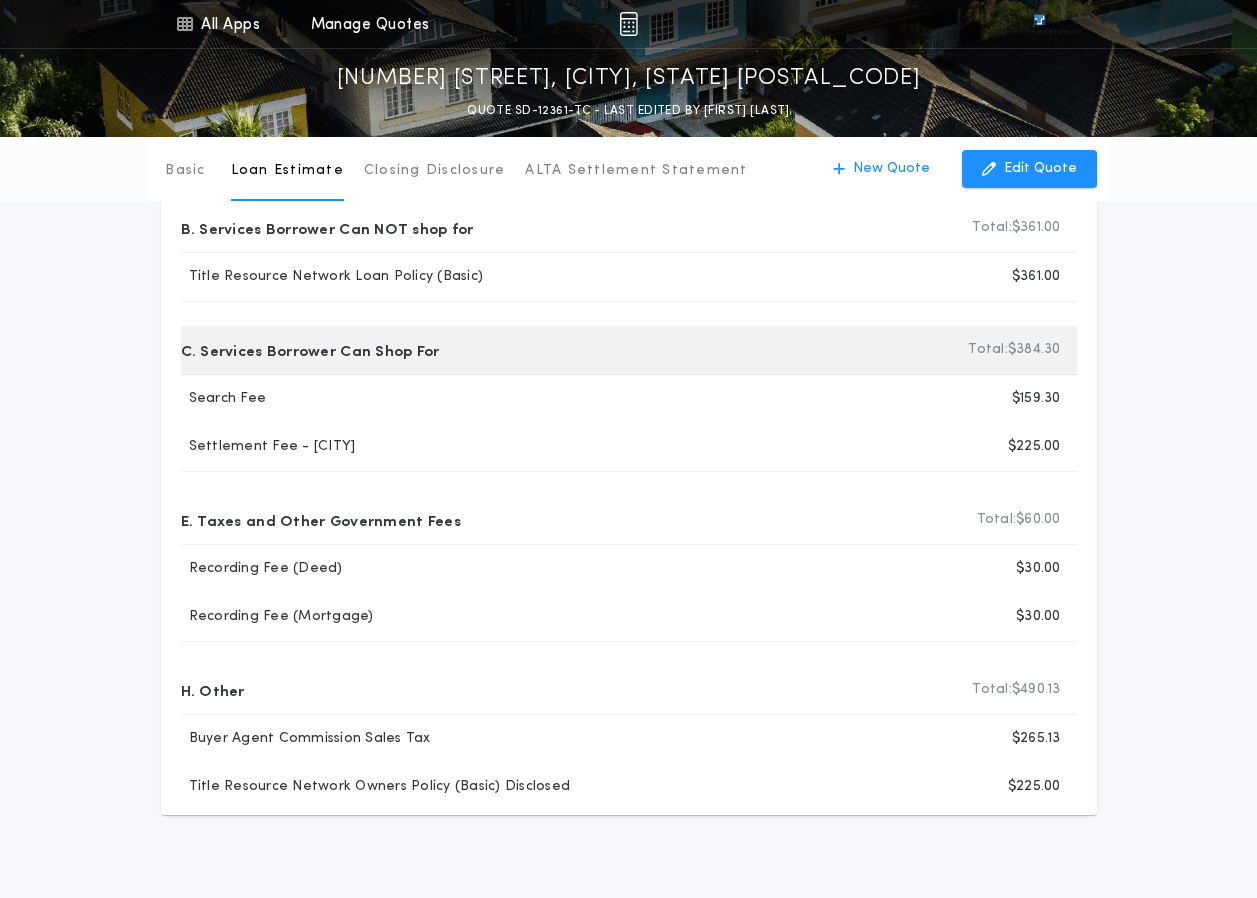 scroll, scrollTop: 15, scrollLeft: 0, axis: vertical 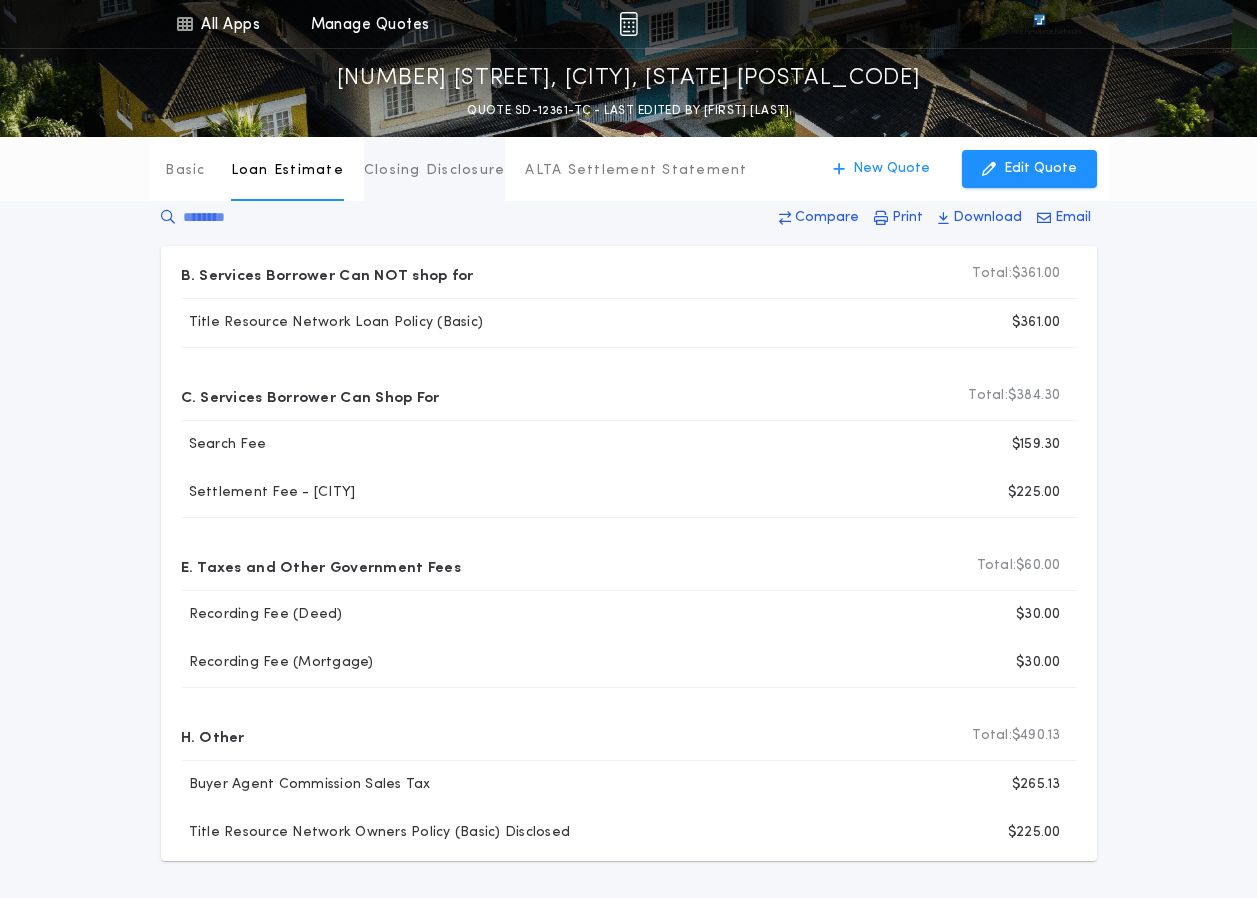 click on "Closing Disclosure" at bounding box center (435, 171) 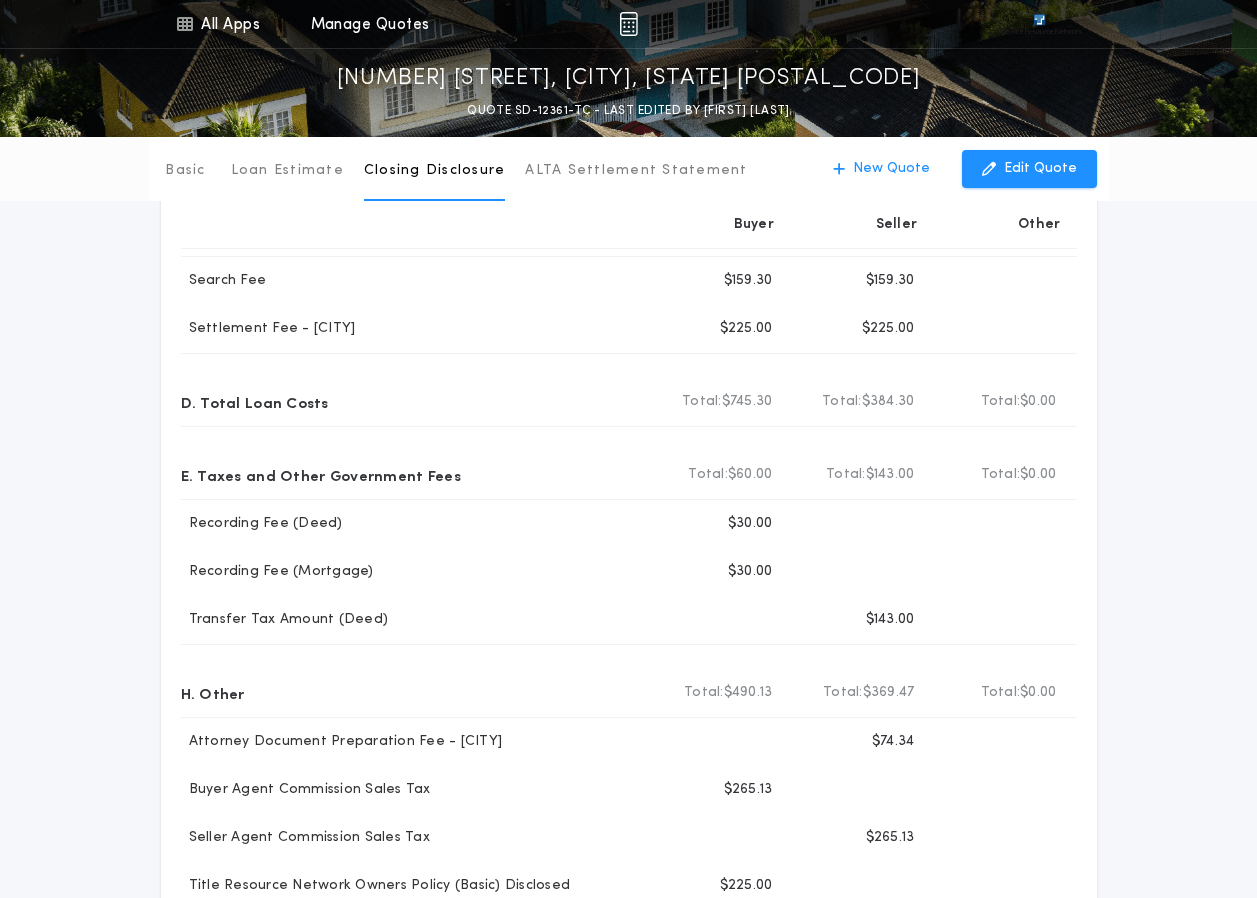 scroll, scrollTop: 215, scrollLeft: 0, axis: vertical 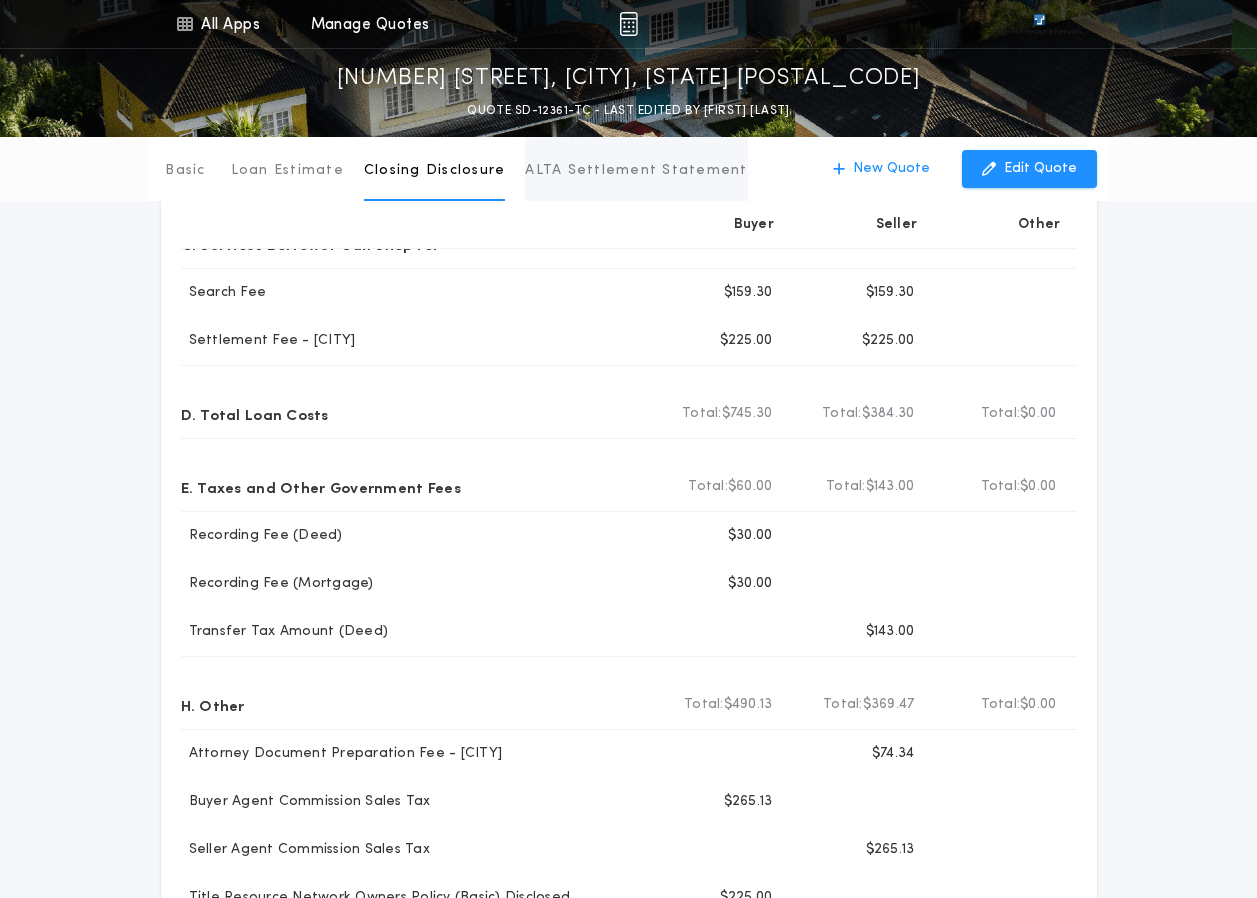 click on "ALTA Settlement Statement" at bounding box center (636, 169) 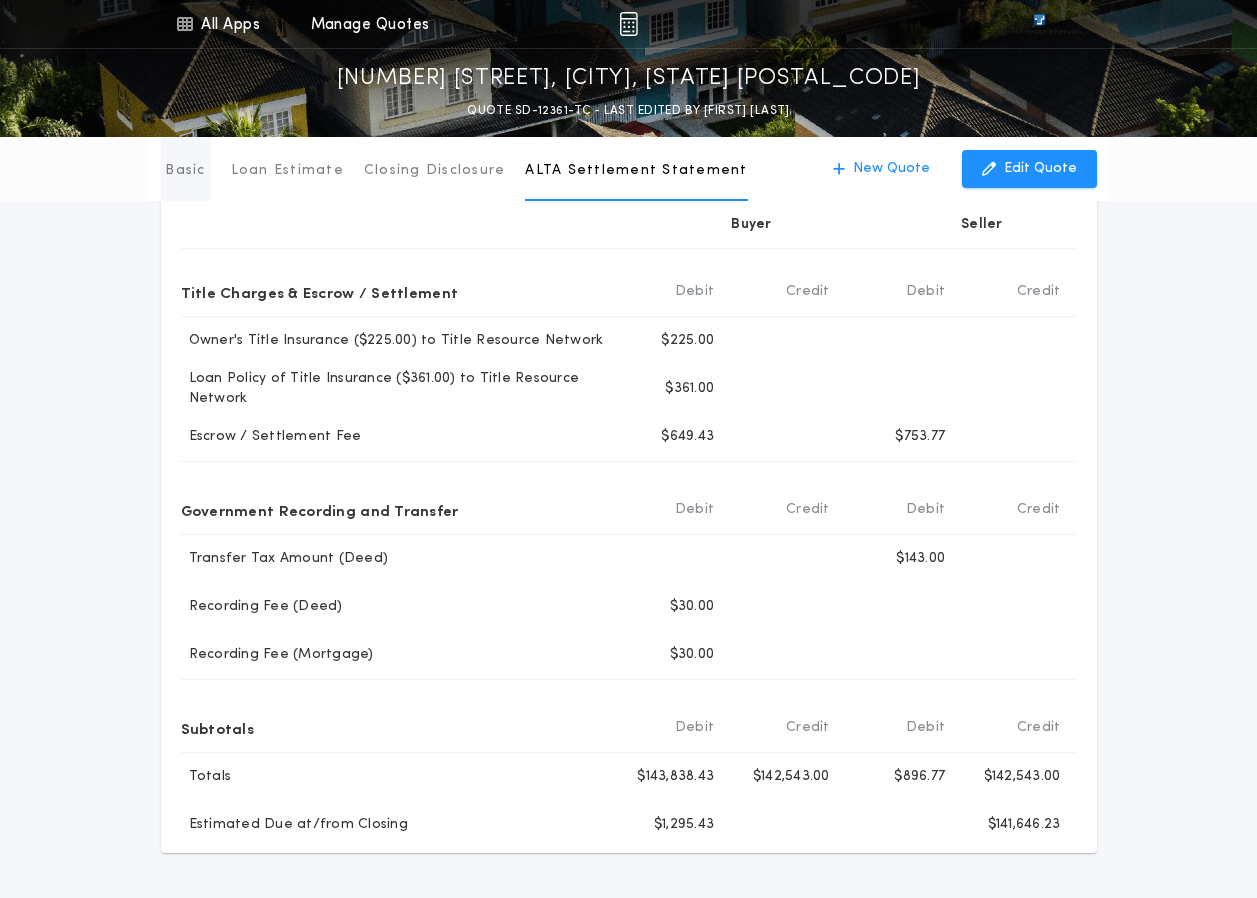 click on "Basic" at bounding box center (186, 169) 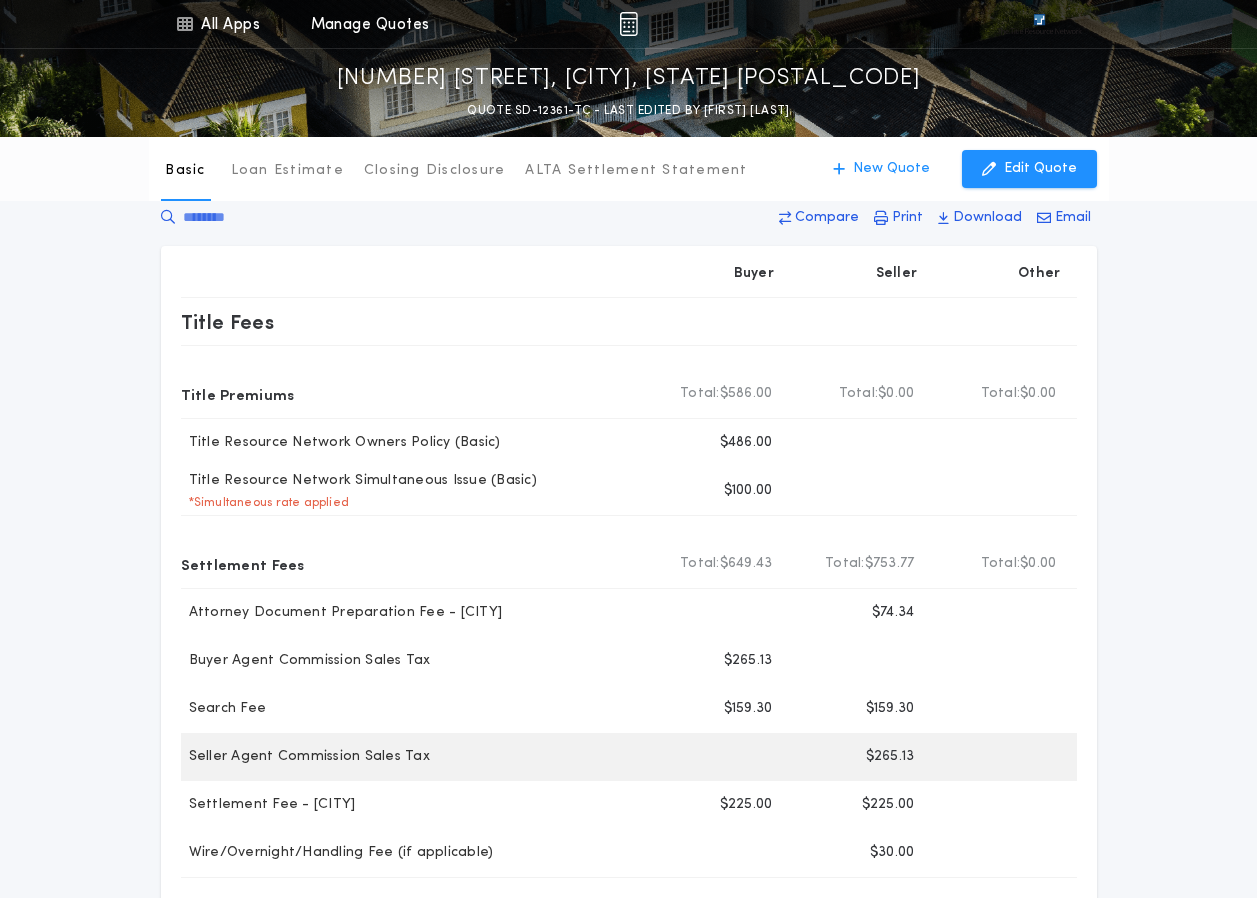 scroll, scrollTop: 0, scrollLeft: 0, axis: both 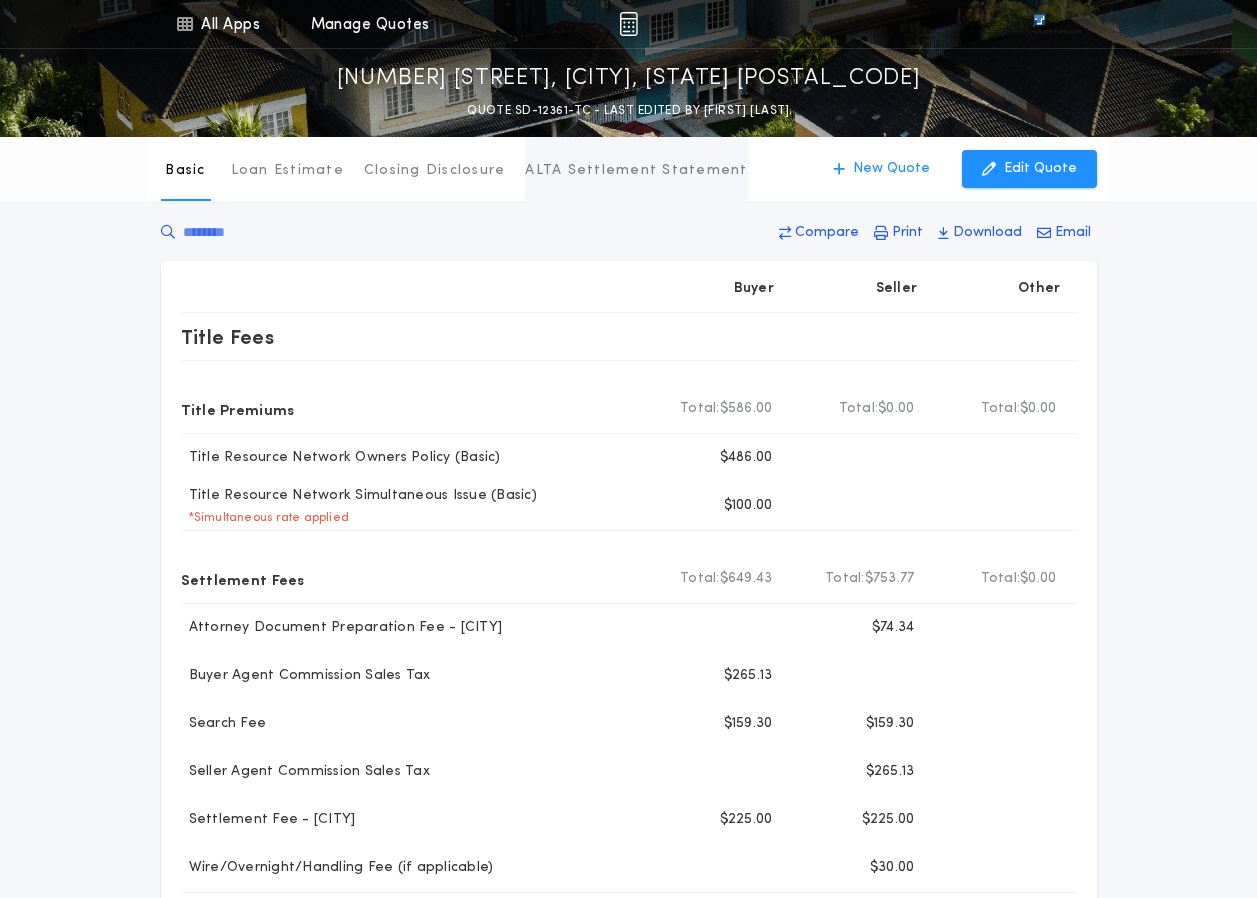 click on "ALTA Settlement Statement" at bounding box center [636, 171] 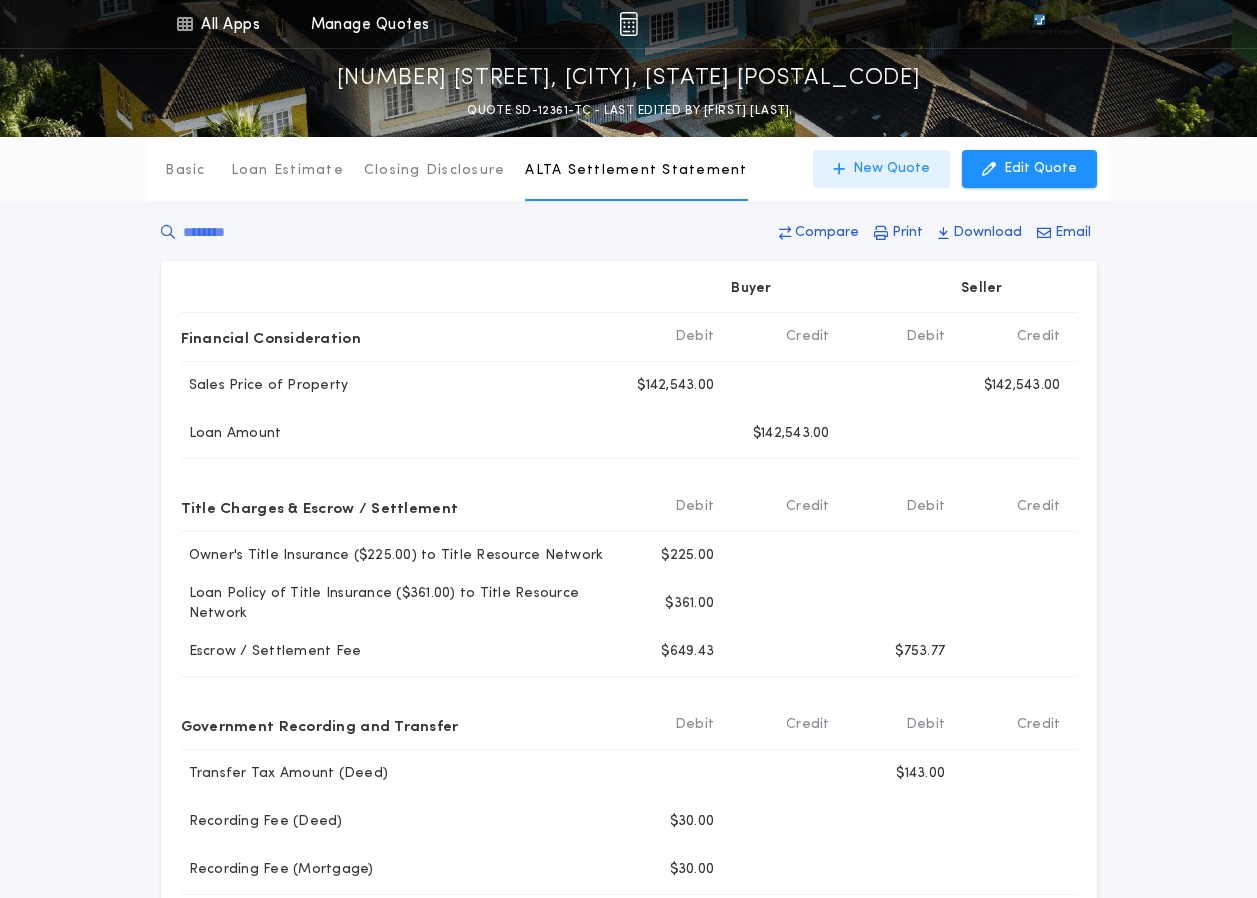 click on "New Quote" at bounding box center (891, 169) 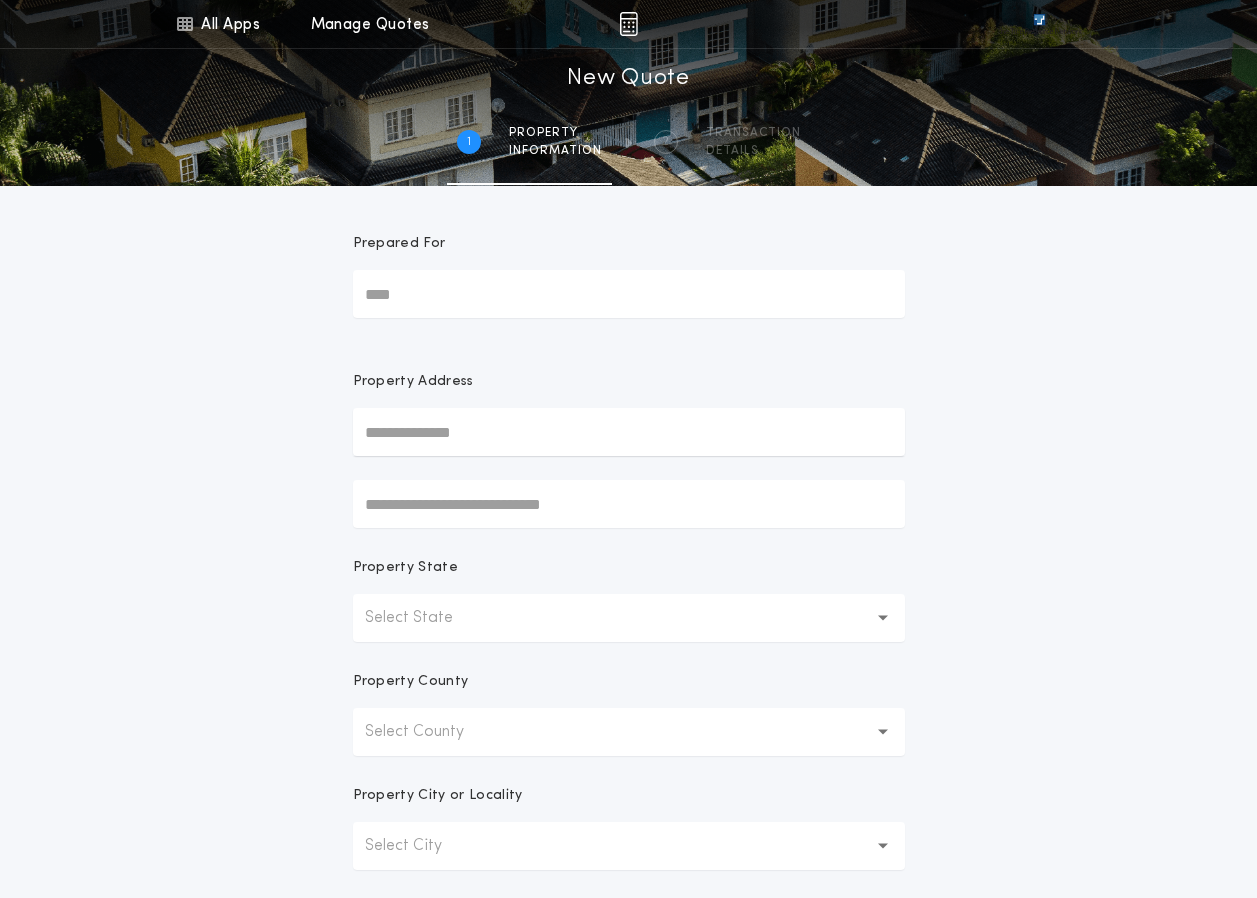 click on "Prepared For" at bounding box center (629, 294) 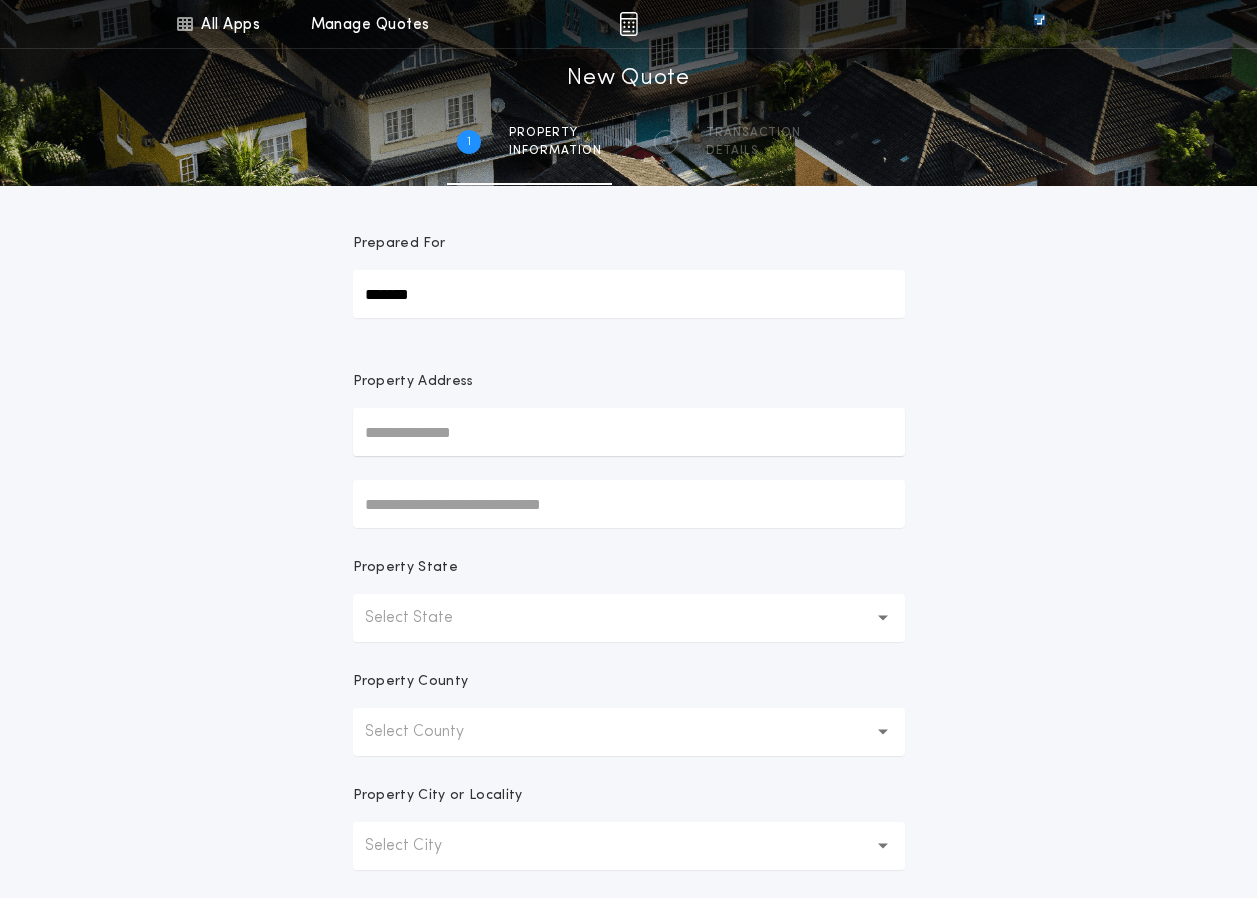 type on "*******" 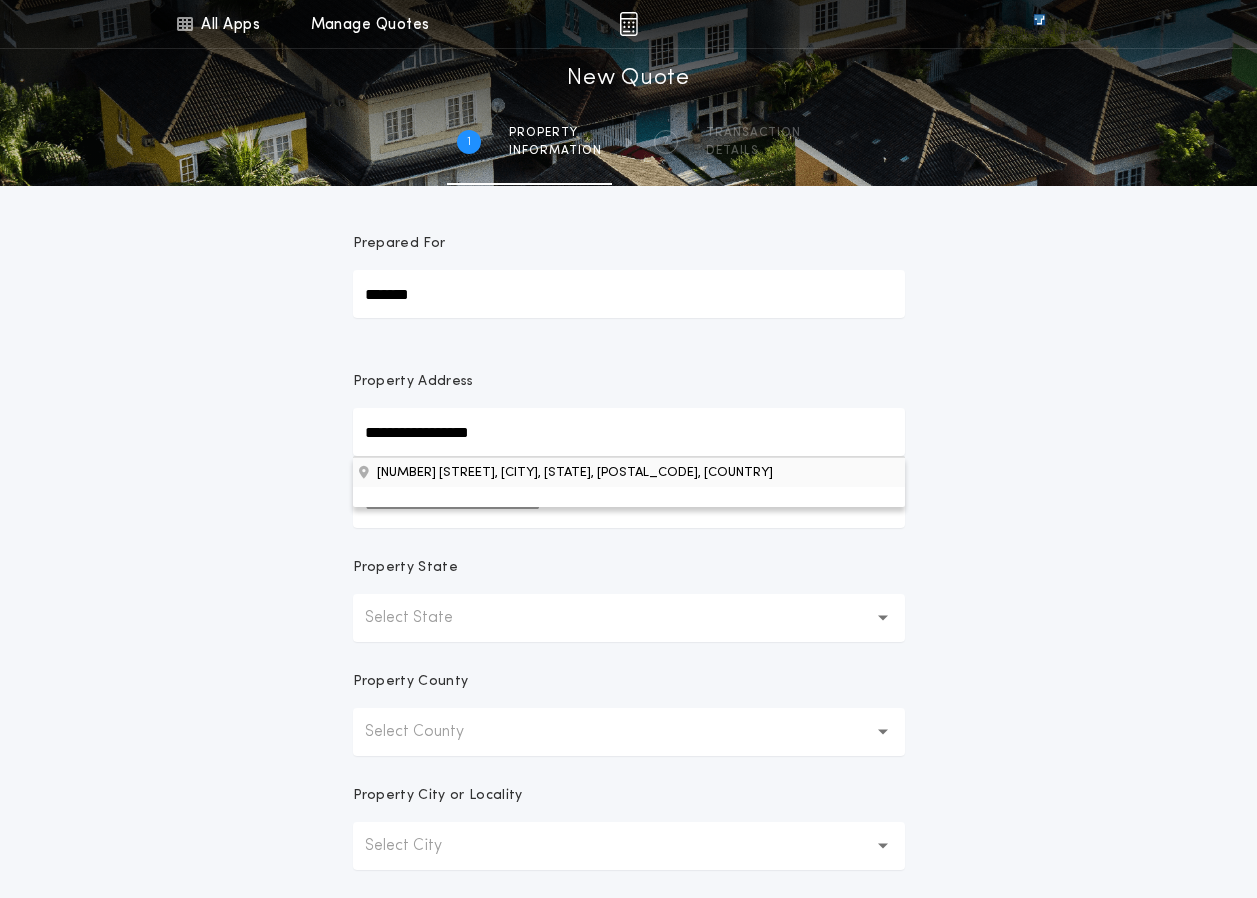 click on "[NUMBER] [STREET], [CITY], [STATE], [POSTAL_CODE], [COUNTRY]" at bounding box center [629, 472] 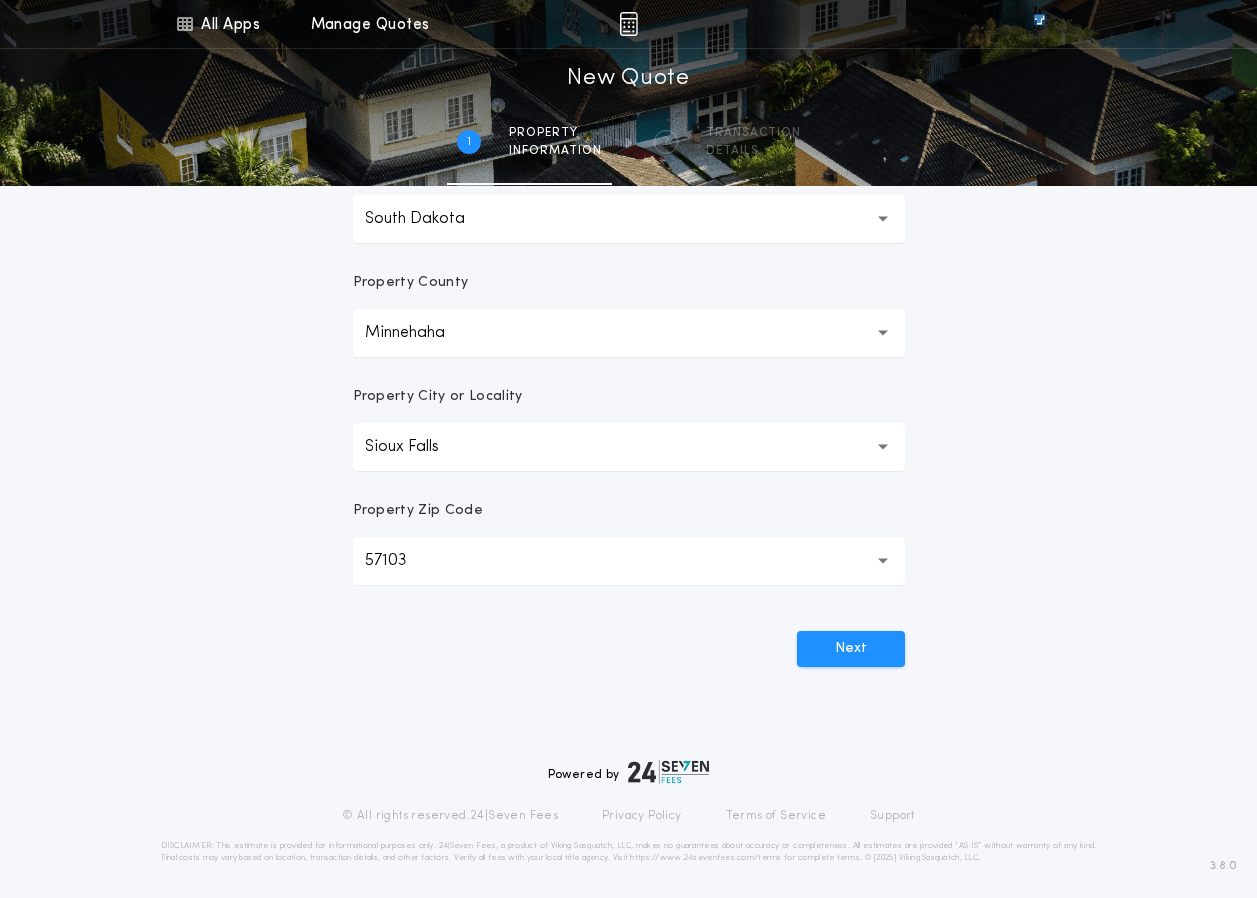 scroll, scrollTop: 400, scrollLeft: 0, axis: vertical 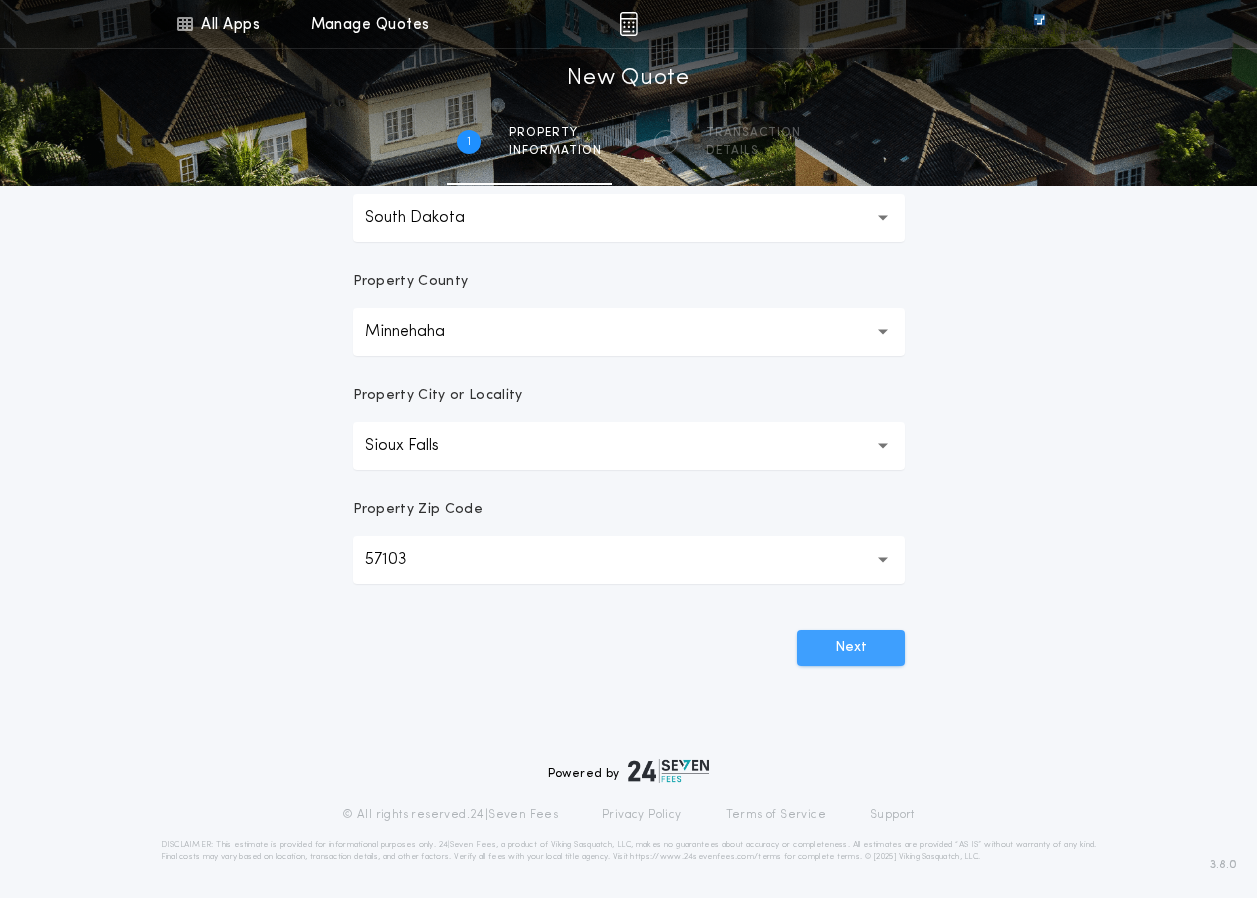 click on "Next" at bounding box center [851, 648] 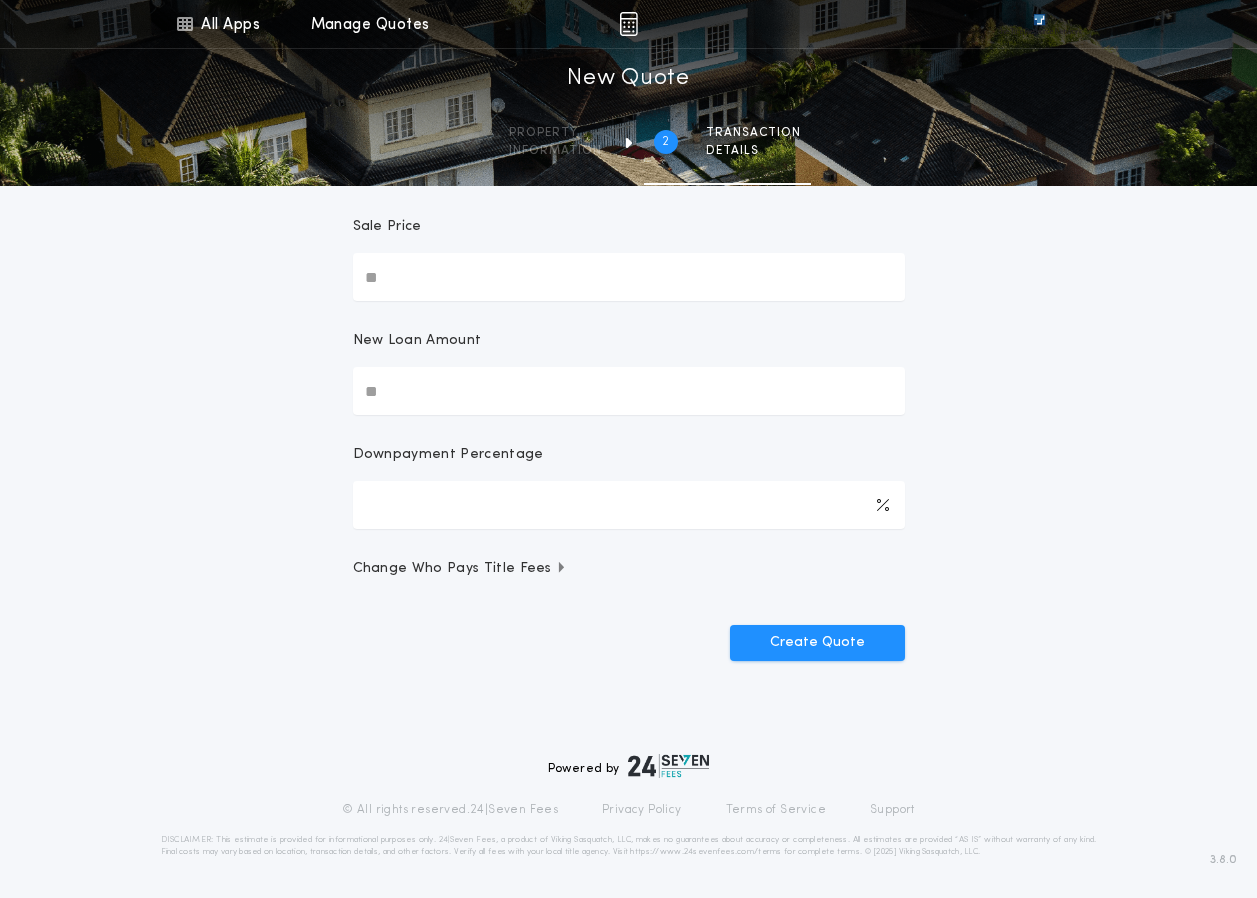 scroll, scrollTop: 0, scrollLeft: 0, axis: both 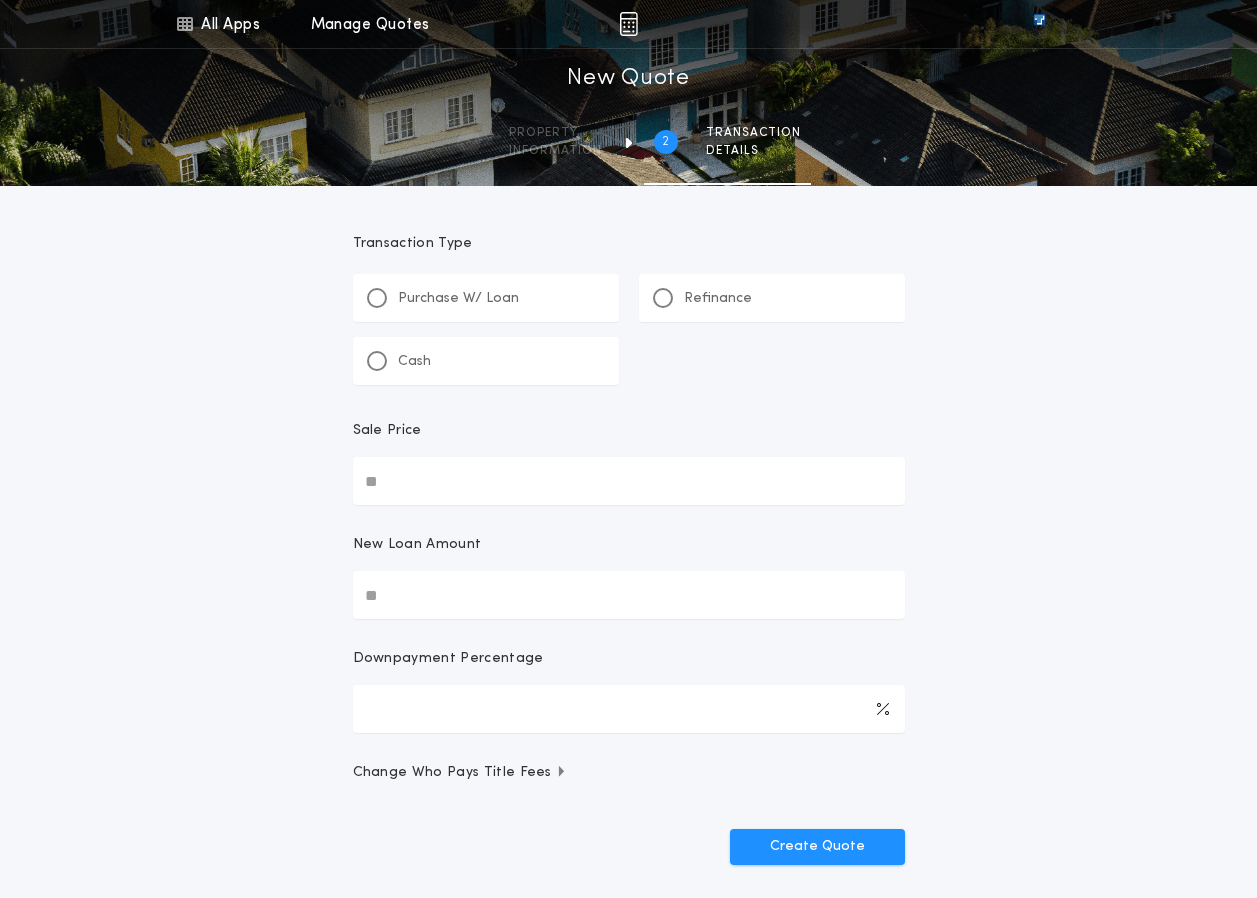 click on "Cash" at bounding box center (486, 361) 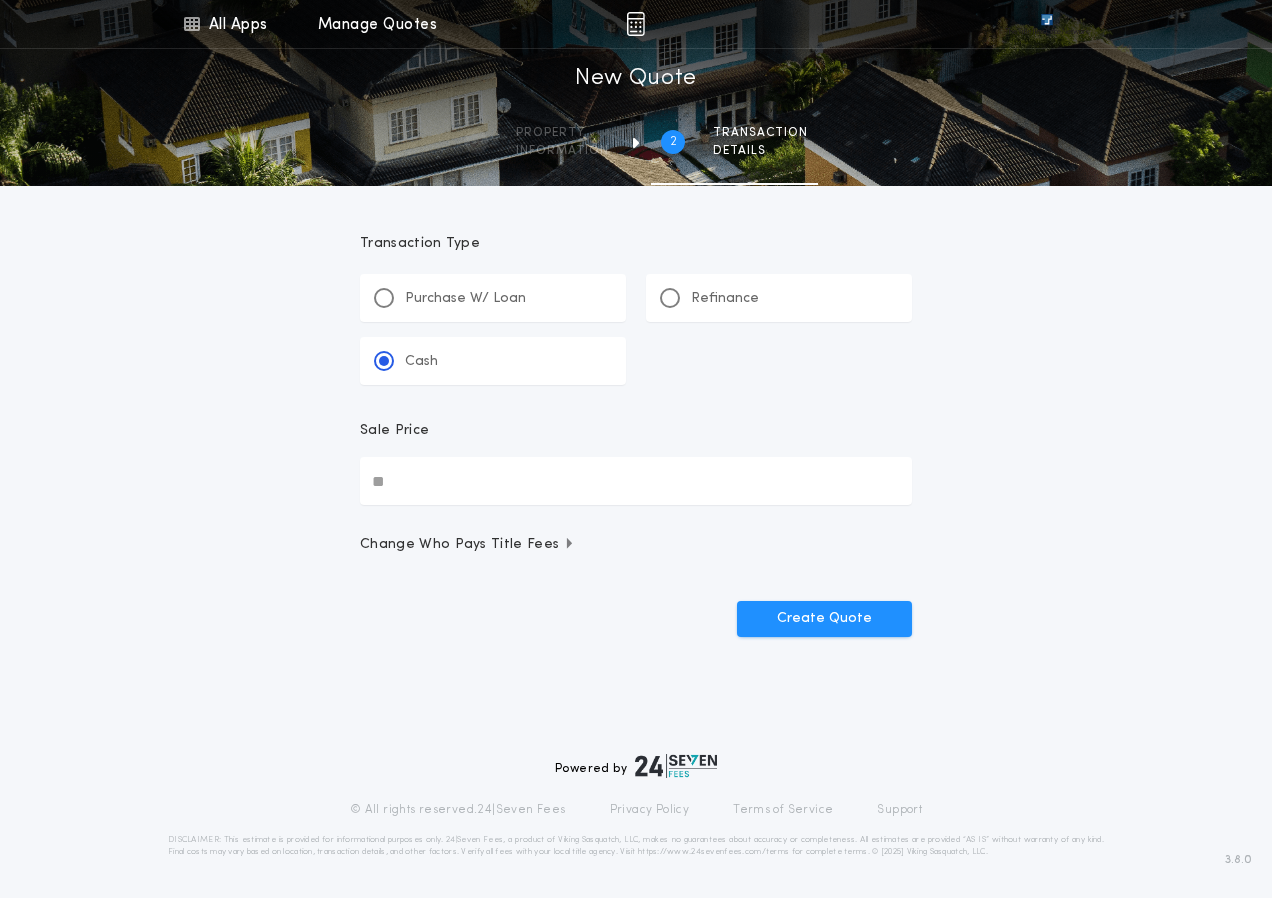 click on "Sale Price" at bounding box center (636, 481) 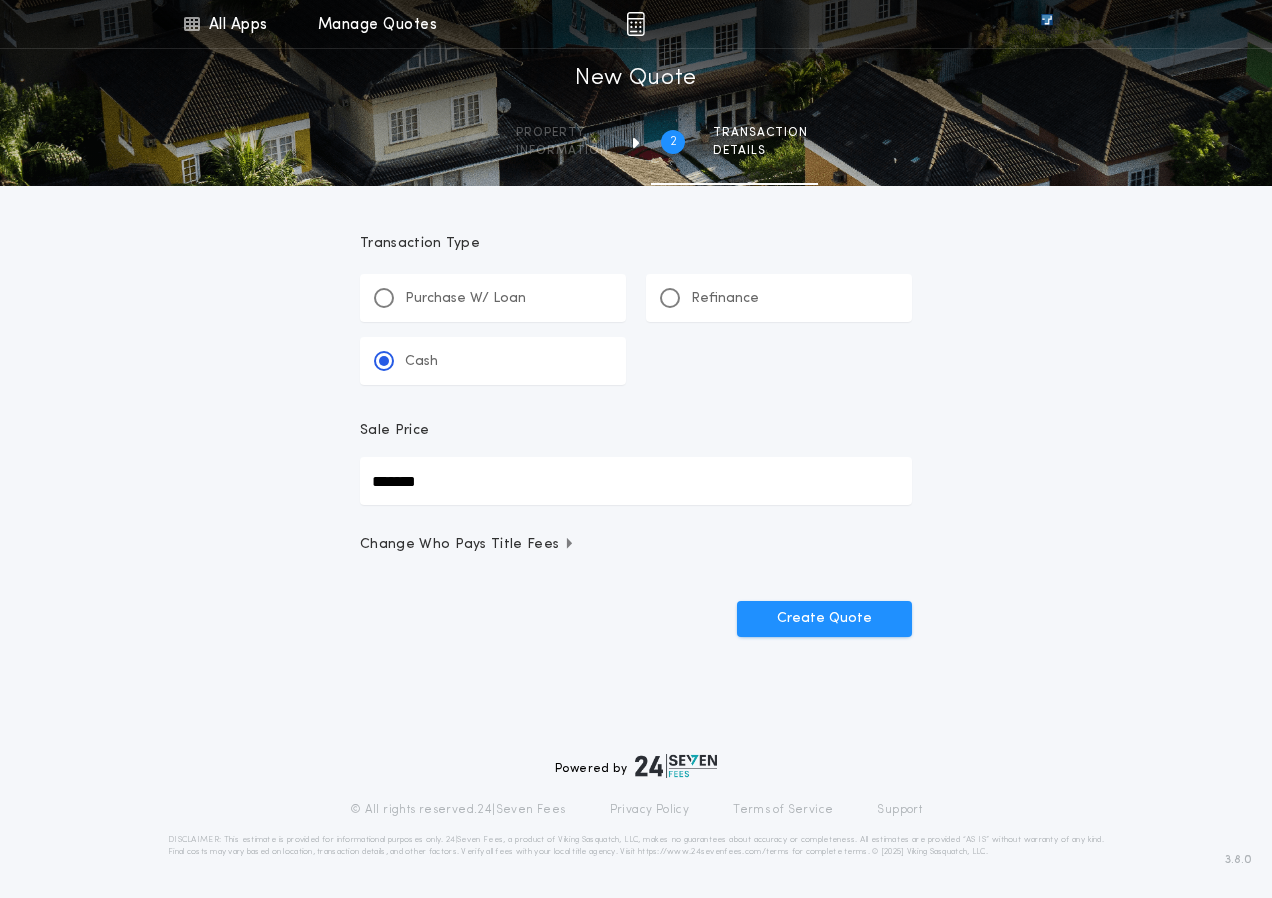type on "*******" 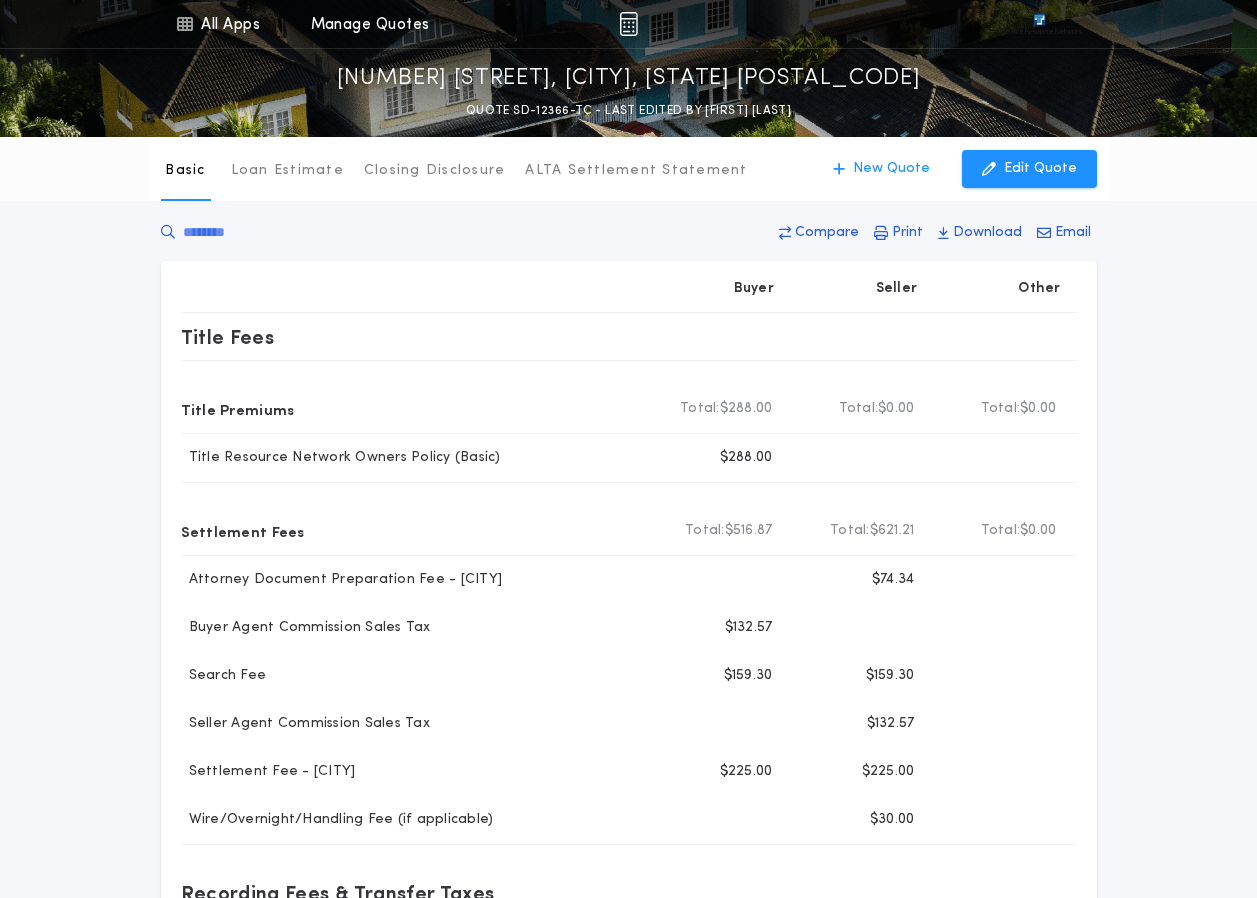 click on "Compare Print Download Email" at bounding box center [629, 231] 